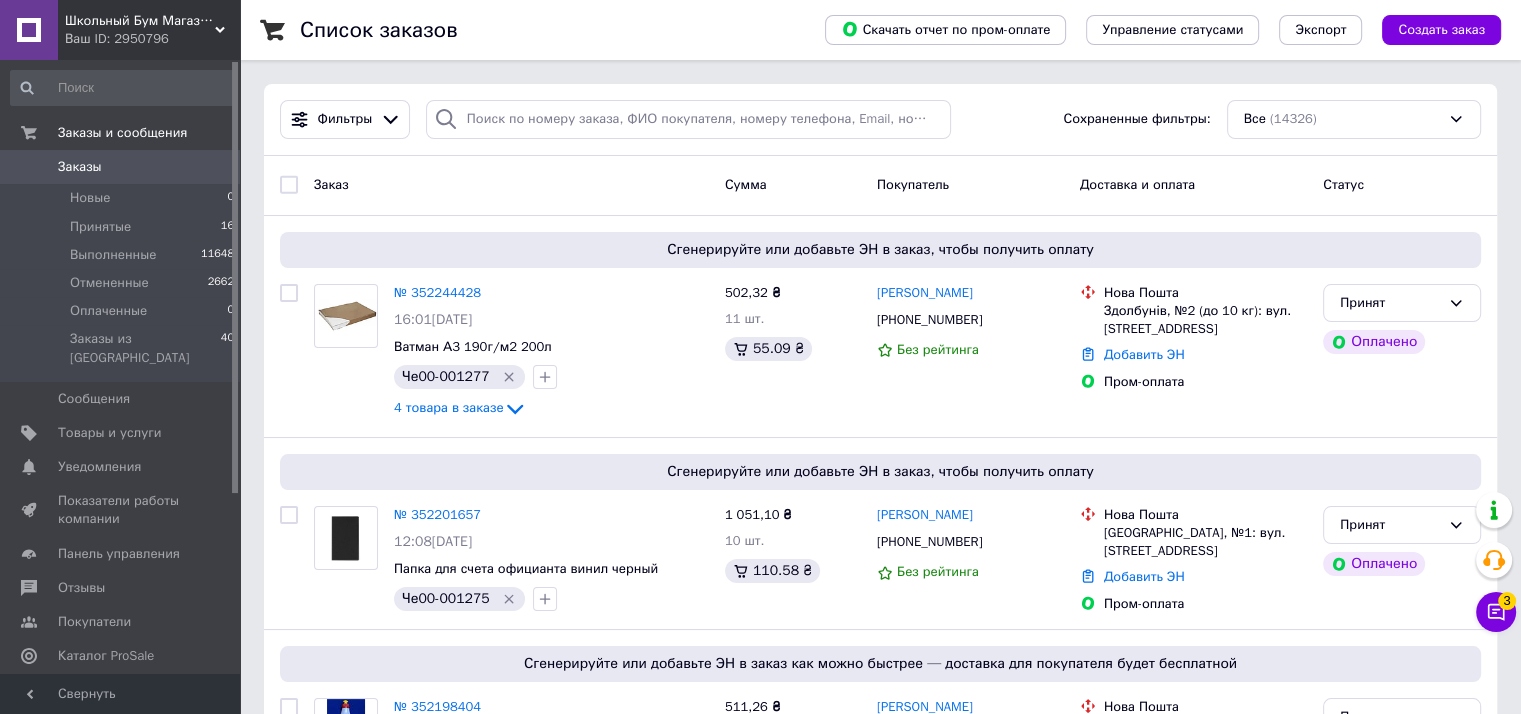 scroll, scrollTop: 0, scrollLeft: 0, axis: both 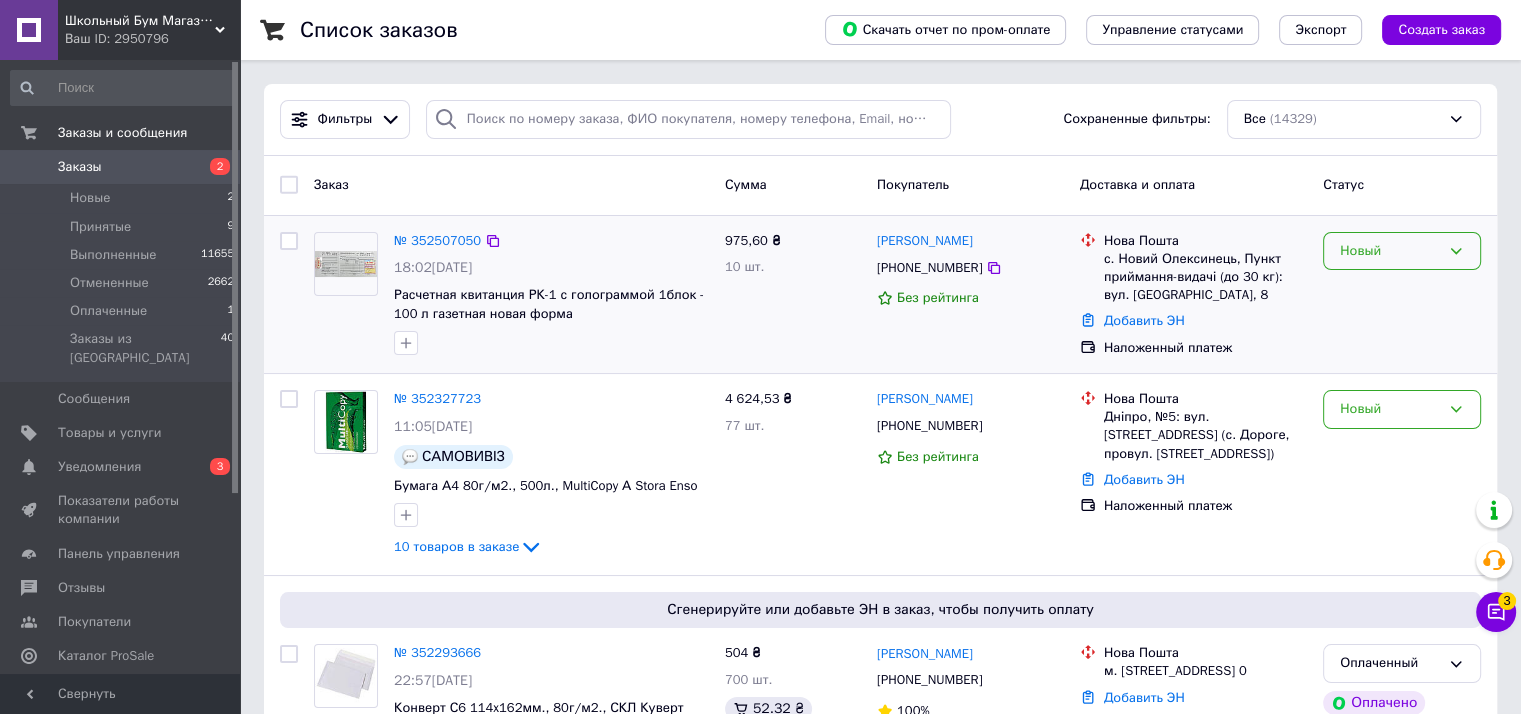 click on "Новый" at bounding box center [1390, 251] 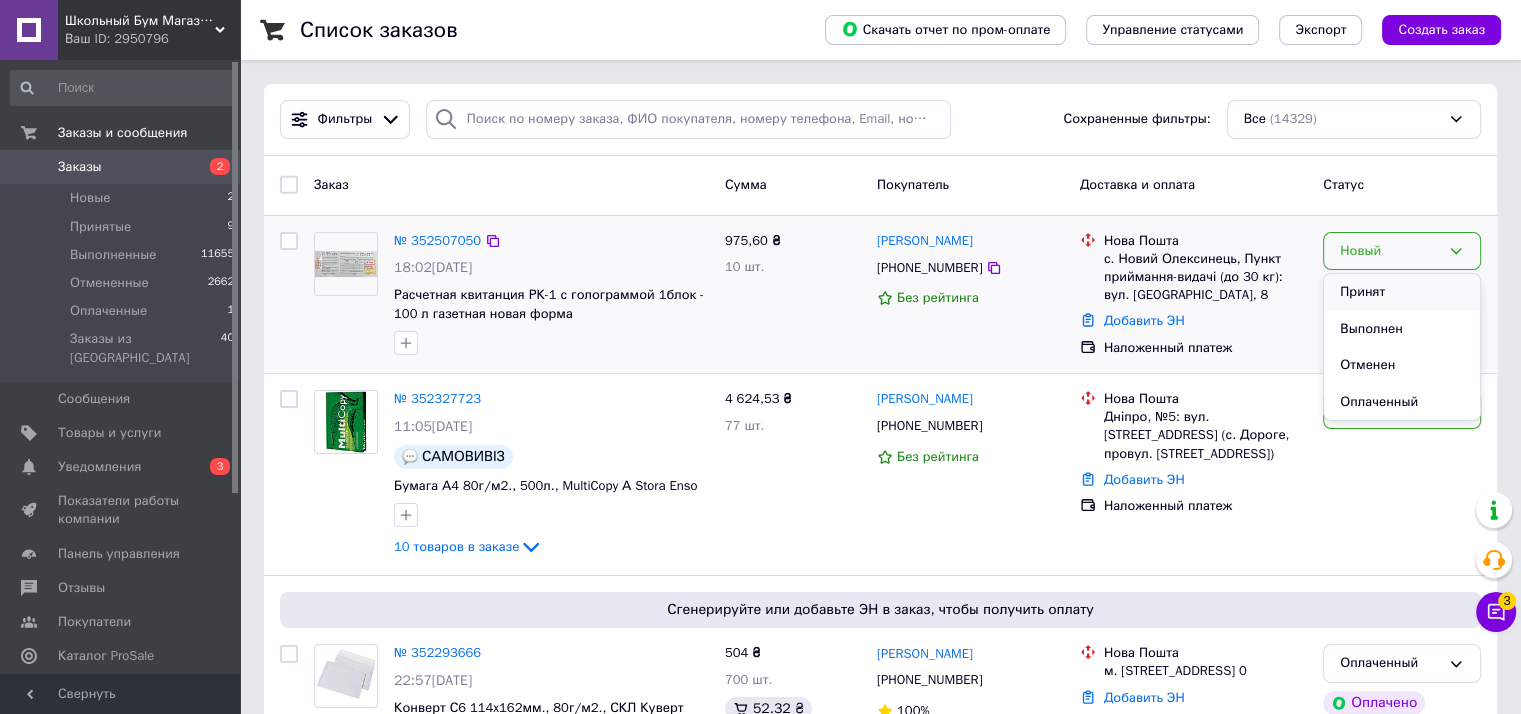 click on "Принят" at bounding box center [1402, 292] 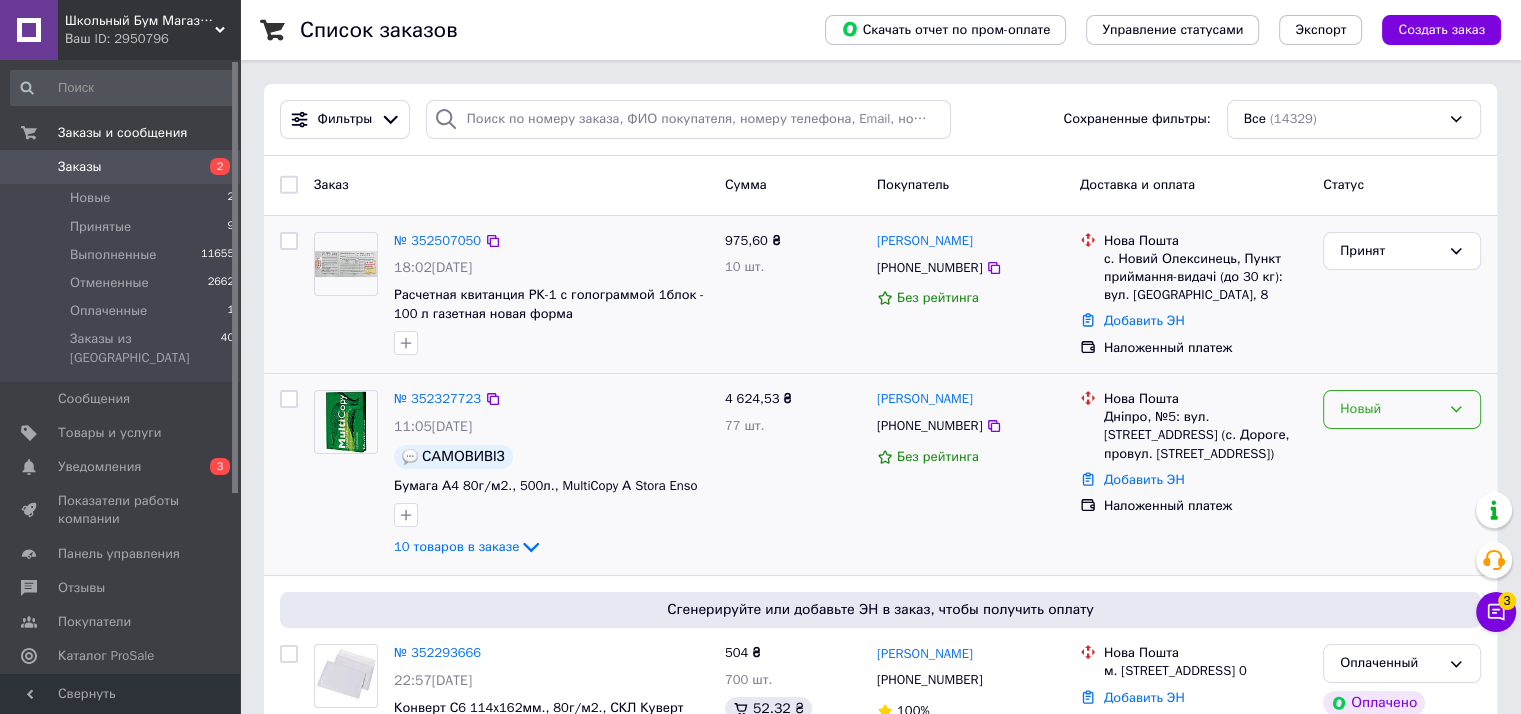click on "Новый" at bounding box center (1390, 409) 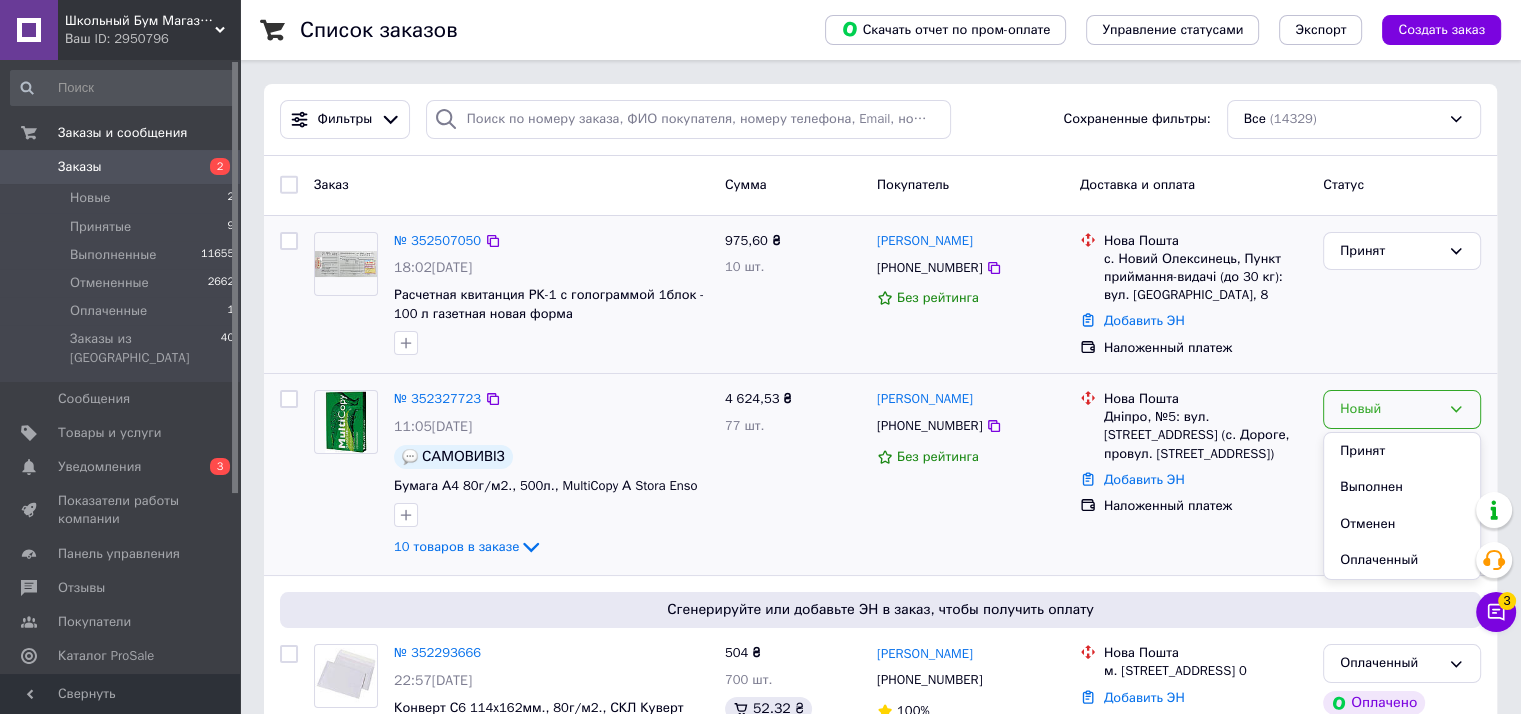 click on "Принят" at bounding box center [1402, 451] 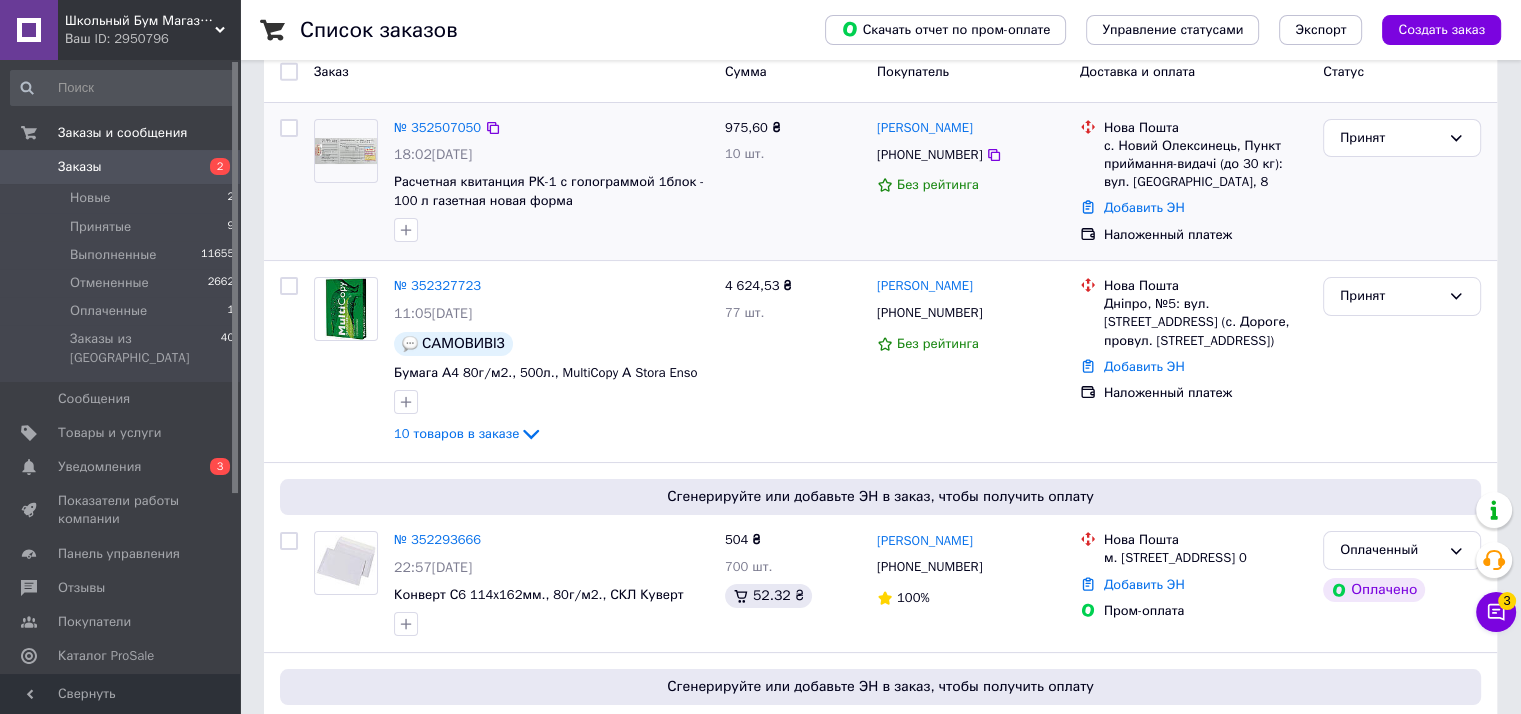 scroll, scrollTop: 200, scrollLeft: 0, axis: vertical 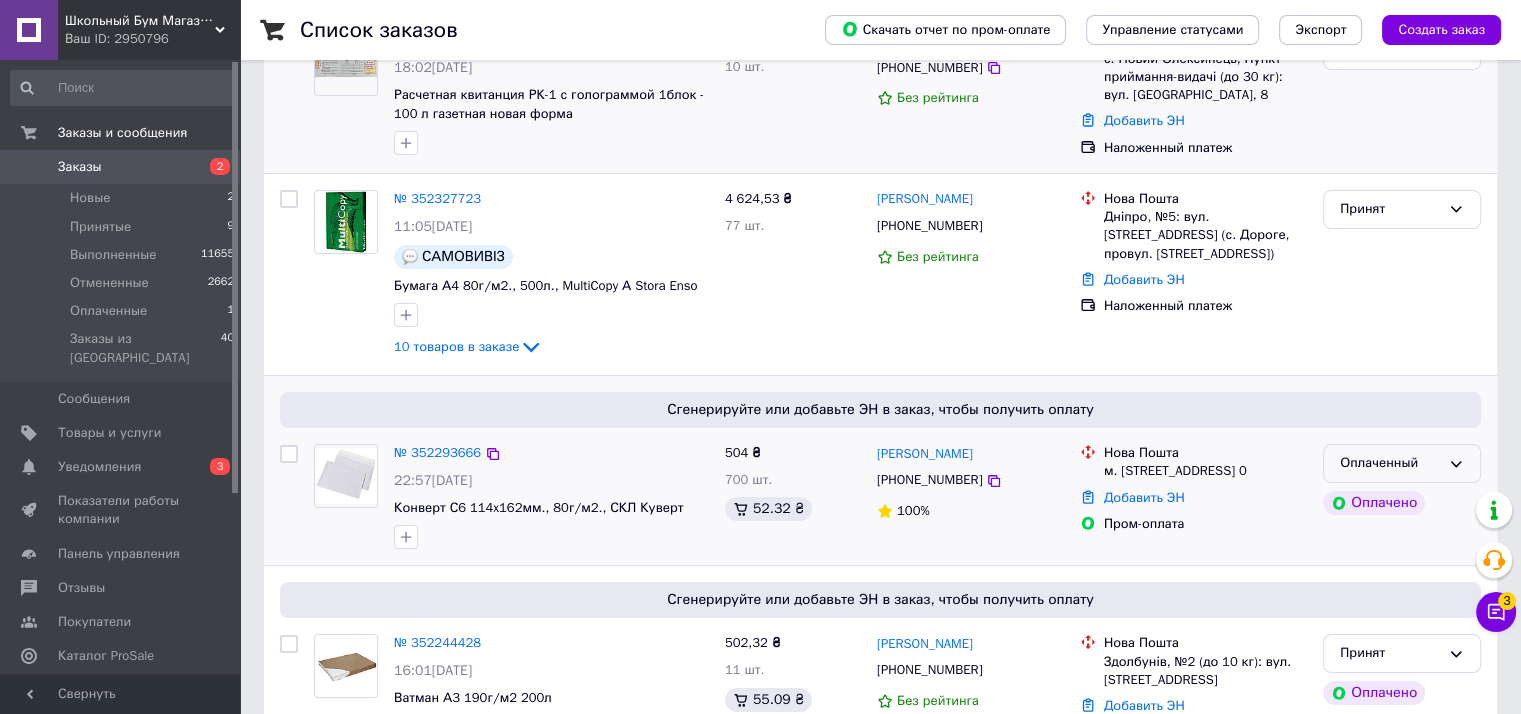 click on "Оплаченный" at bounding box center (1390, 463) 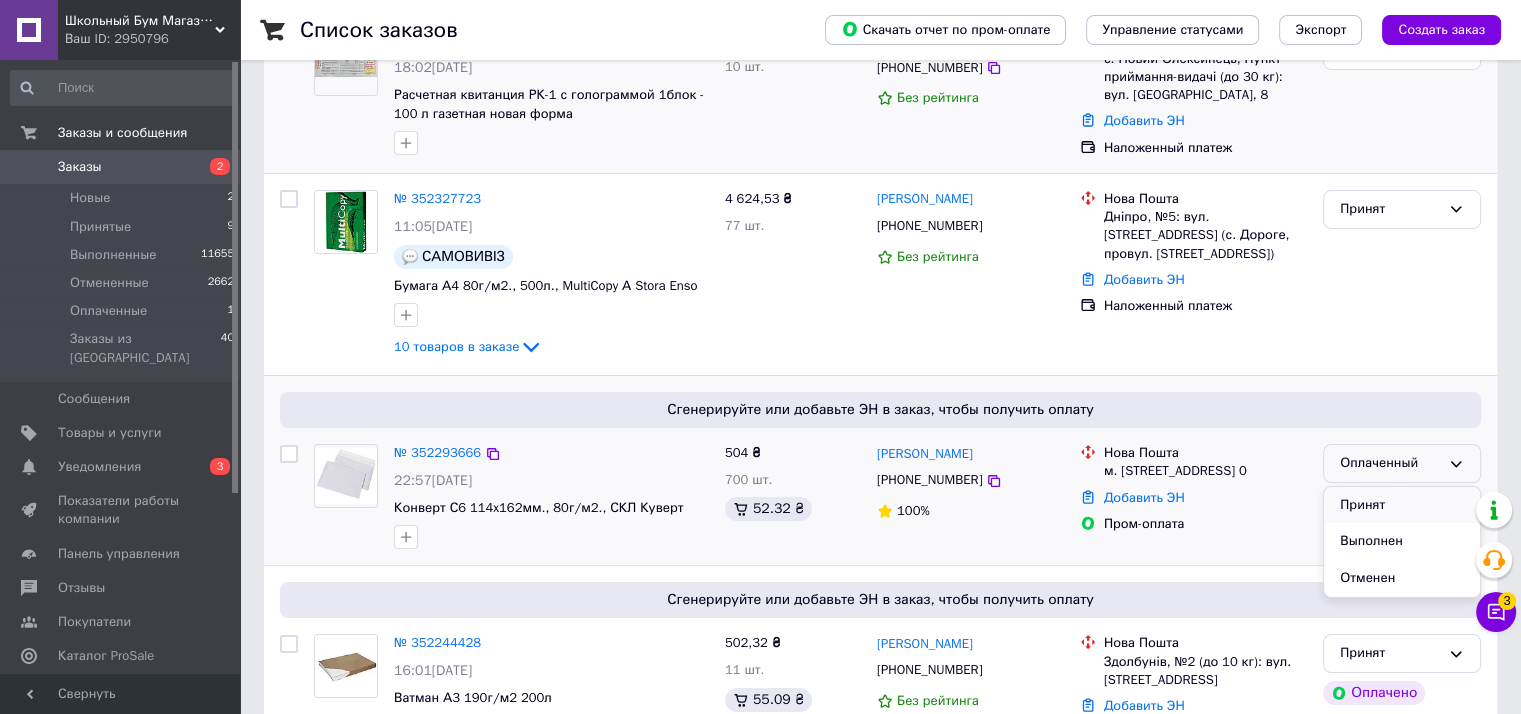 click on "Принят" at bounding box center (1402, 505) 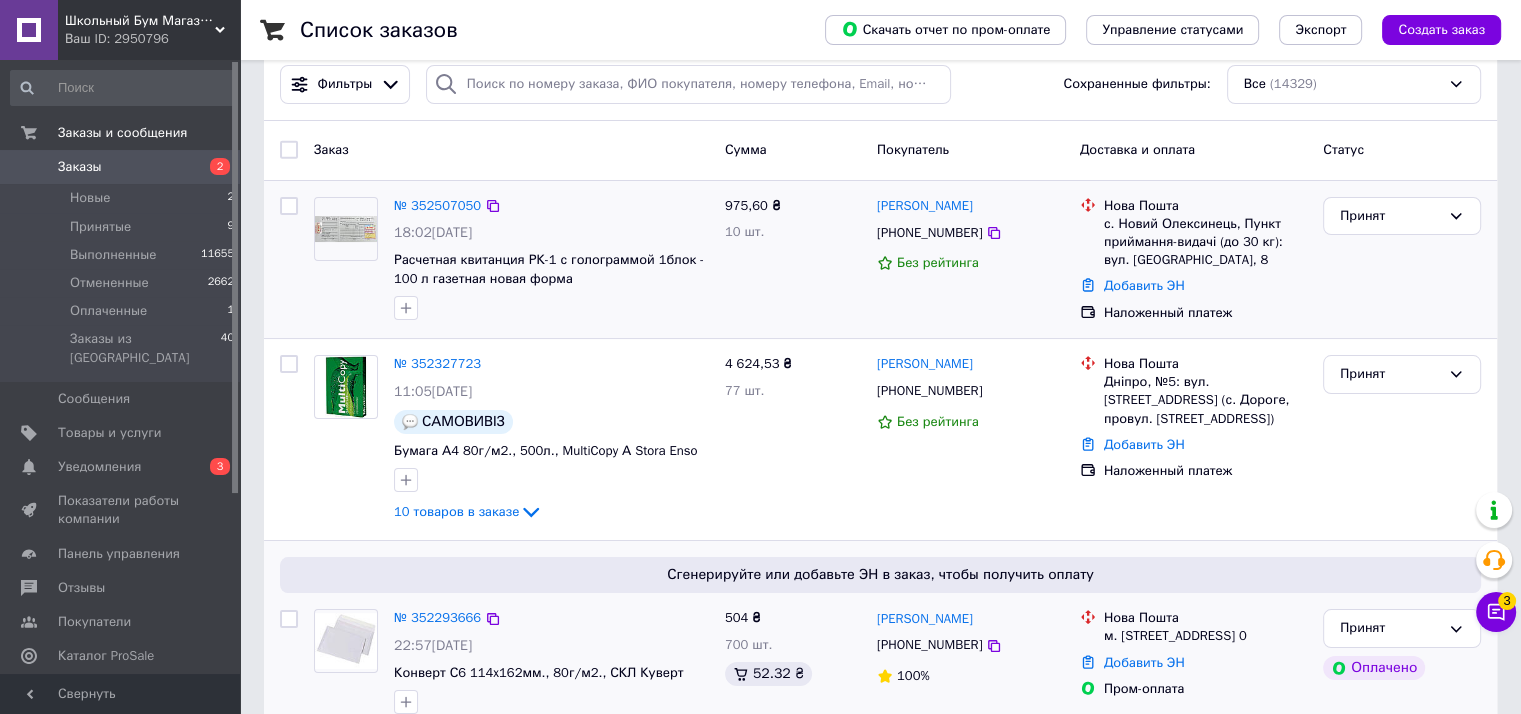 scroll, scrollTop: 0, scrollLeft: 0, axis: both 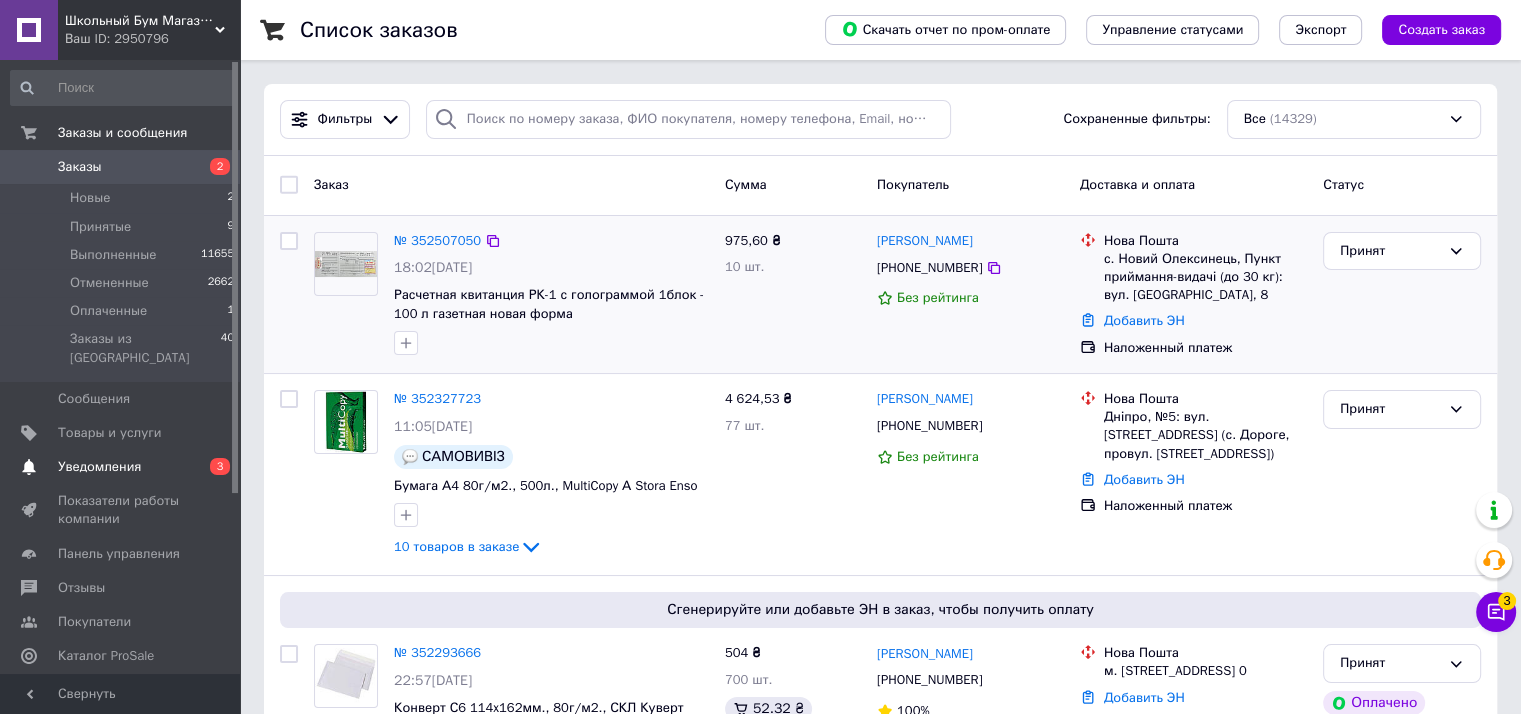 click on "Уведомления" at bounding box center (99, 467) 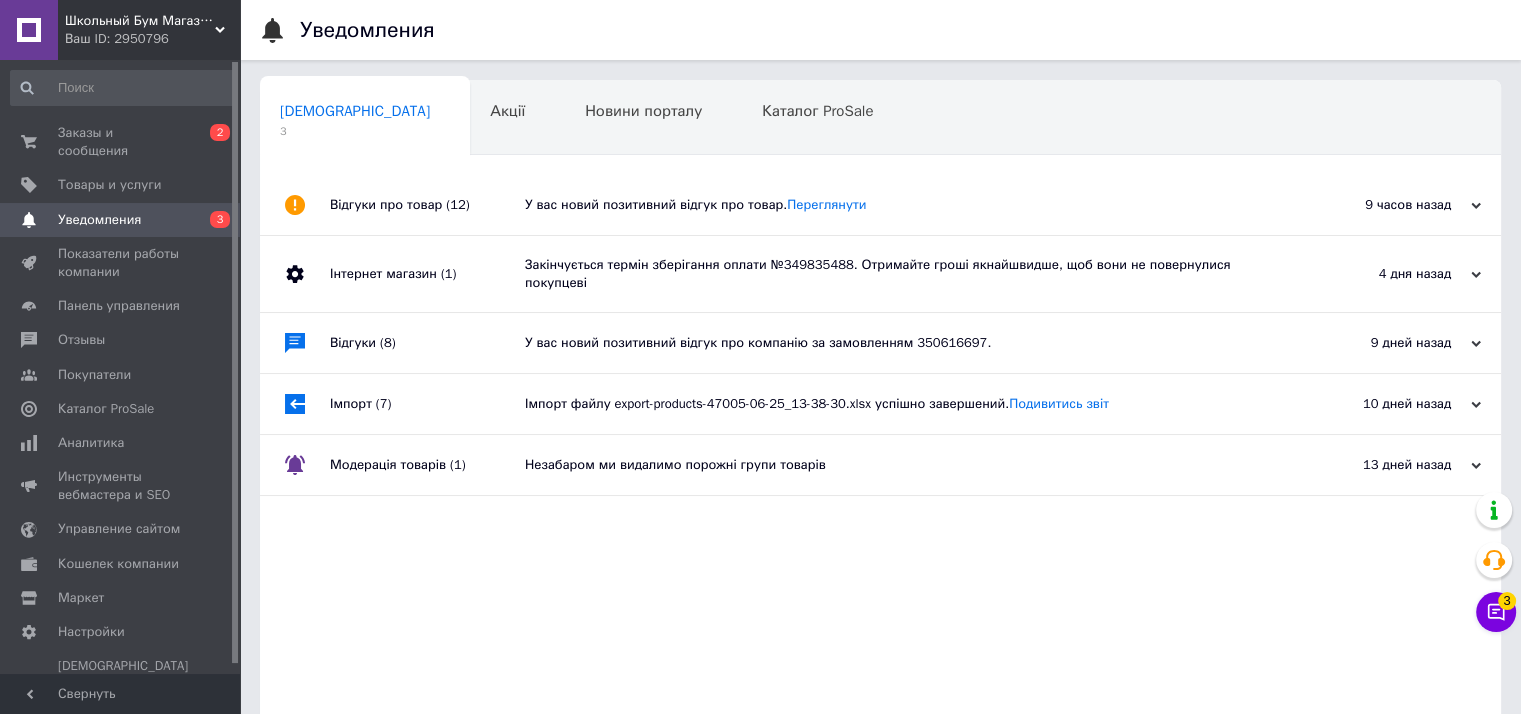 click on "У вас новий позитивний відгук про товар.  Переглянути" at bounding box center (903, 205) 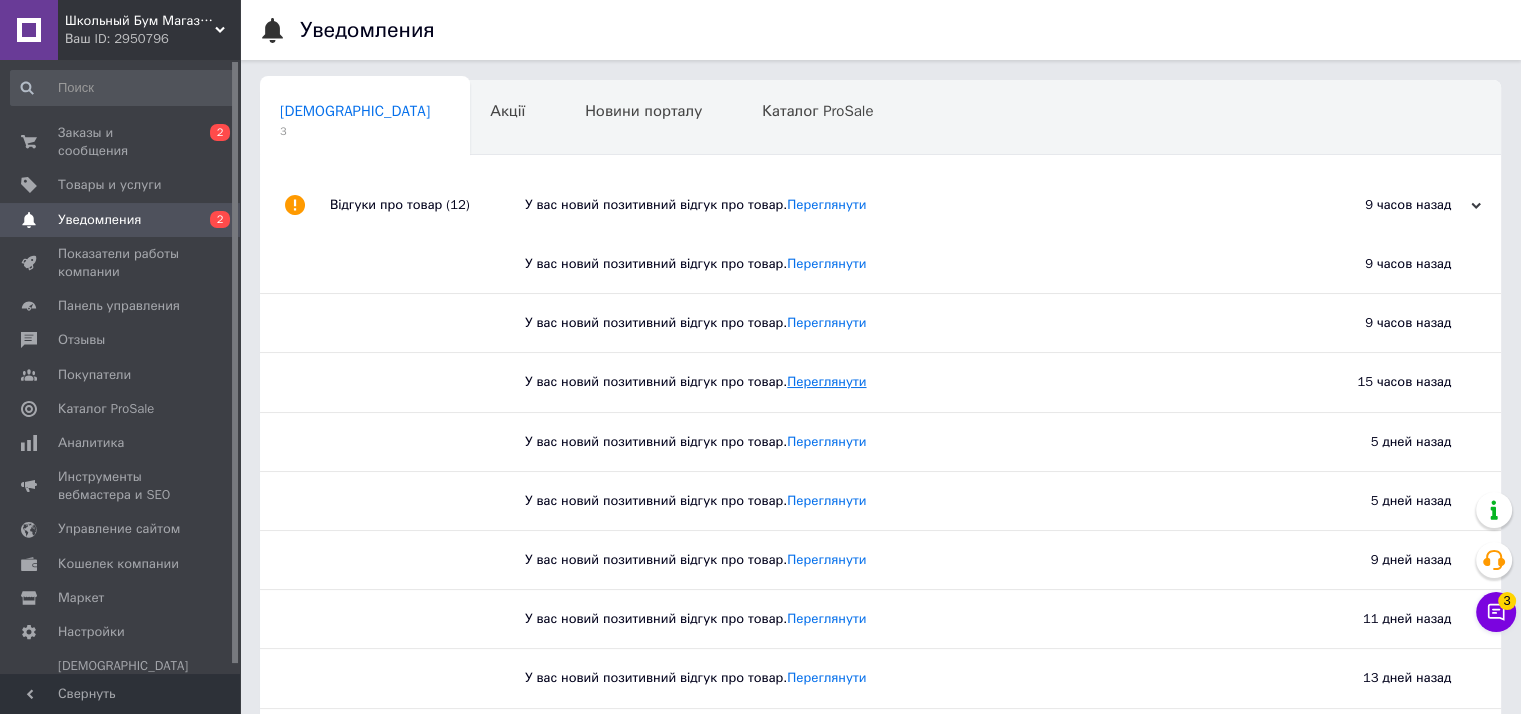 click on "Переглянути" at bounding box center [826, 381] 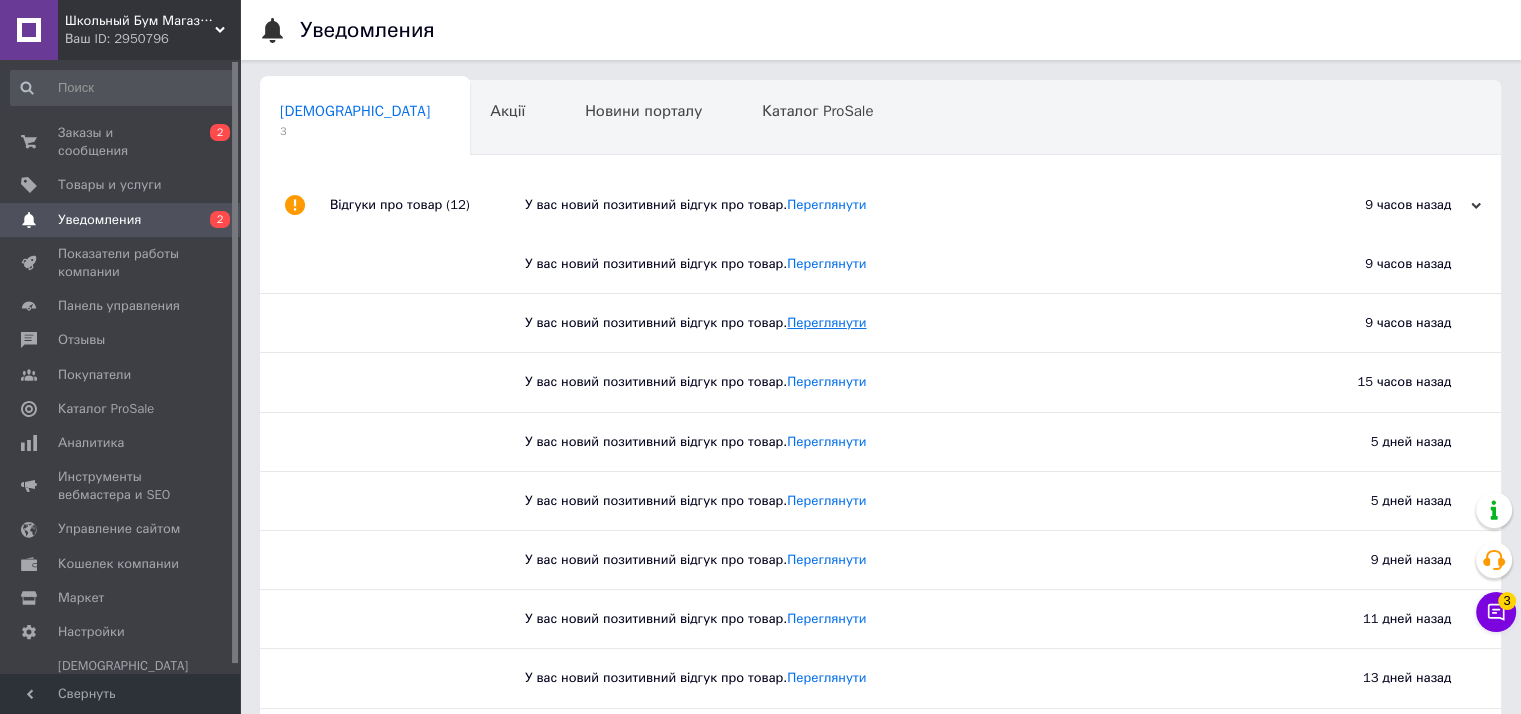 click on "Переглянути" at bounding box center [826, 322] 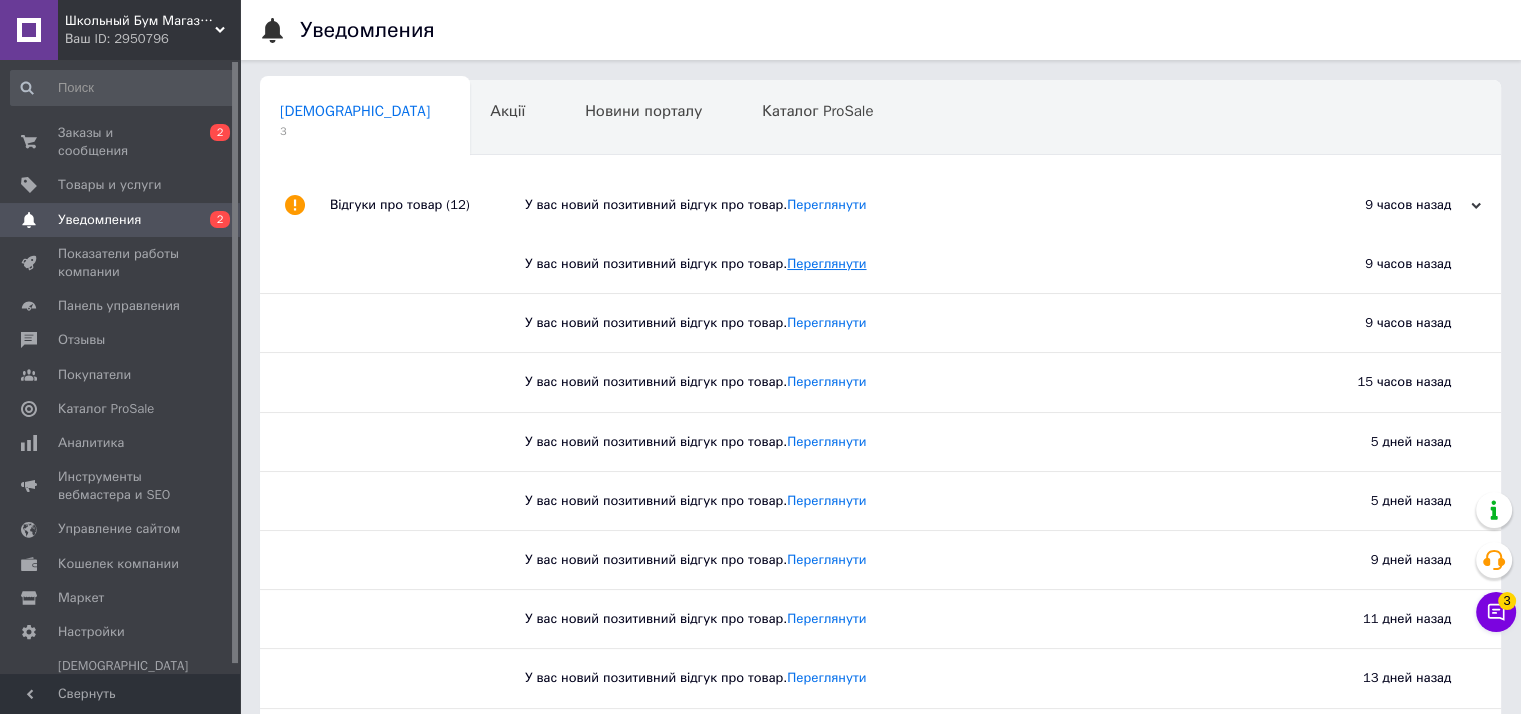 click on "Переглянути" at bounding box center [826, 263] 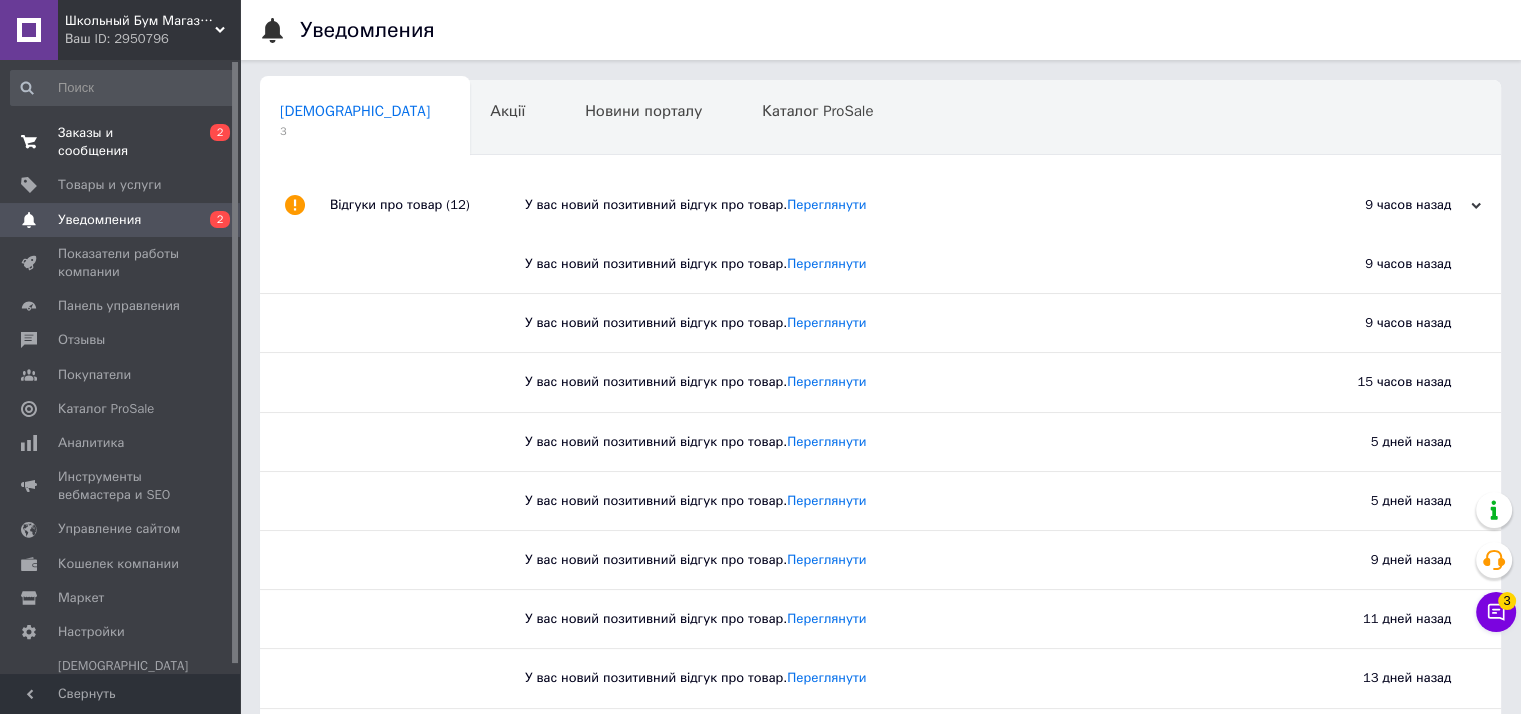 drag, startPoint x: 83, startPoint y: 129, endPoint x: 84, endPoint y: 145, distance: 16.03122 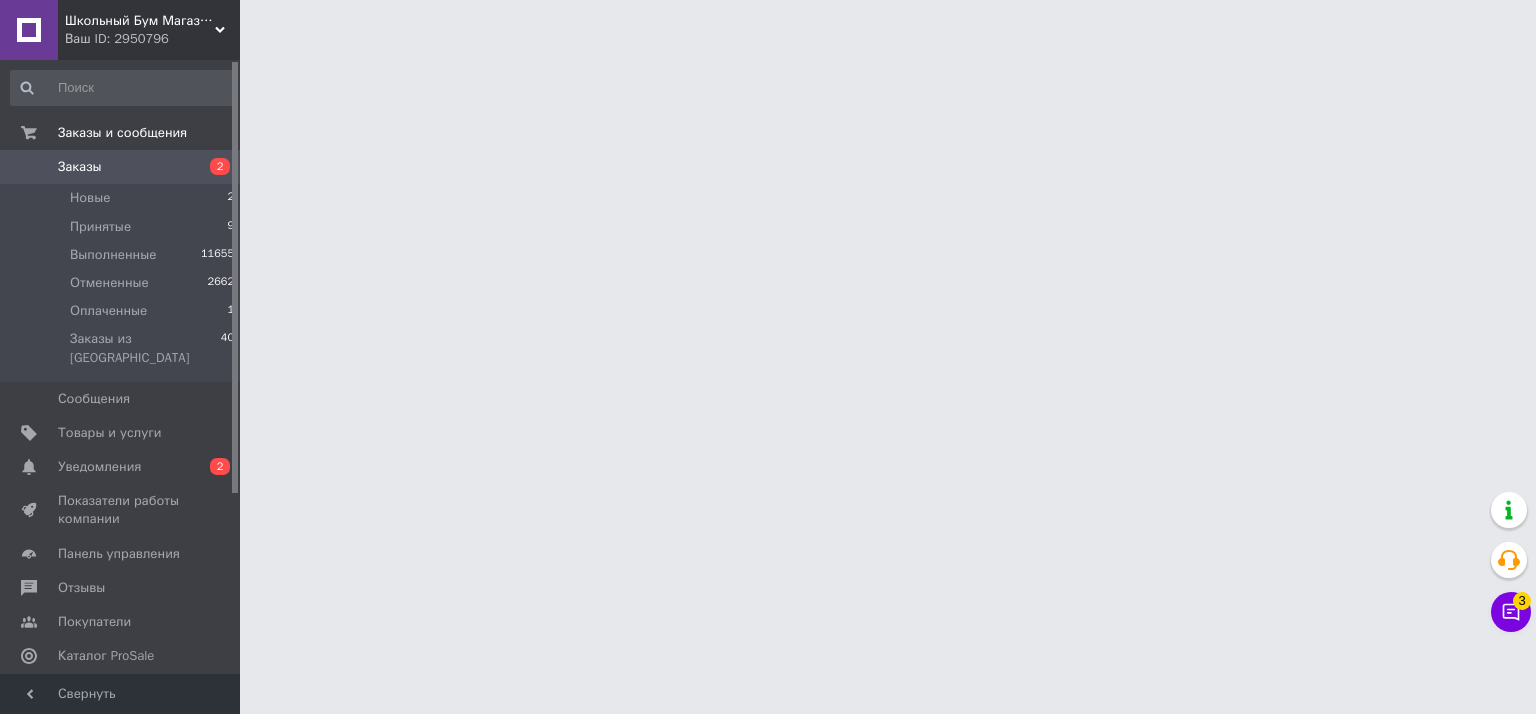 click on "Заказы" at bounding box center [80, 167] 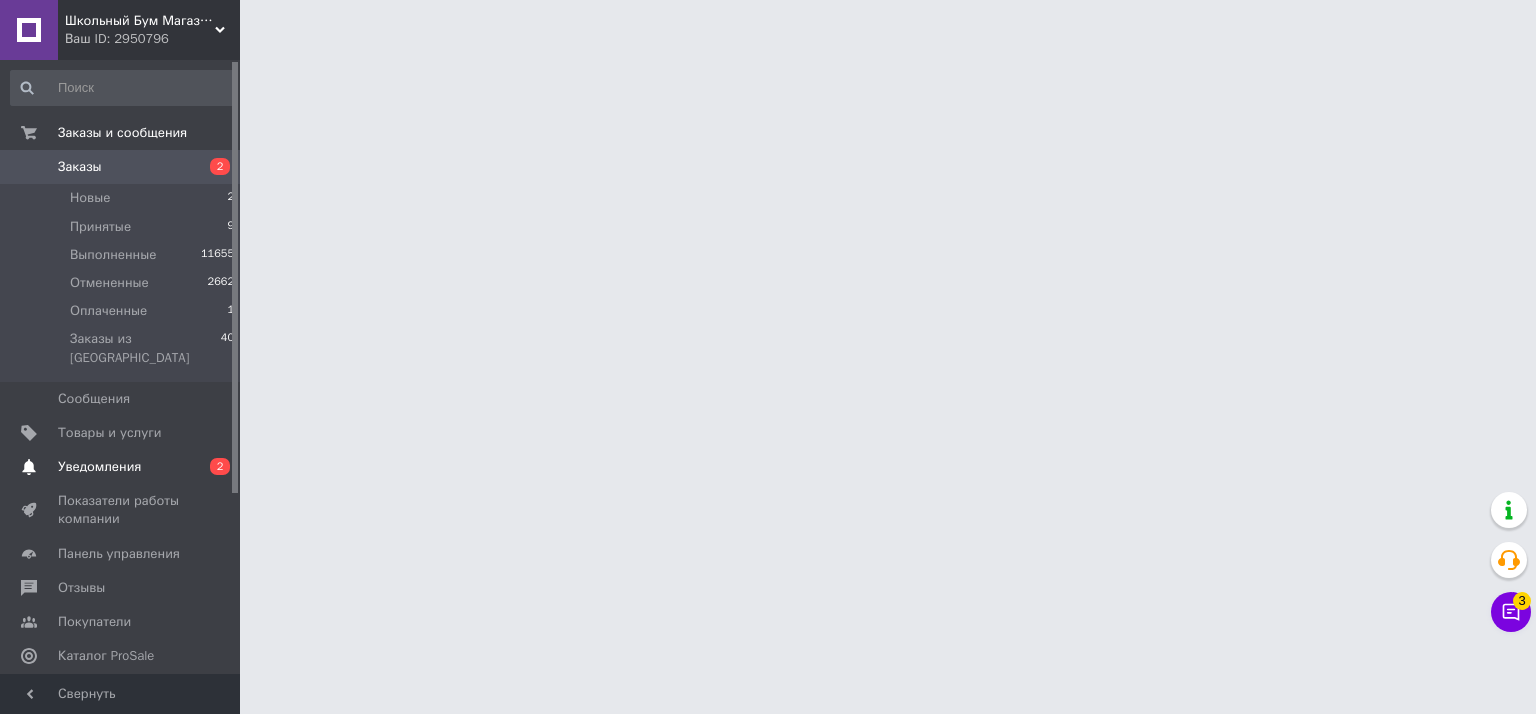 click on "Уведомления" at bounding box center (99, 467) 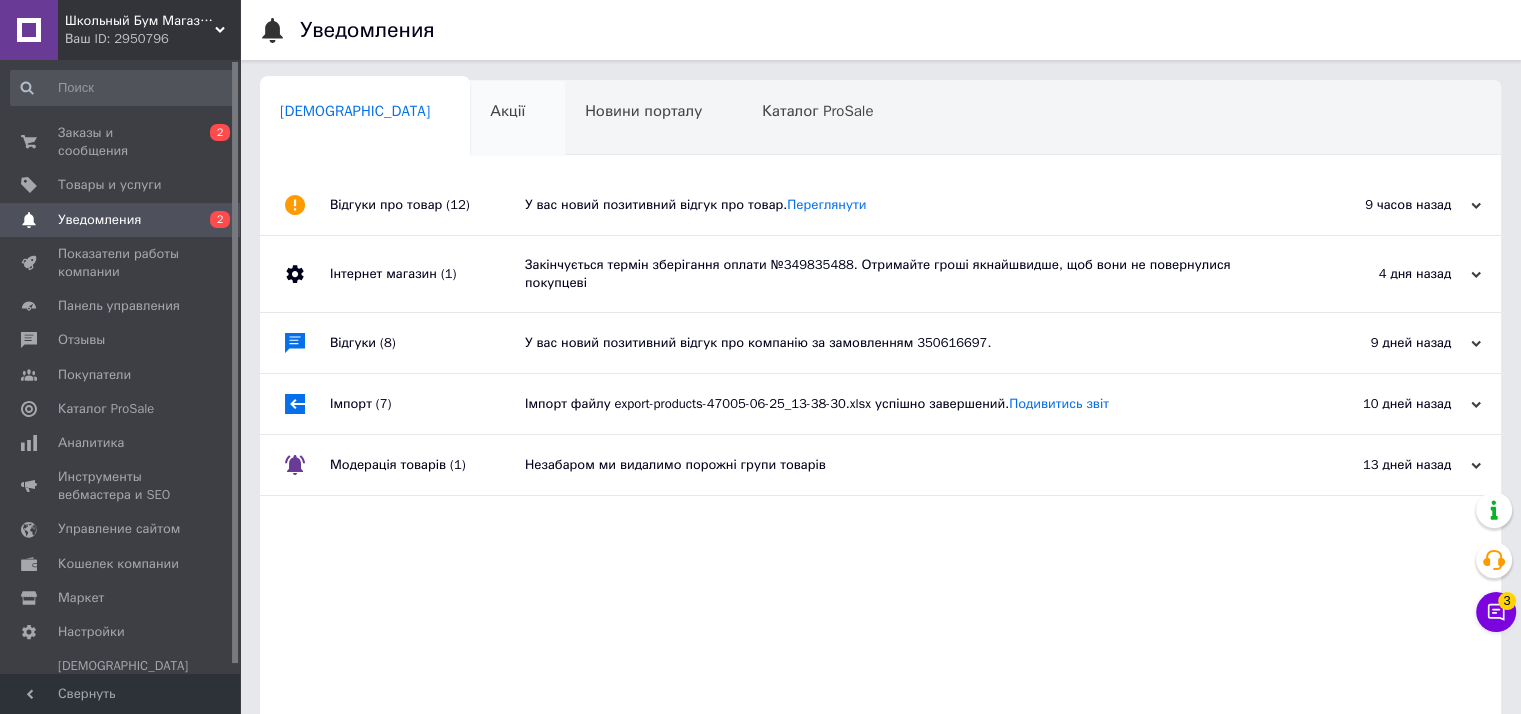 drag, startPoint x: 464, startPoint y: 115, endPoint x: 487, endPoint y: 119, distance: 23.345236 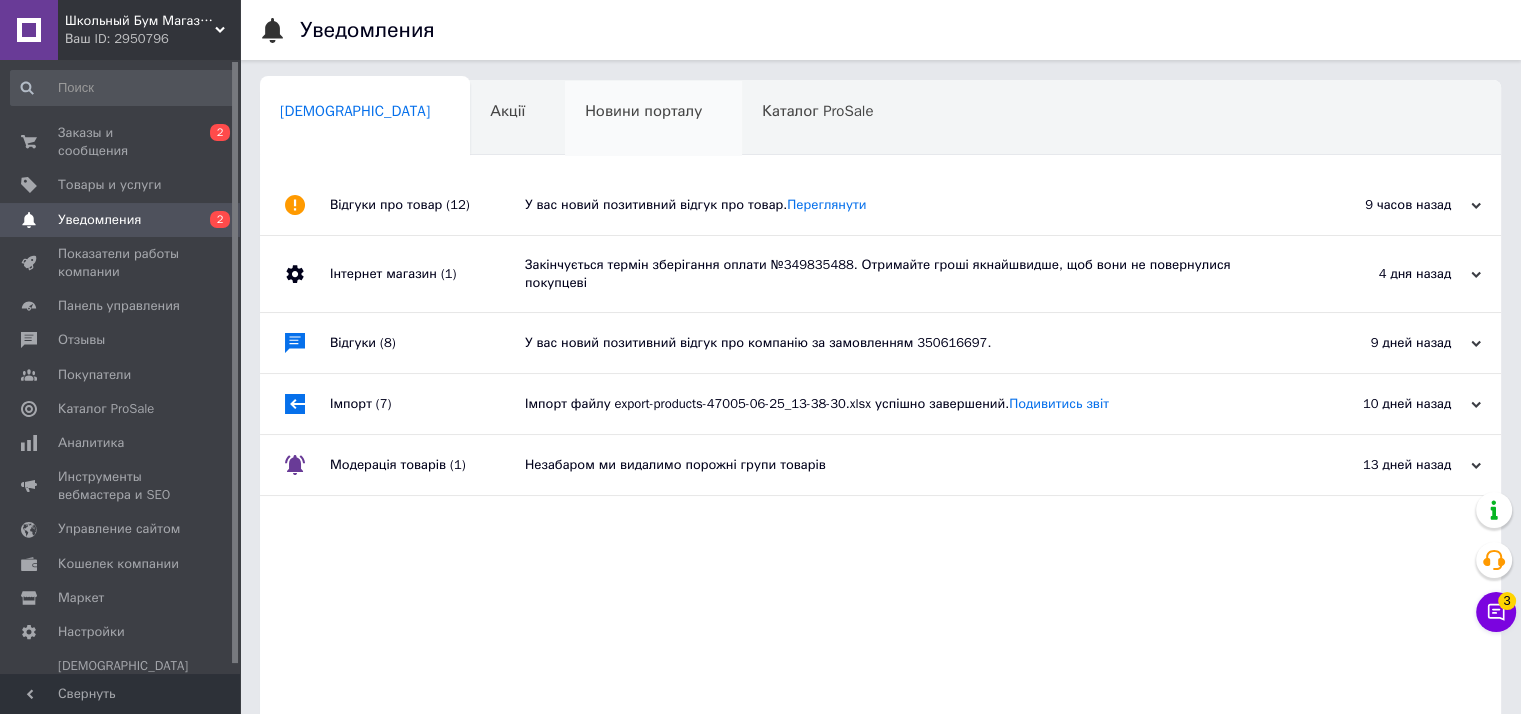 click on "Новини порталу" at bounding box center [643, 111] 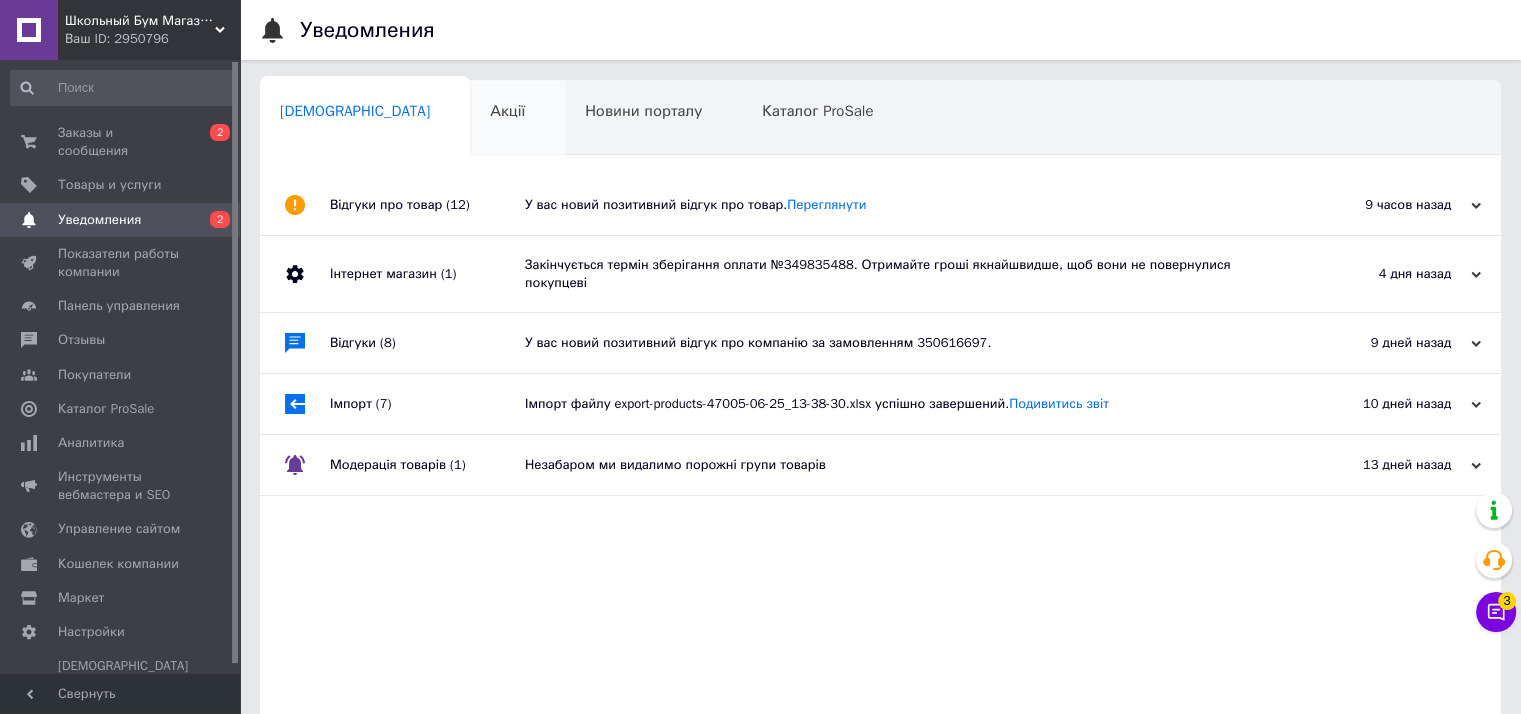 click on "Акції 0" at bounding box center [517, 119] 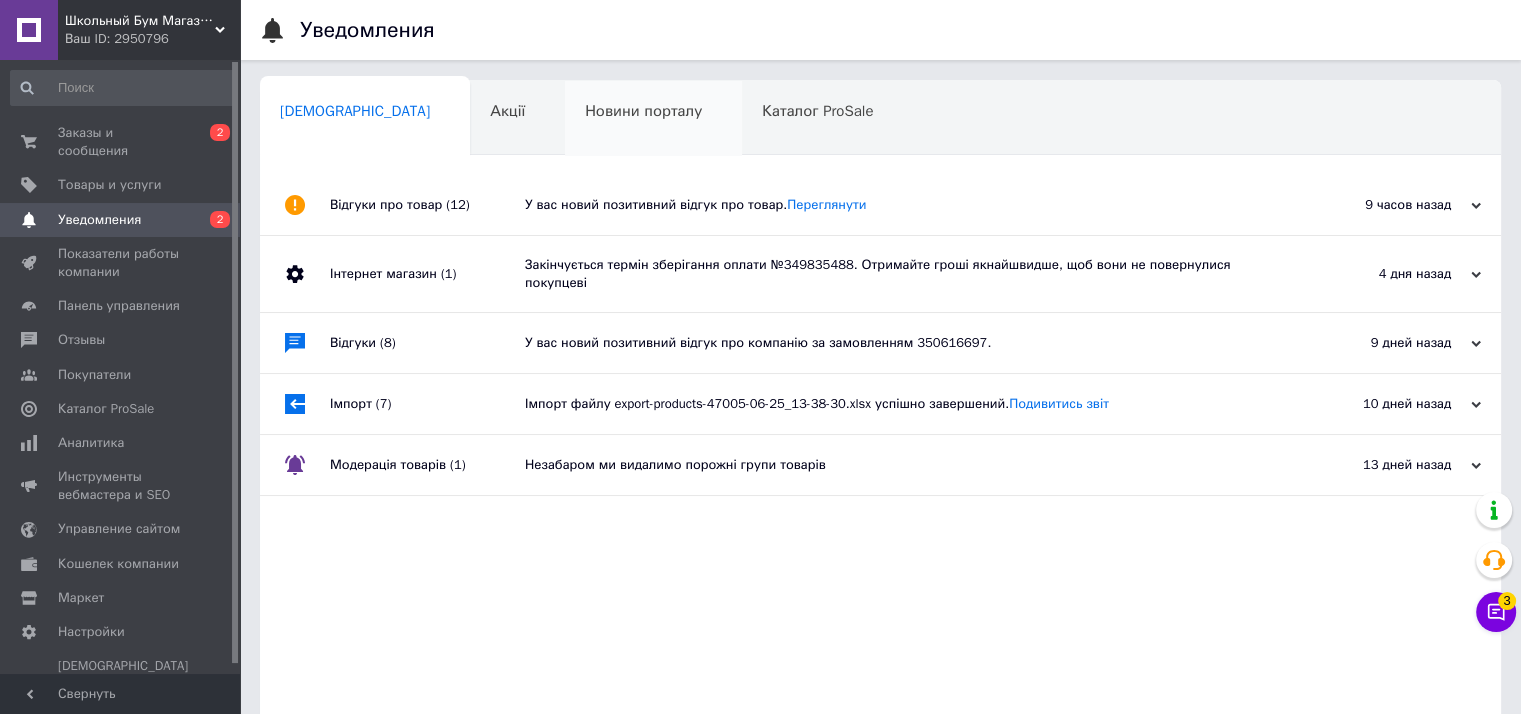 click on "Сповіщення 0 Акції 0 Новини порталу 0 Каталог ProSale 0 Навчання та заходи 0 Ok Отфильтровано...  Сохранить" at bounding box center [735, 157] 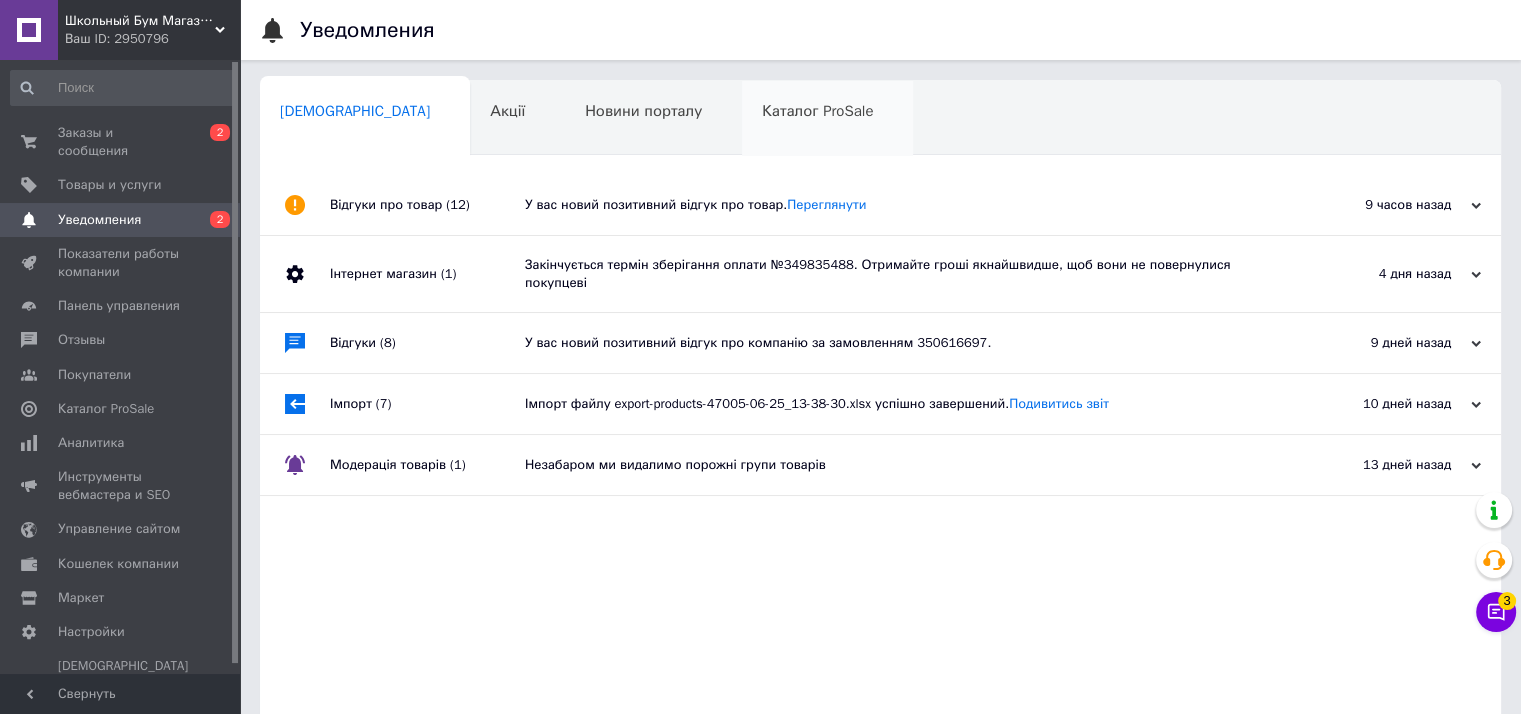 drag, startPoint x: 714, startPoint y: 121, endPoint x: 724, endPoint y: 126, distance: 11.18034 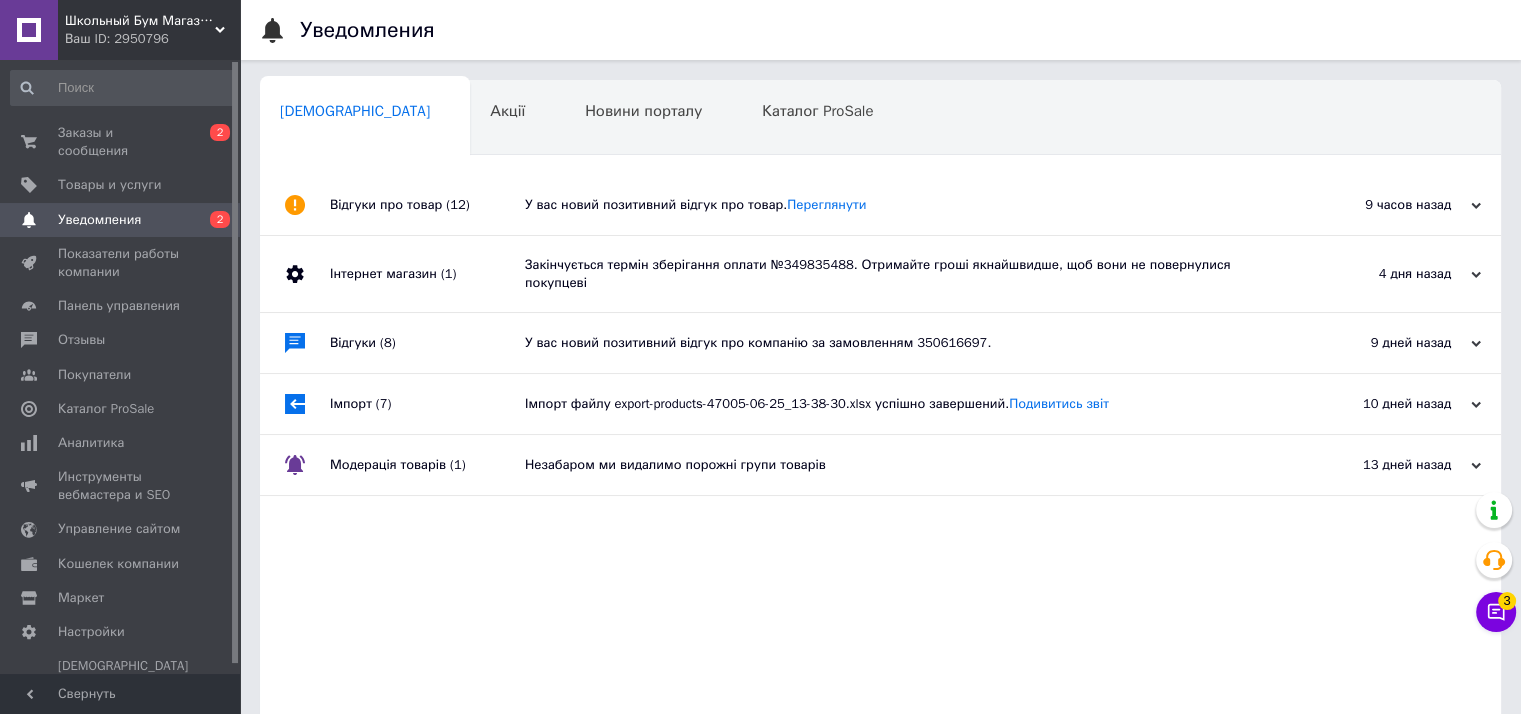 click on "Навчання та заходи 0" at bounding box center (361, 195) 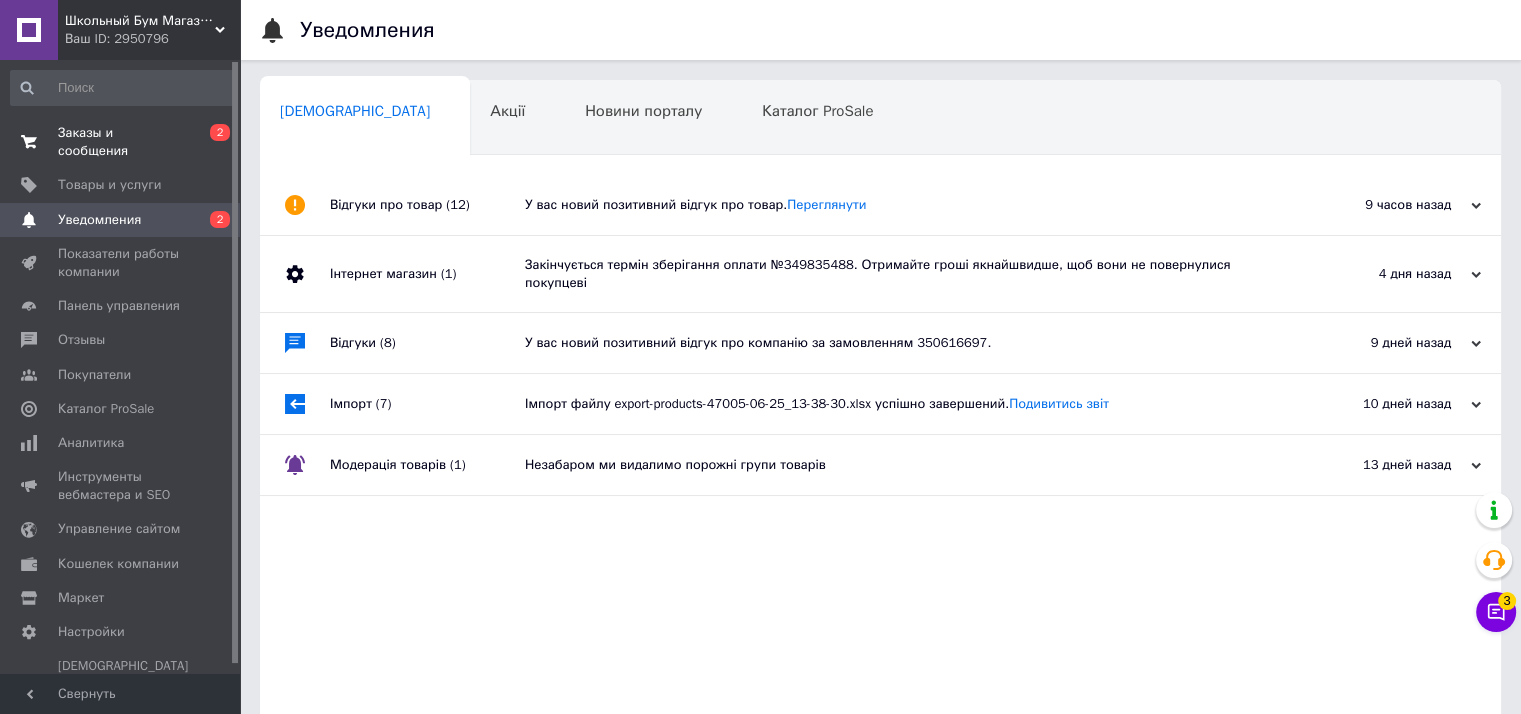 click on "Заказы и сообщения" at bounding box center (121, 142) 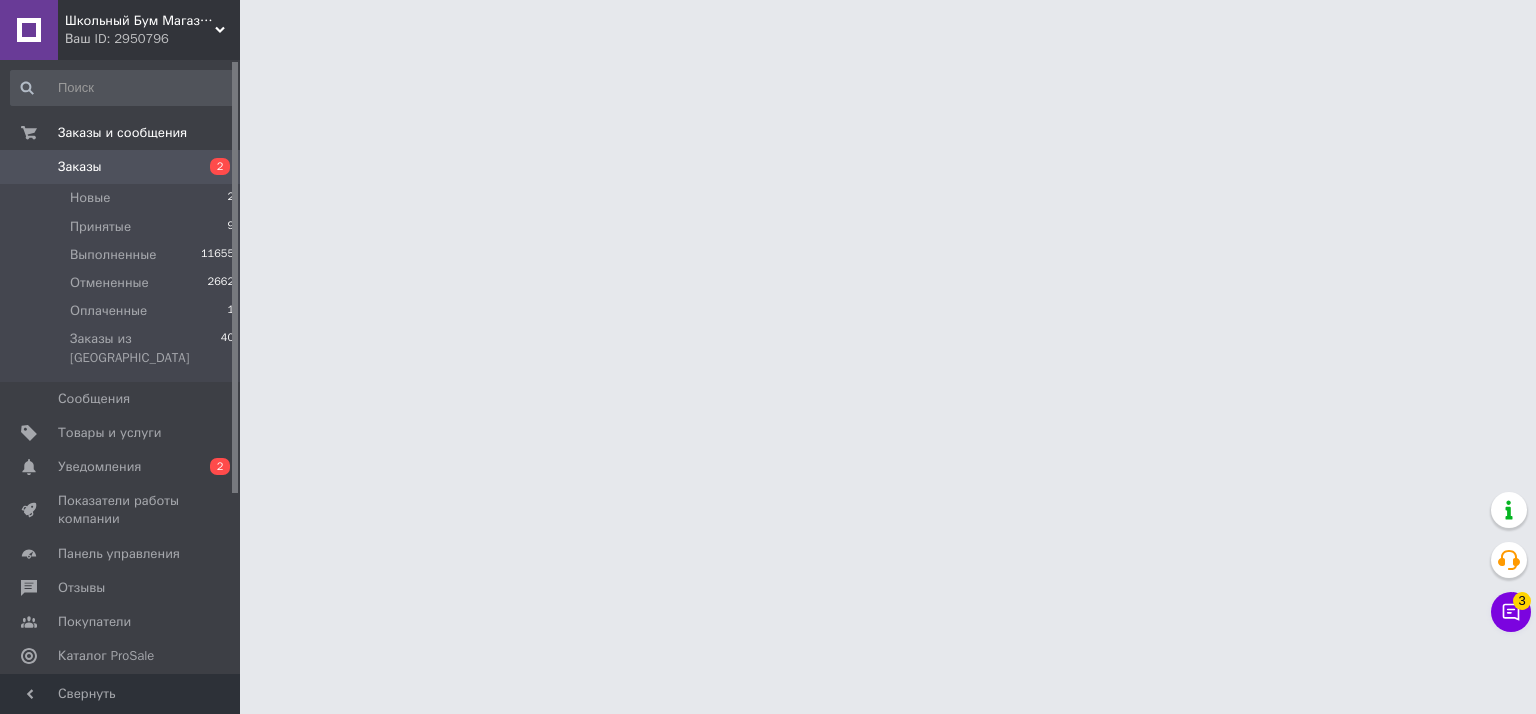 click on "Заказы" at bounding box center (80, 167) 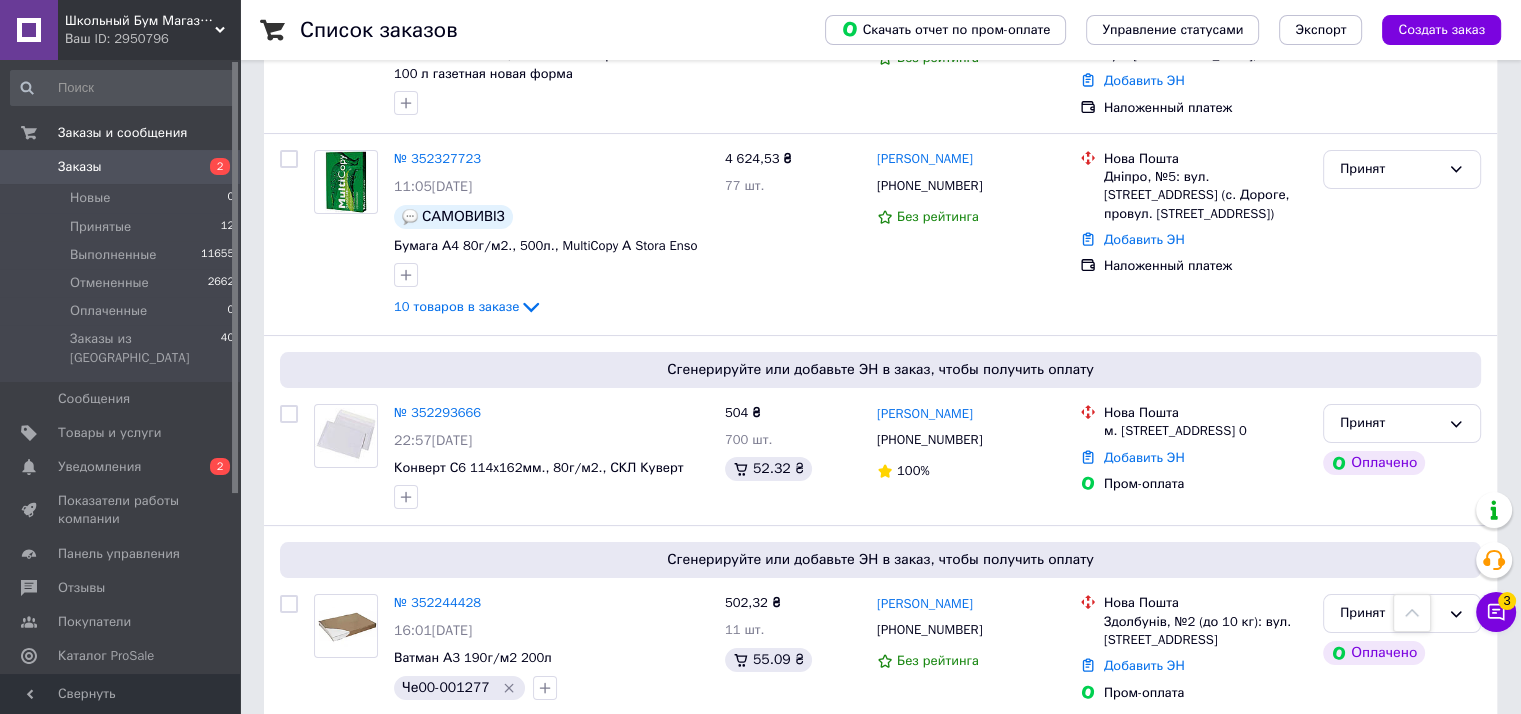 scroll, scrollTop: 0, scrollLeft: 0, axis: both 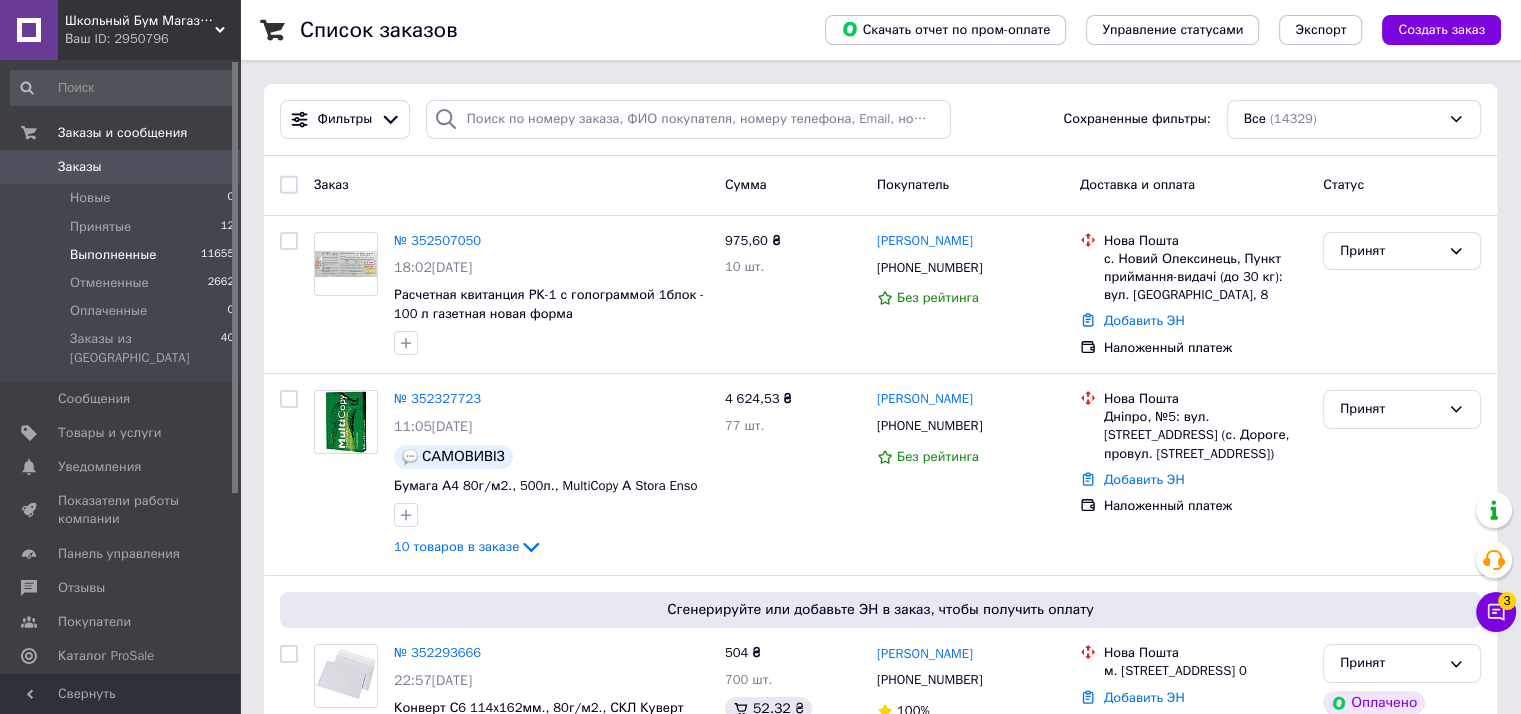 click on "Выполненные 11655" at bounding box center (123, 255) 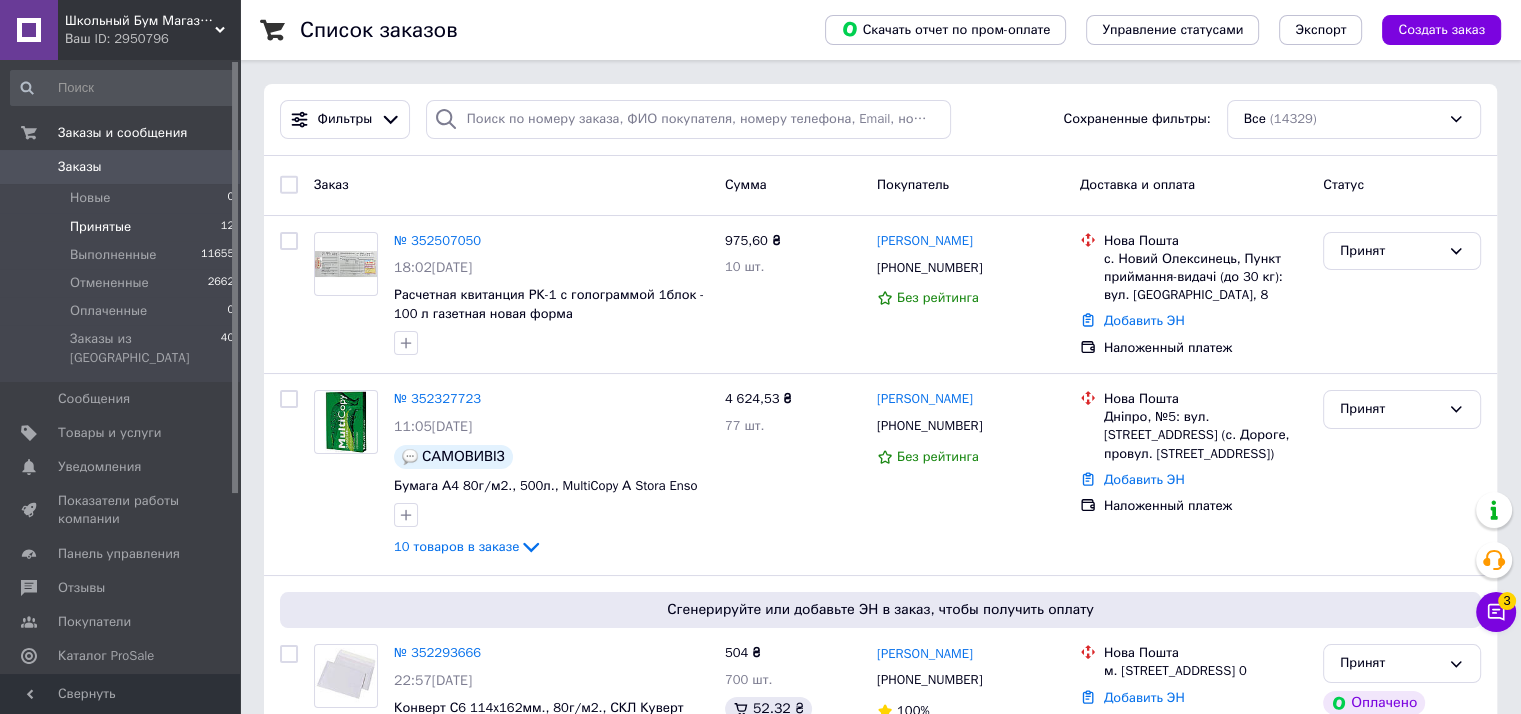 click on "Принятые" at bounding box center (100, 227) 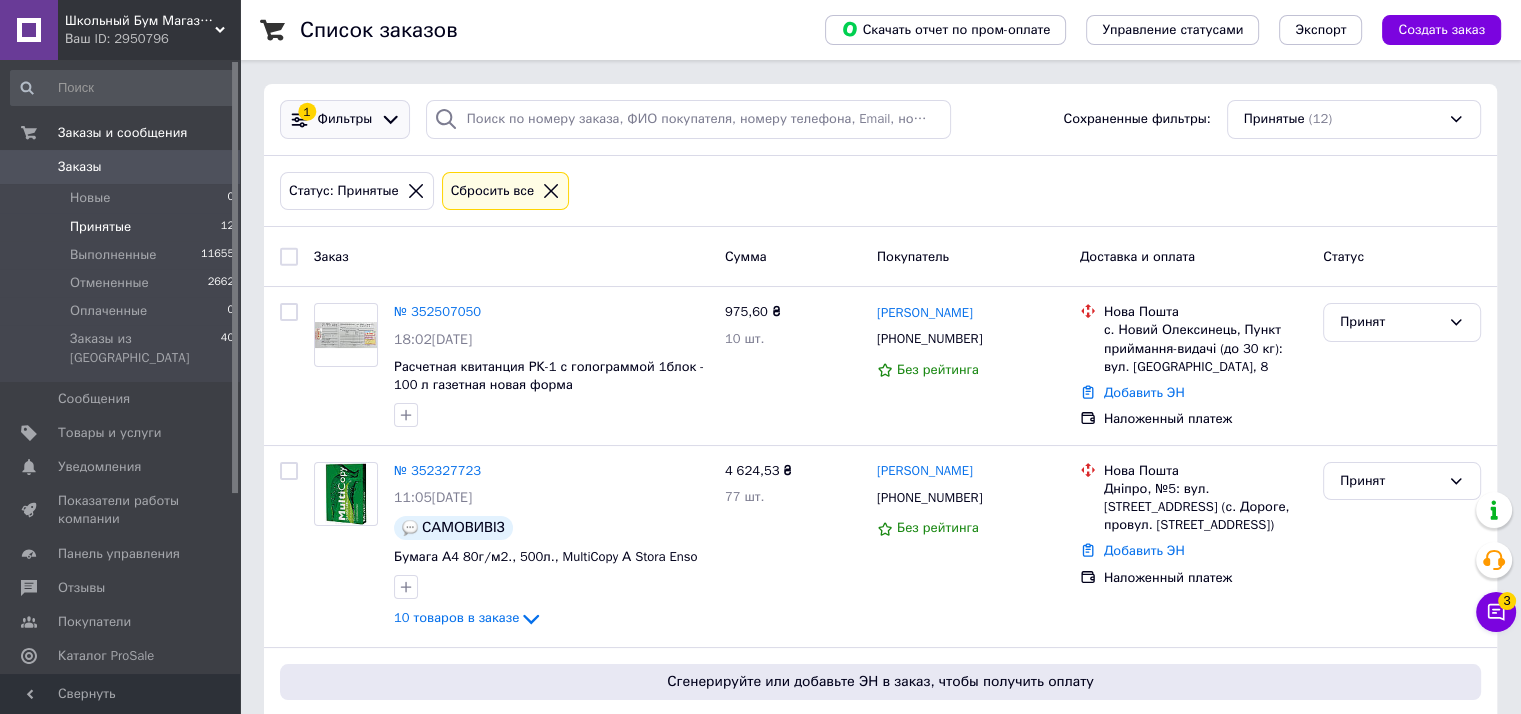 click 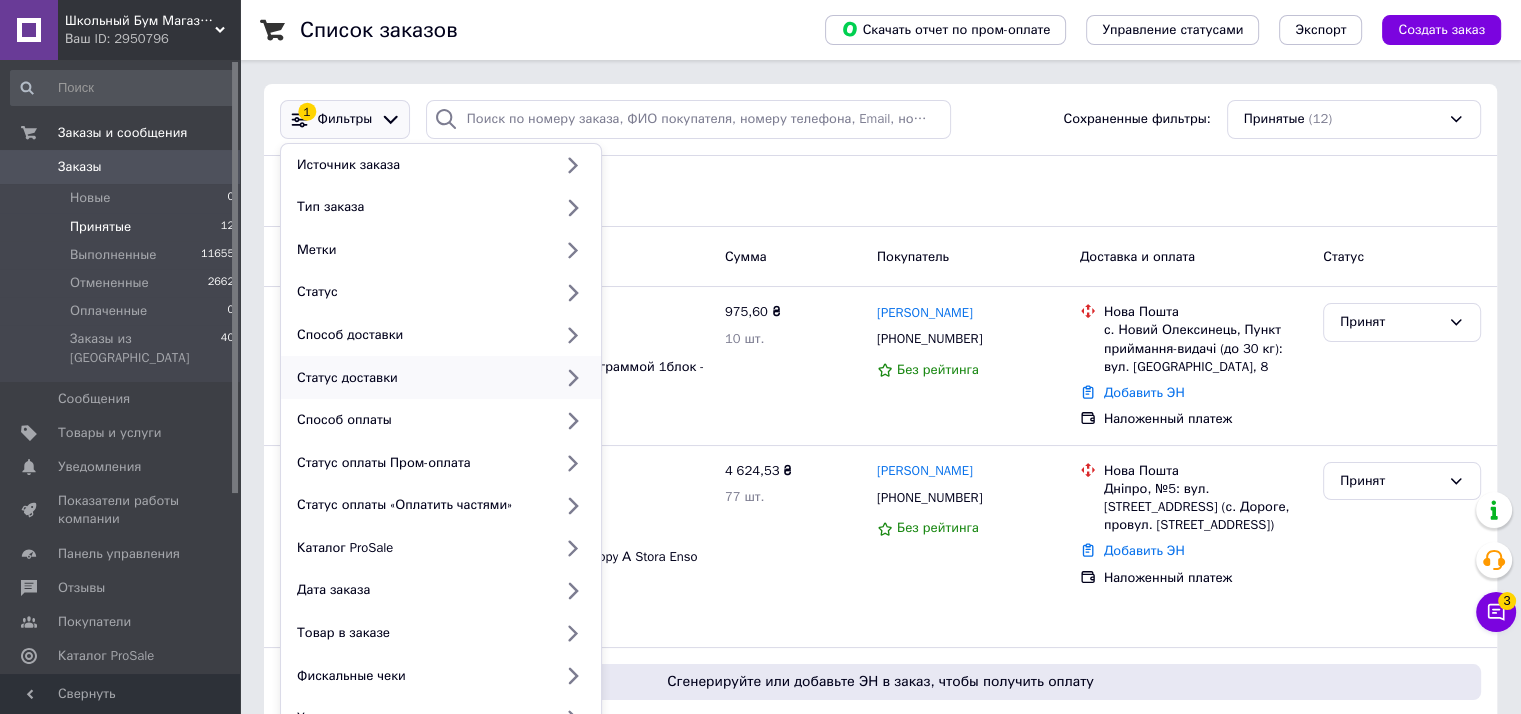 click on "Статус доставки" at bounding box center [420, 378] 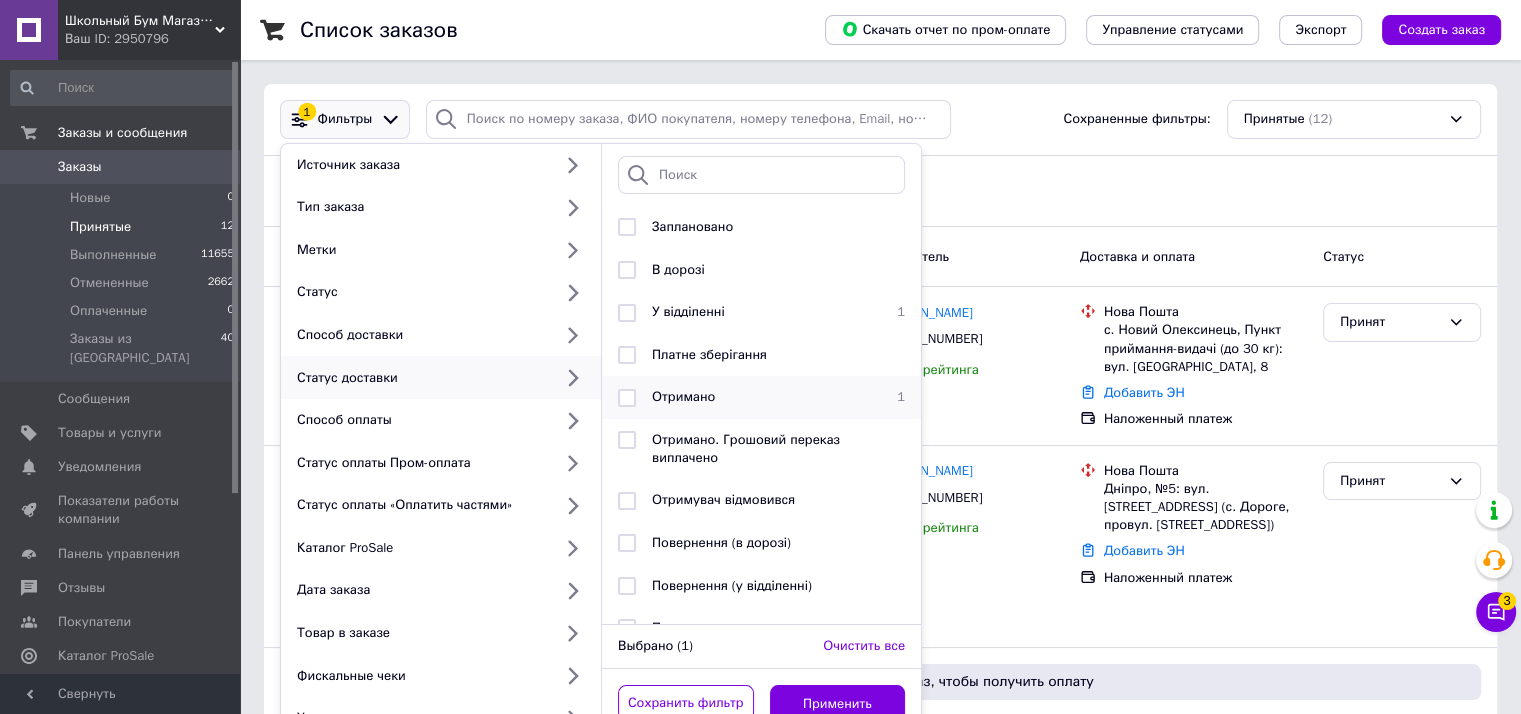 drag, startPoint x: 628, startPoint y: 394, endPoint x: 642, endPoint y: 407, distance: 19.104973 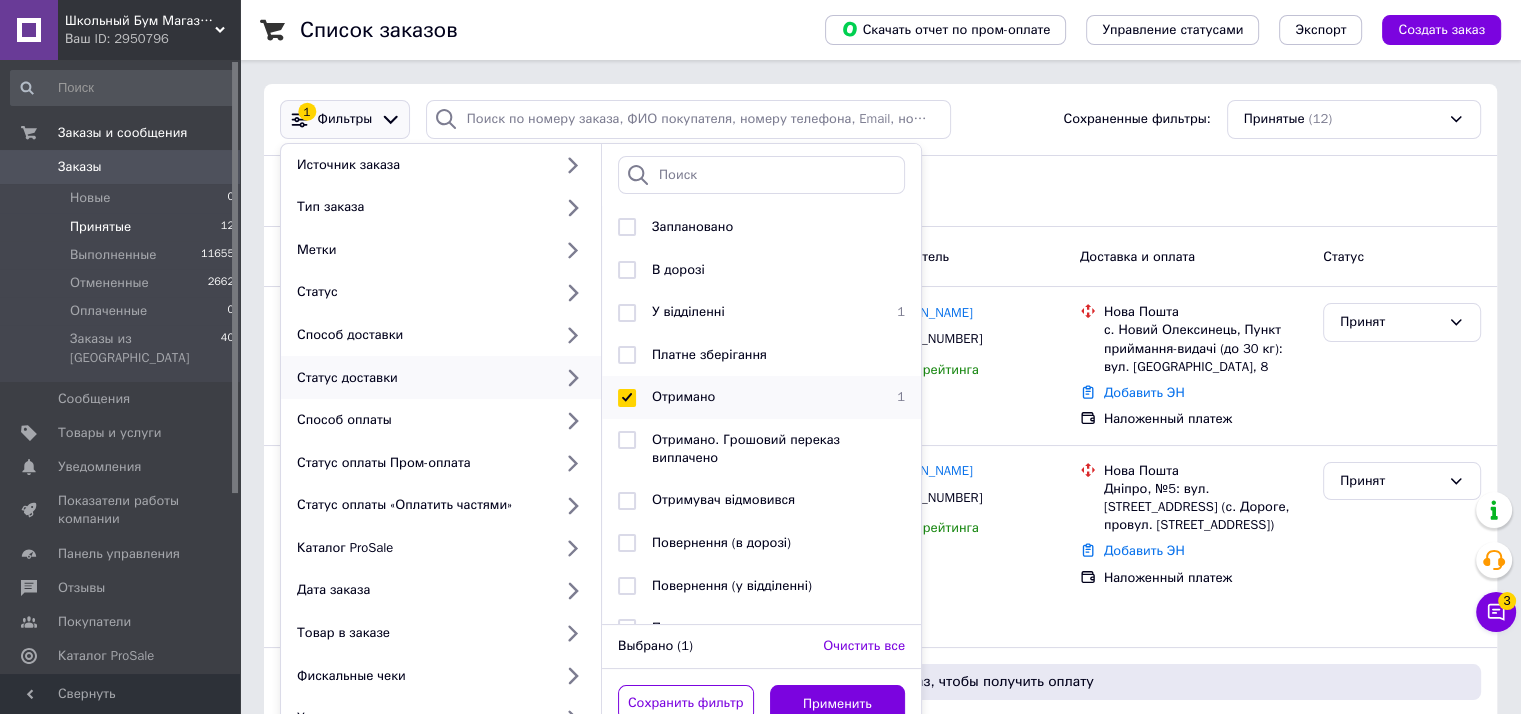 checkbox on "true" 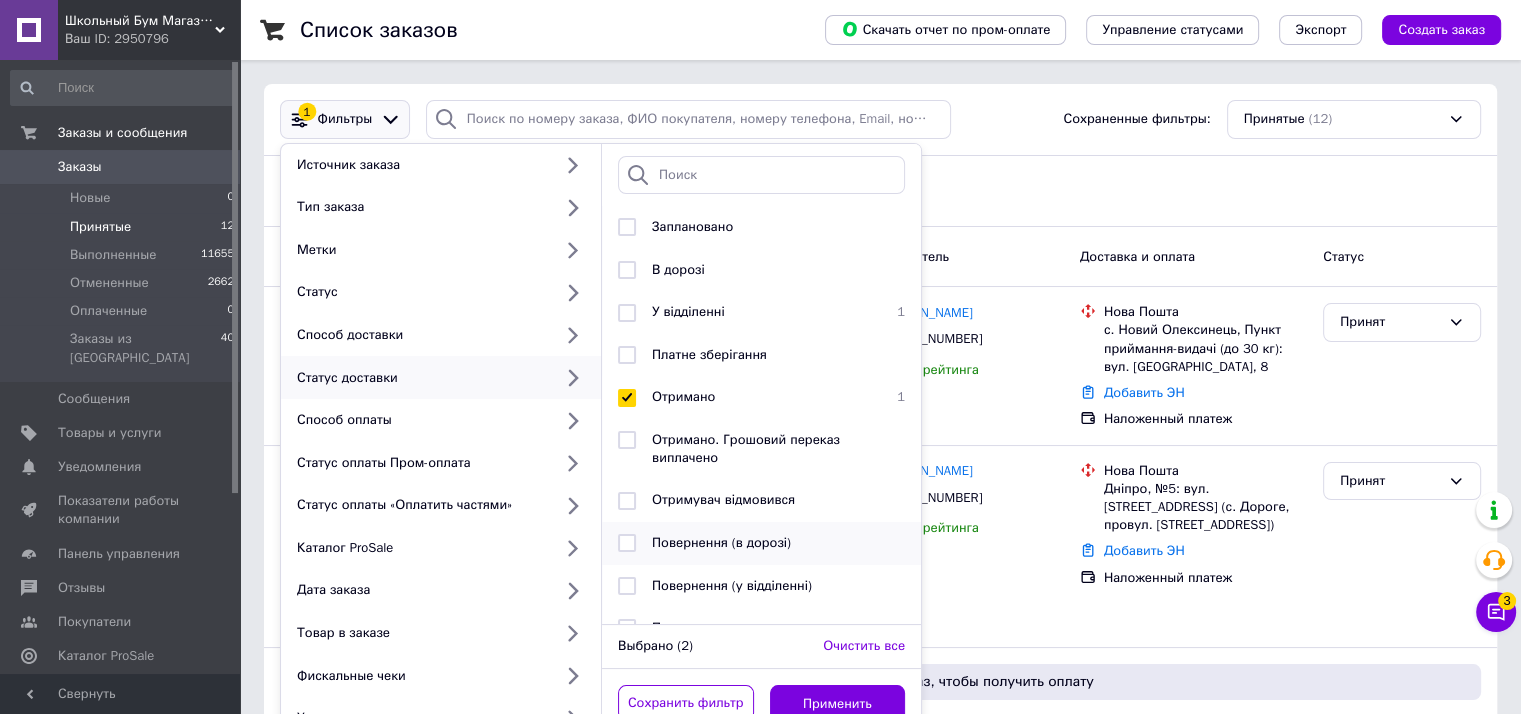 scroll, scrollTop: 108, scrollLeft: 0, axis: vertical 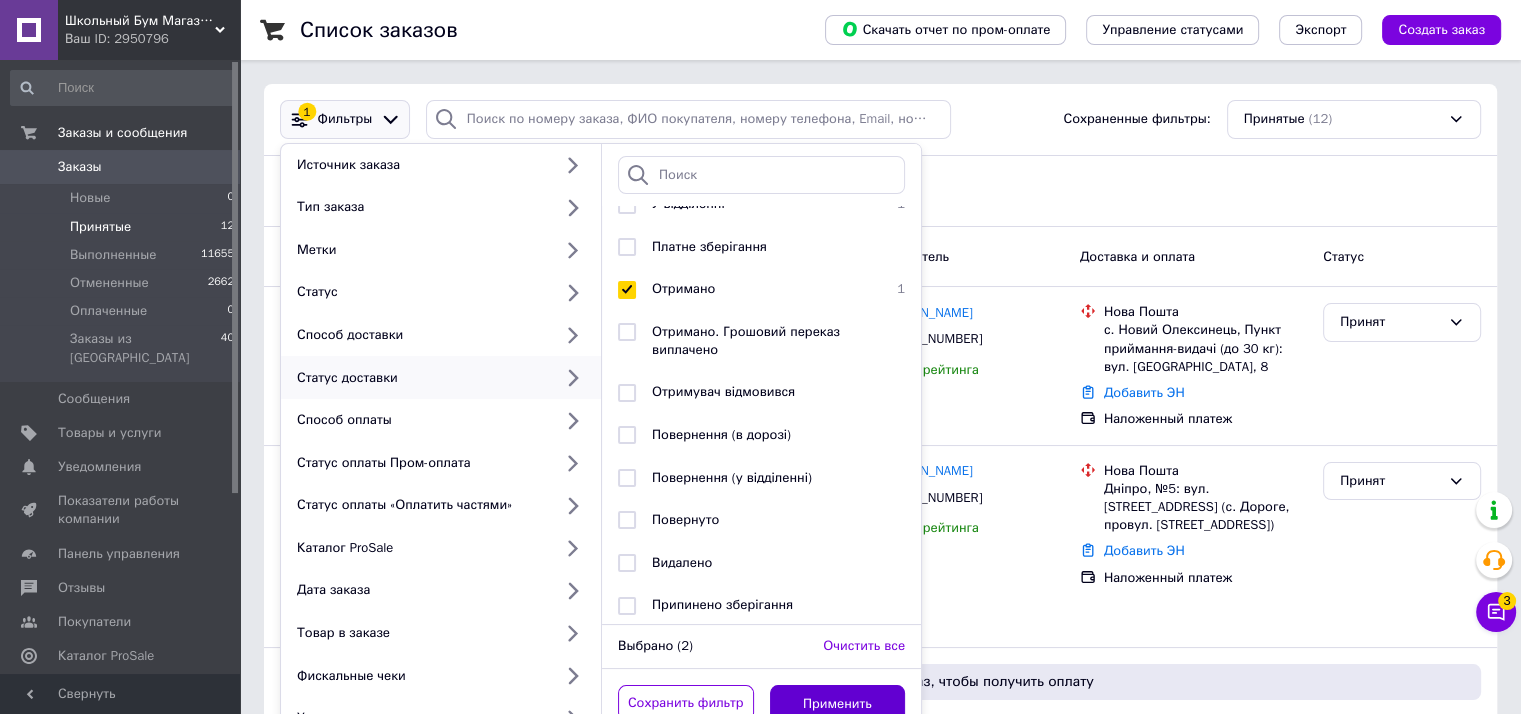 click on "Применить" at bounding box center (838, 704) 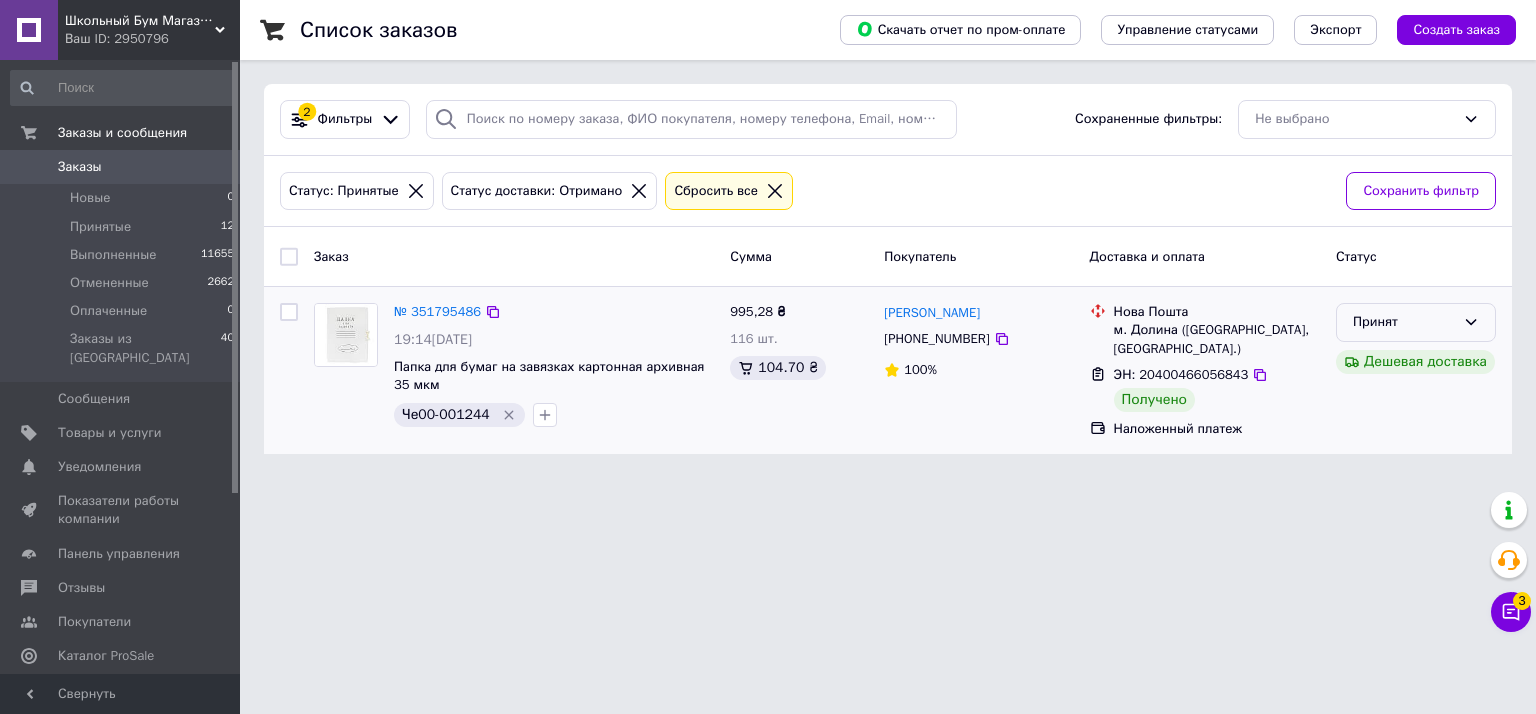 click on "Принят" at bounding box center [1404, 322] 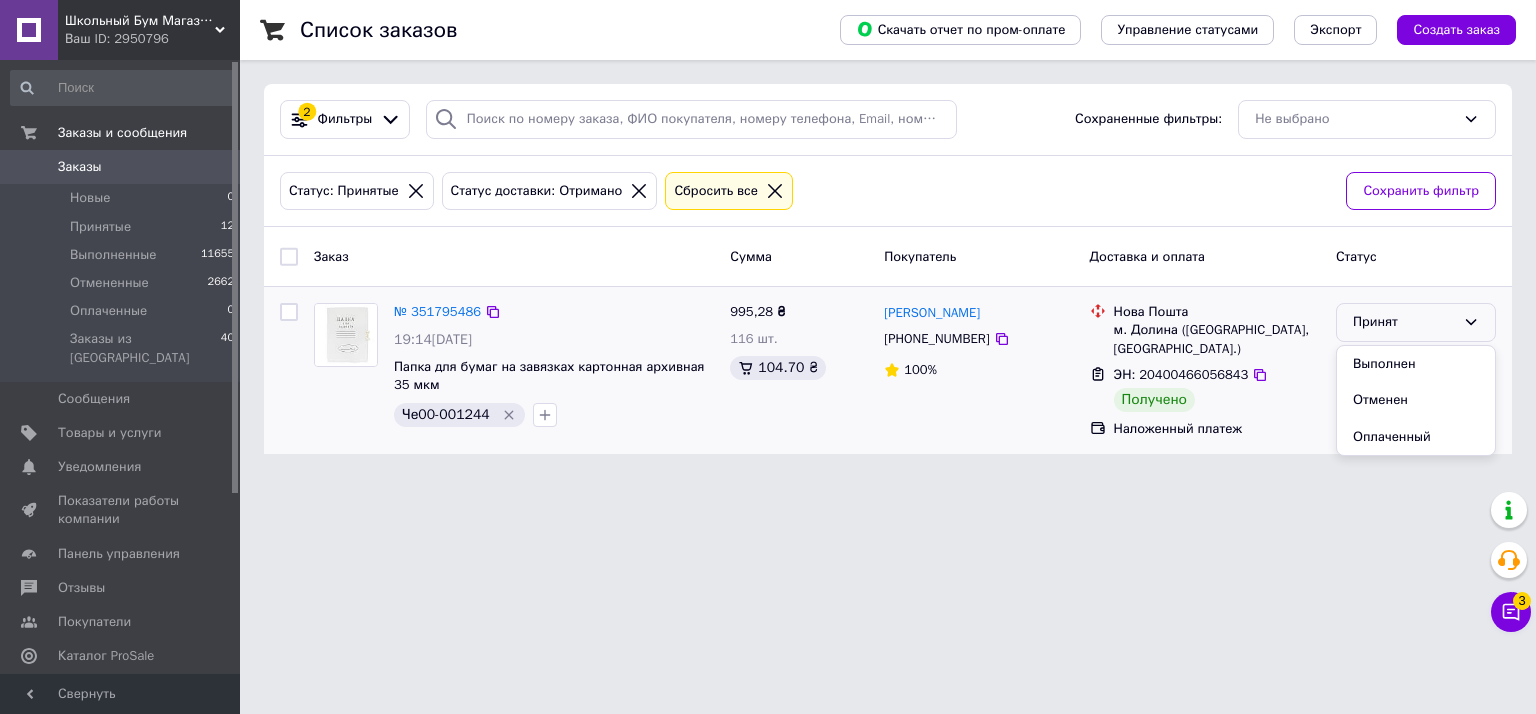 click on "Выполнен" at bounding box center (1416, 364) 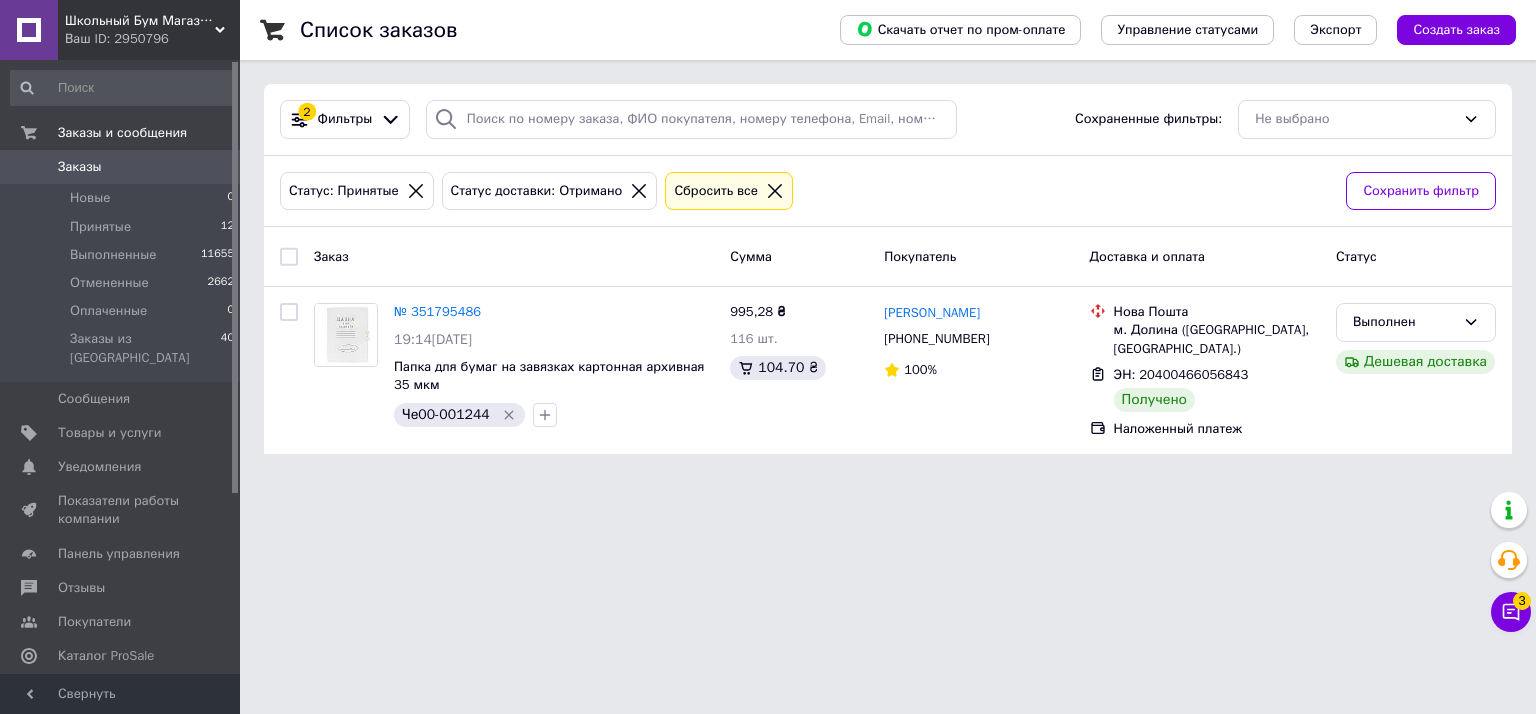 click 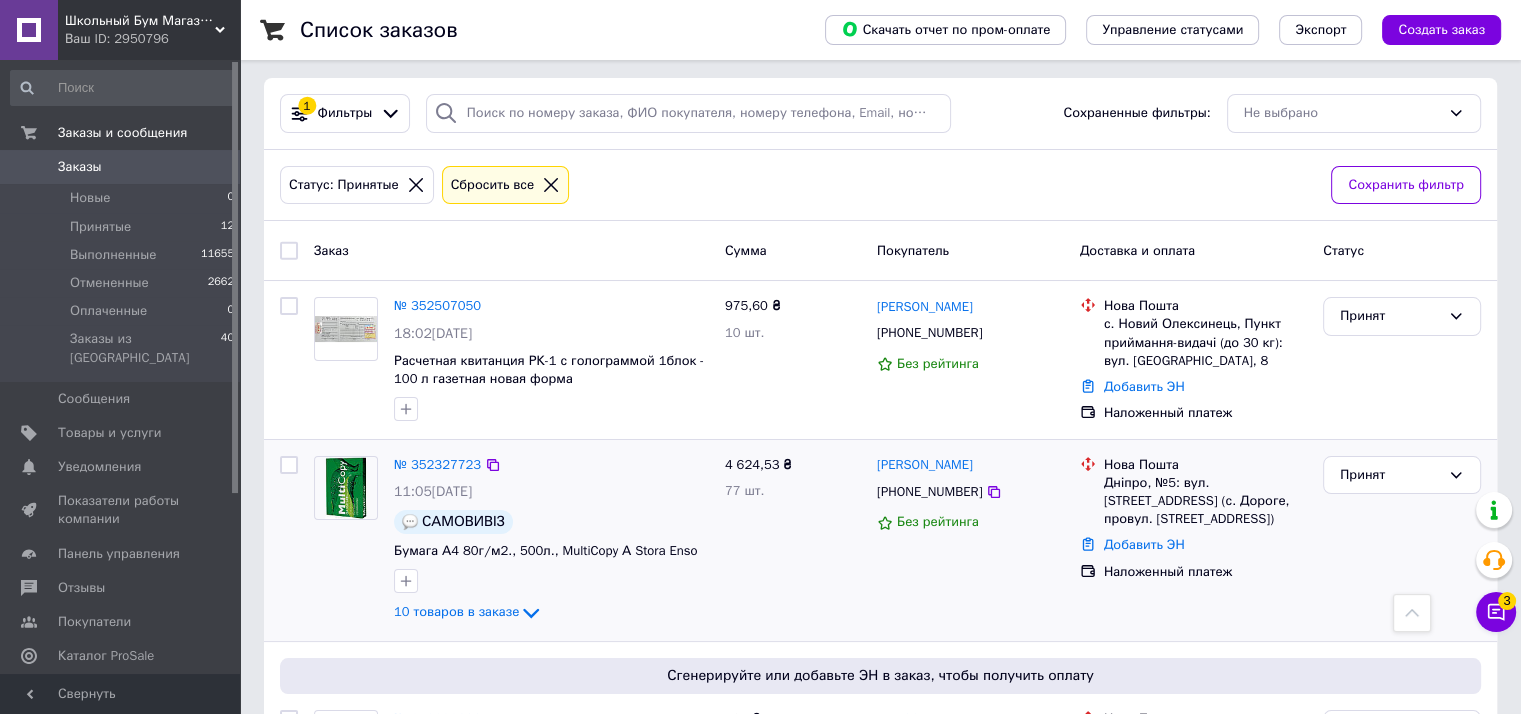scroll, scrollTop: 0, scrollLeft: 0, axis: both 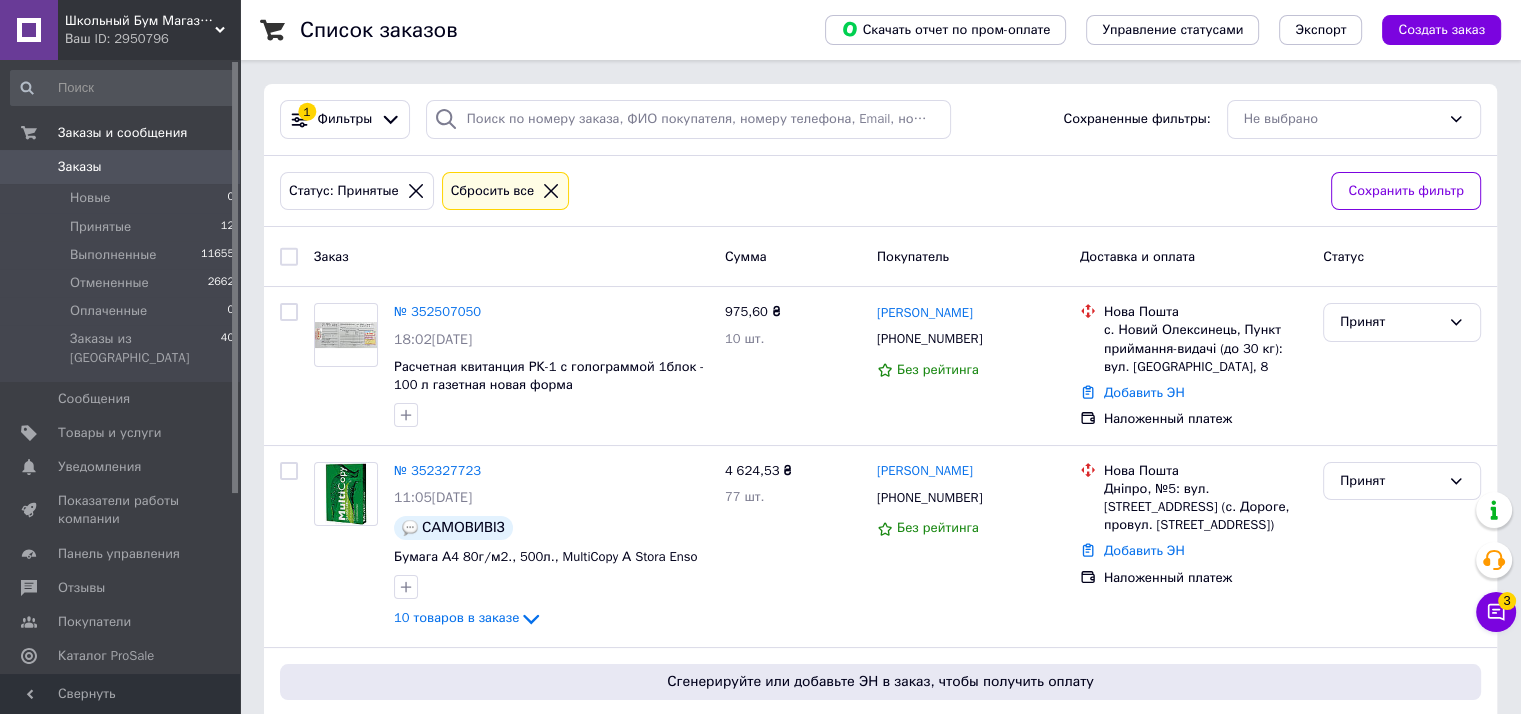click on "Заказы" at bounding box center (80, 167) 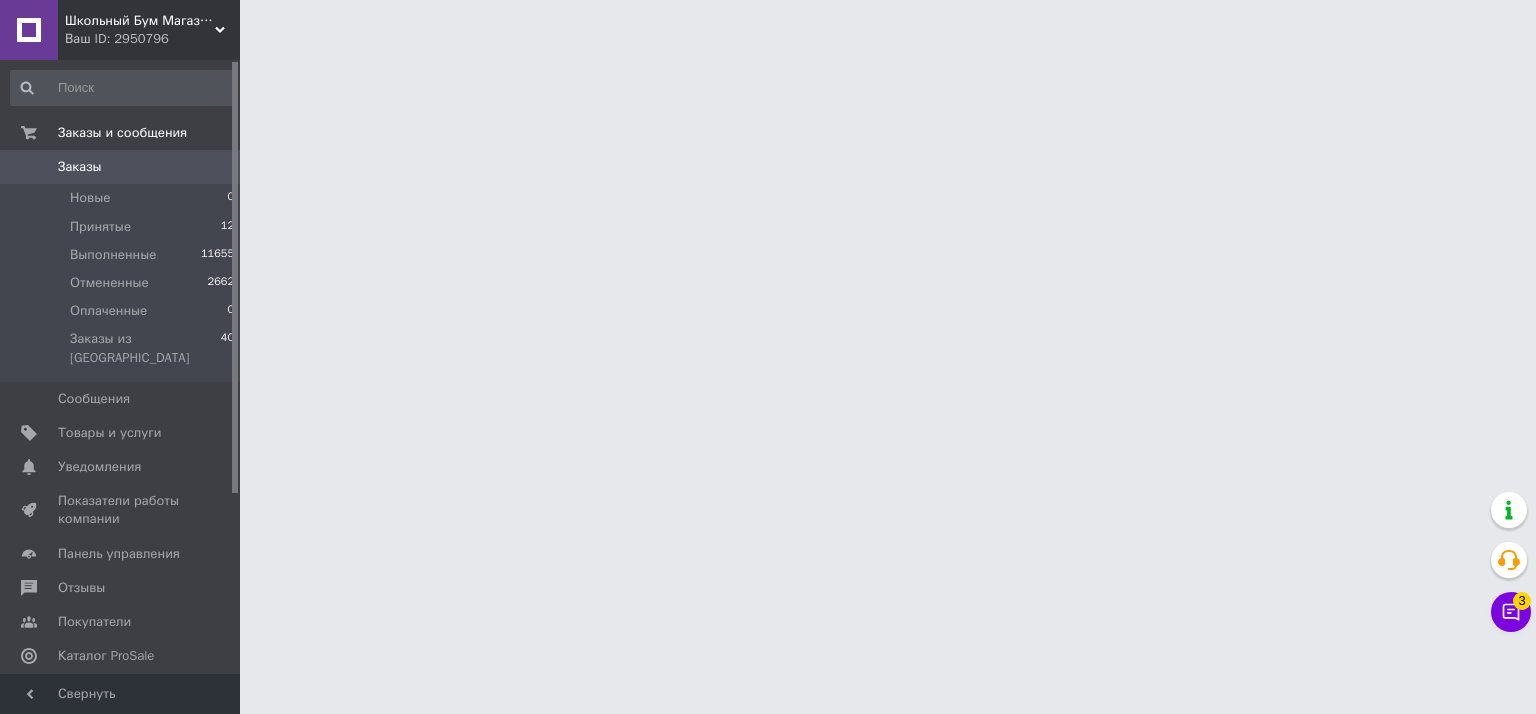click on "Заказы" at bounding box center (80, 167) 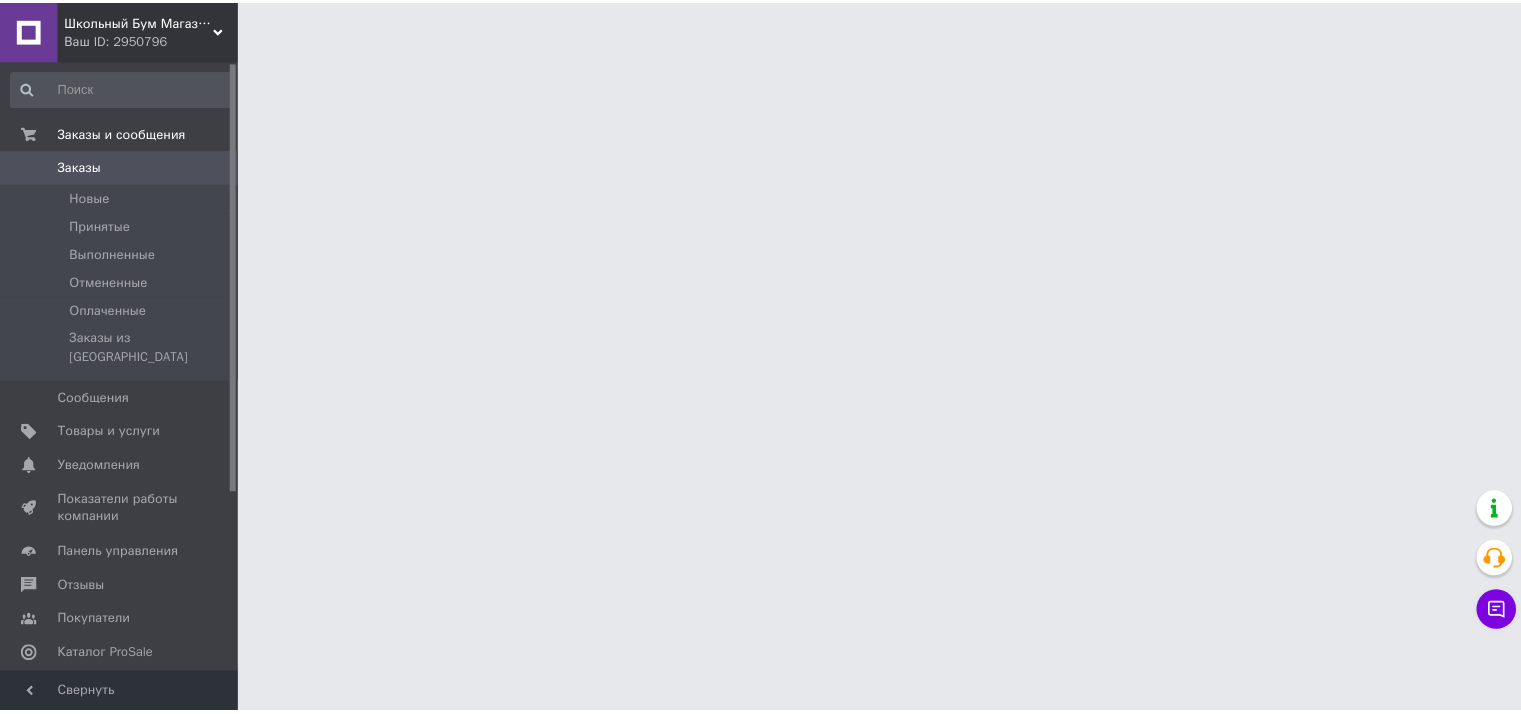 scroll, scrollTop: 0, scrollLeft: 0, axis: both 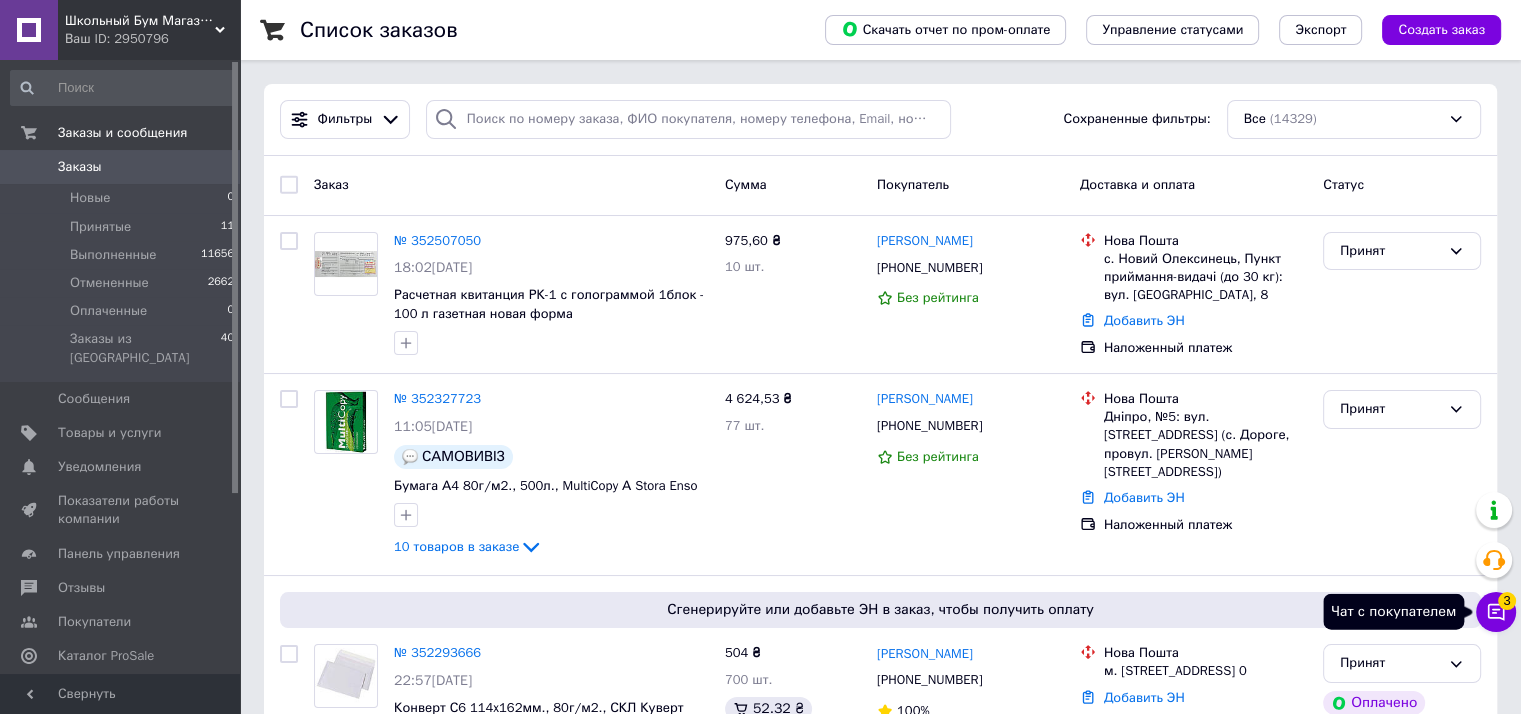 click 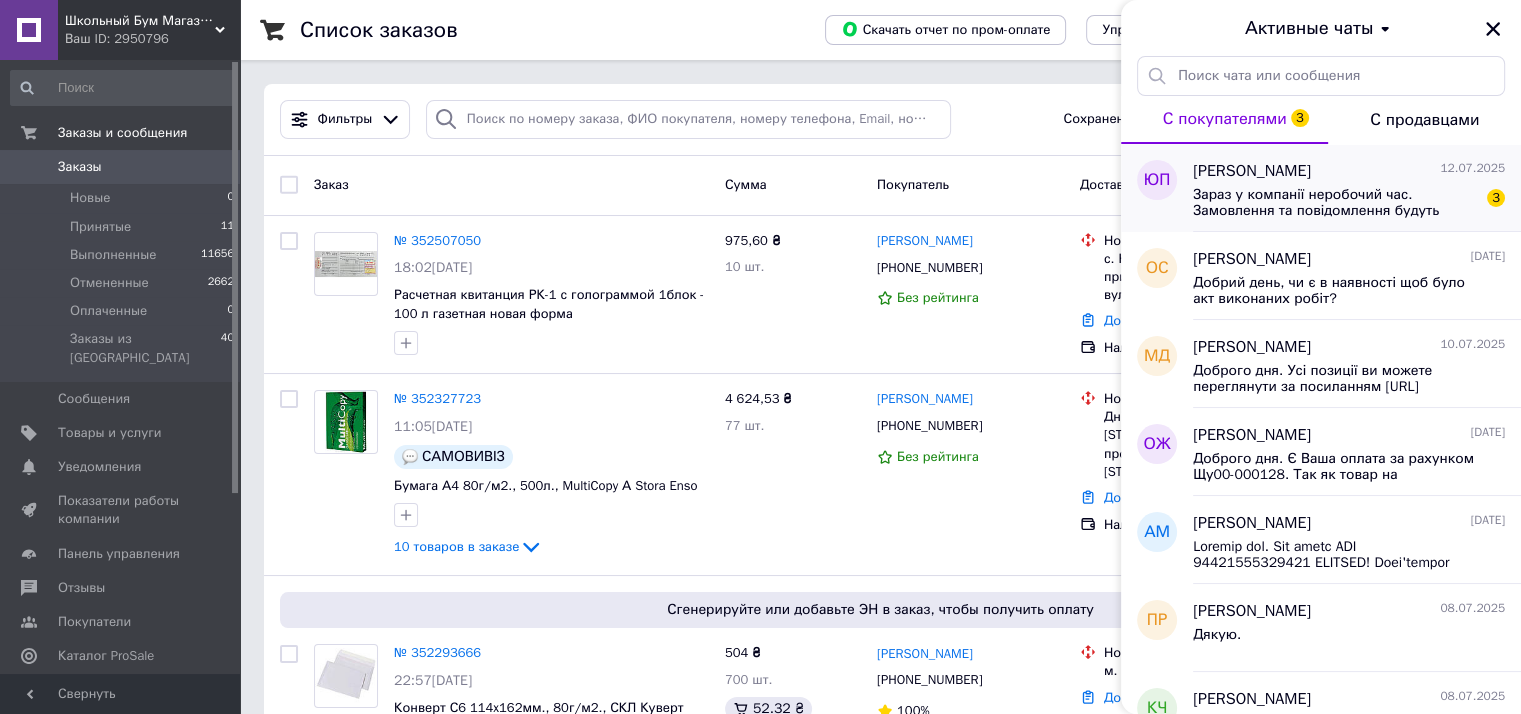 click on "Зараз у компанії неробочий час. Замовлення та повідомлення будуть оброблені з 09:00 найближчого робочого дня (14.07)" at bounding box center [1335, 203] 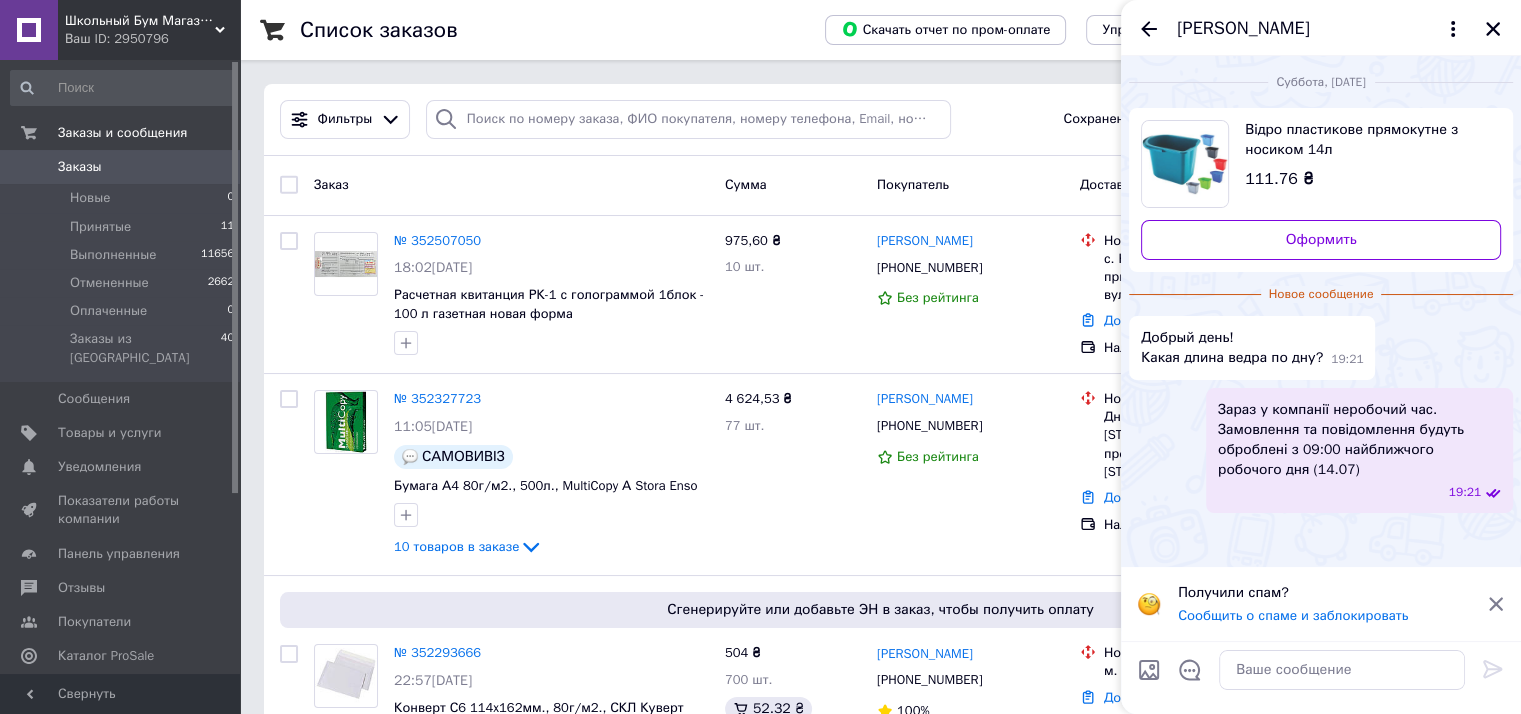 click on "Відро пластикове прямокутне з носиком 14л" at bounding box center (1365, 140) 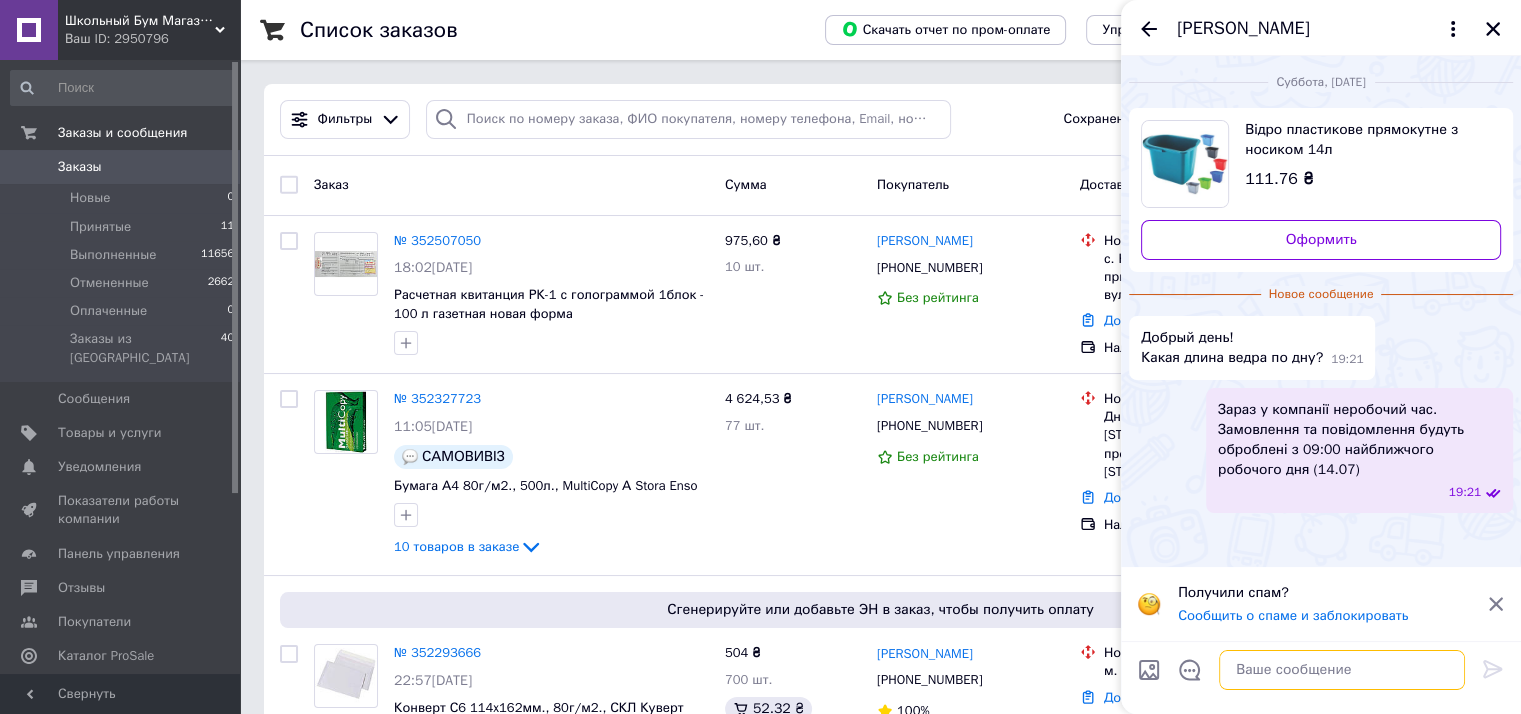 drag, startPoint x: 1296, startPoint y: 659, endPoint x: 1300, endPoint y: 648, distance: 11.7046995 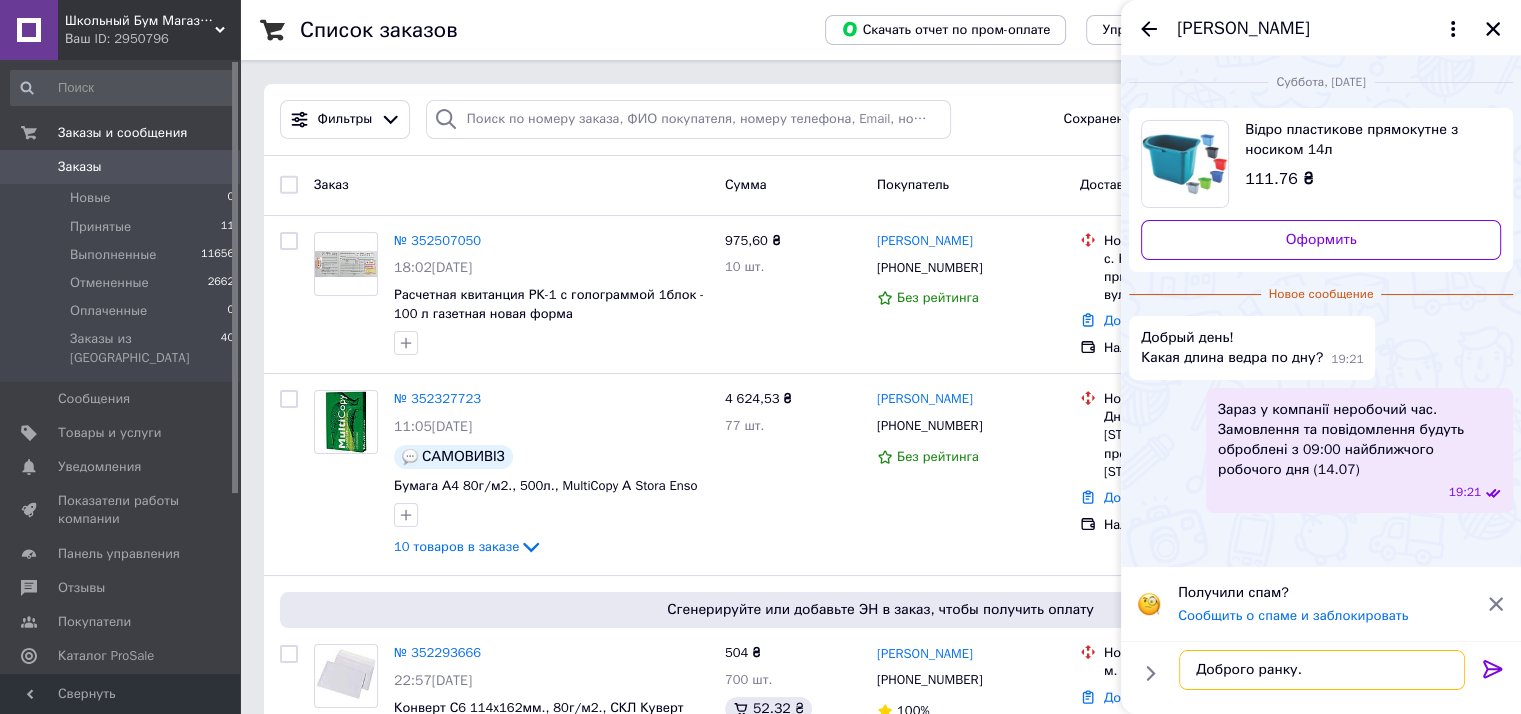 paste on ""Виріб виготовлений із пластику високої якості - поліпропілену, який характеризується міцністю, легкою вагою, зносостійкістю. Відро прямокутне вологостійке, не схильне вицвітати.
Довжина 70 см
Ширина 55 см
Висота 55 см" 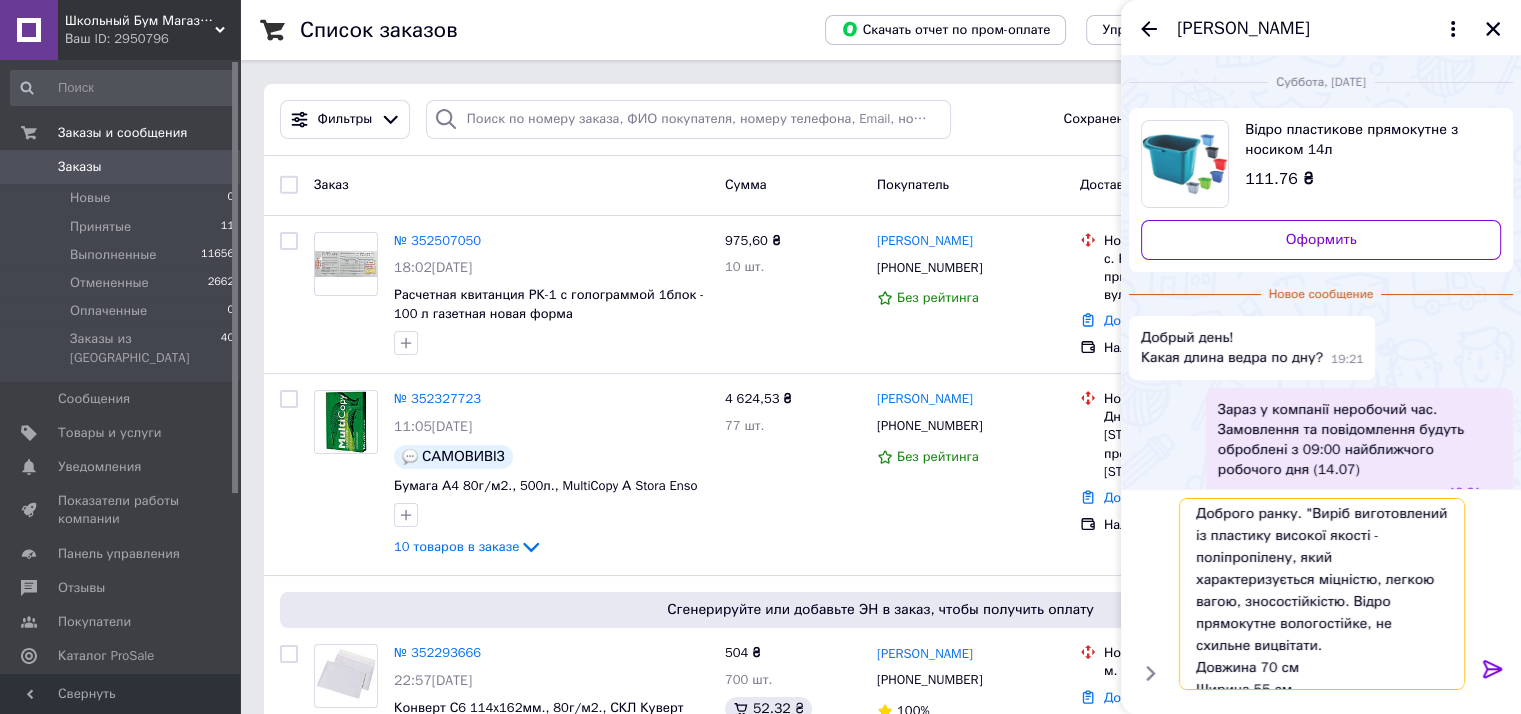 scroll, scrollTop: 0, scrollLeft: 0, axis: both 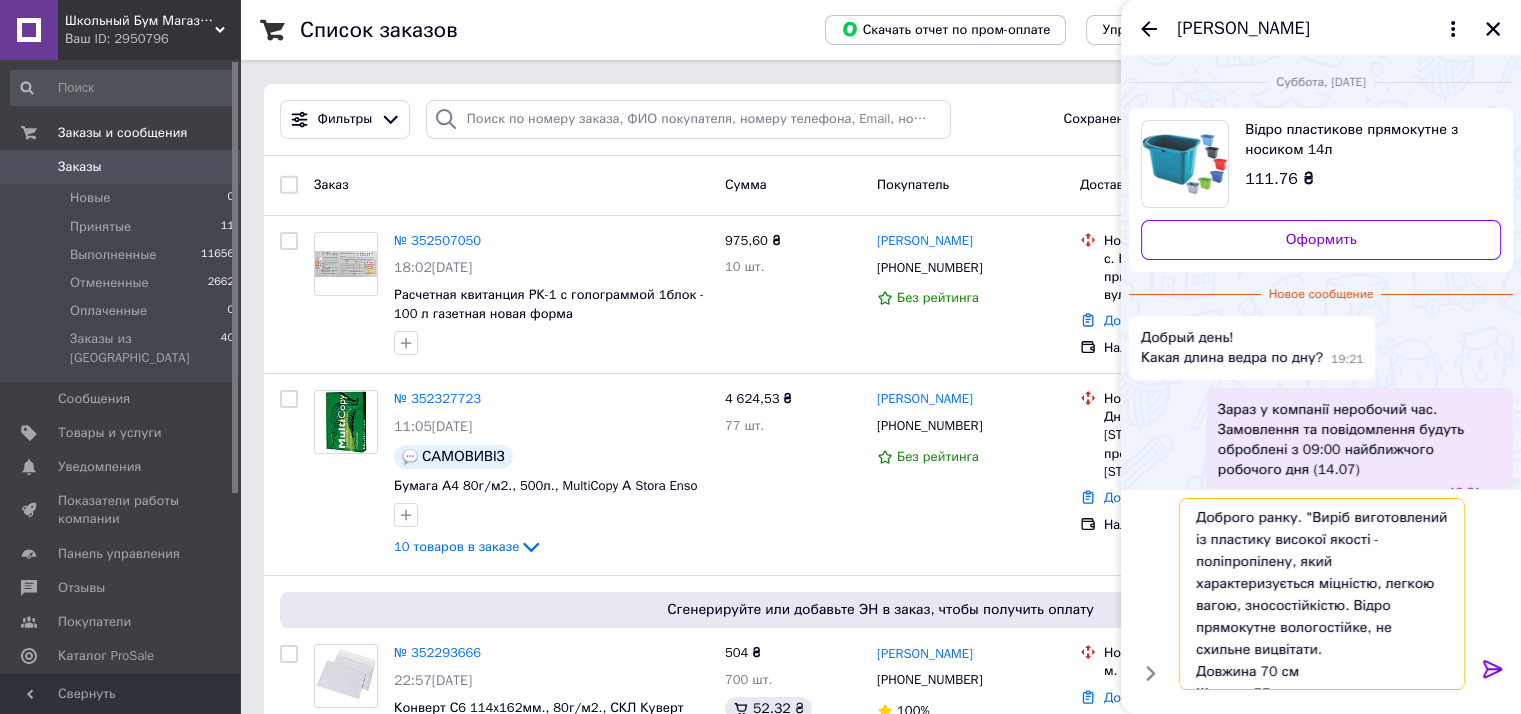 drag, startPoint x: 1297, startPoint y: 519, endPoint x: 1439, endPoint y: 628, distance: 179.01117 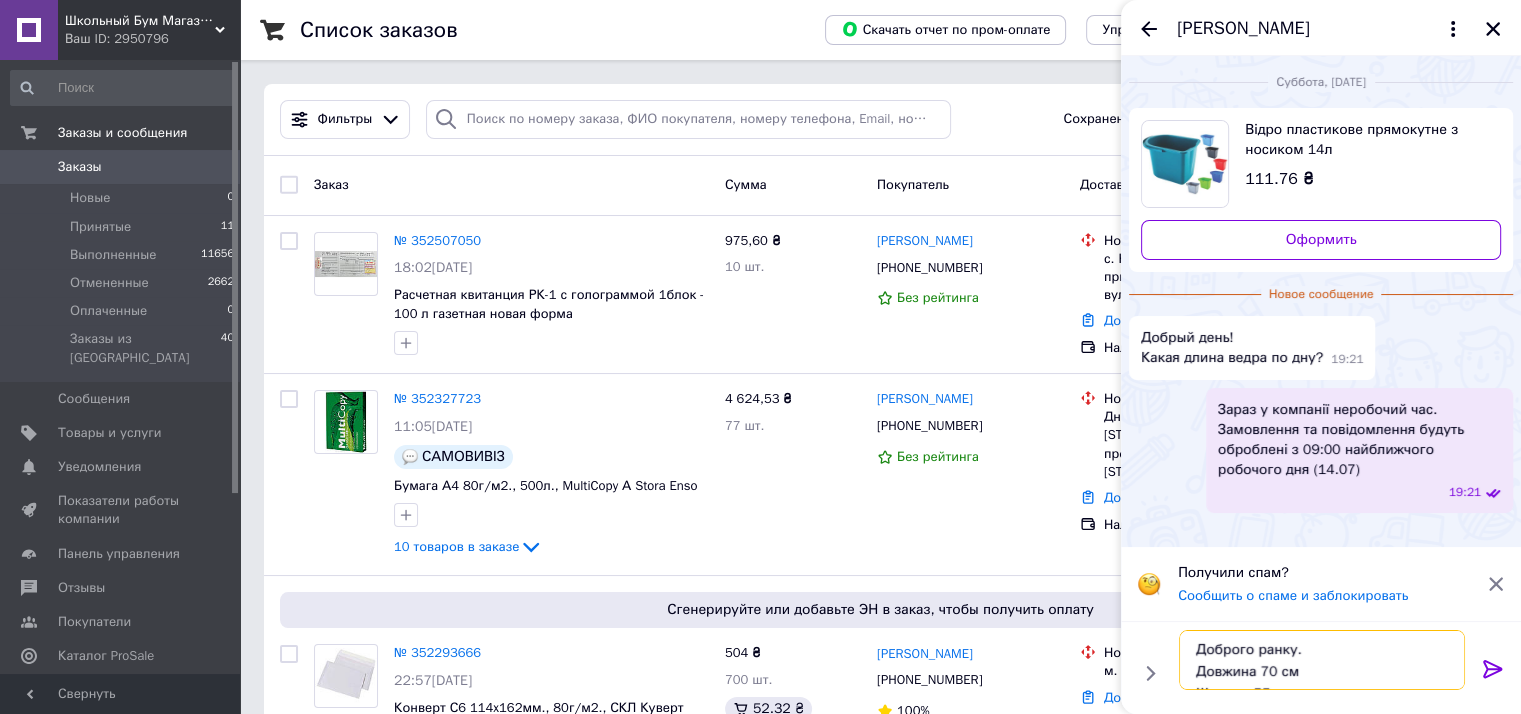 type 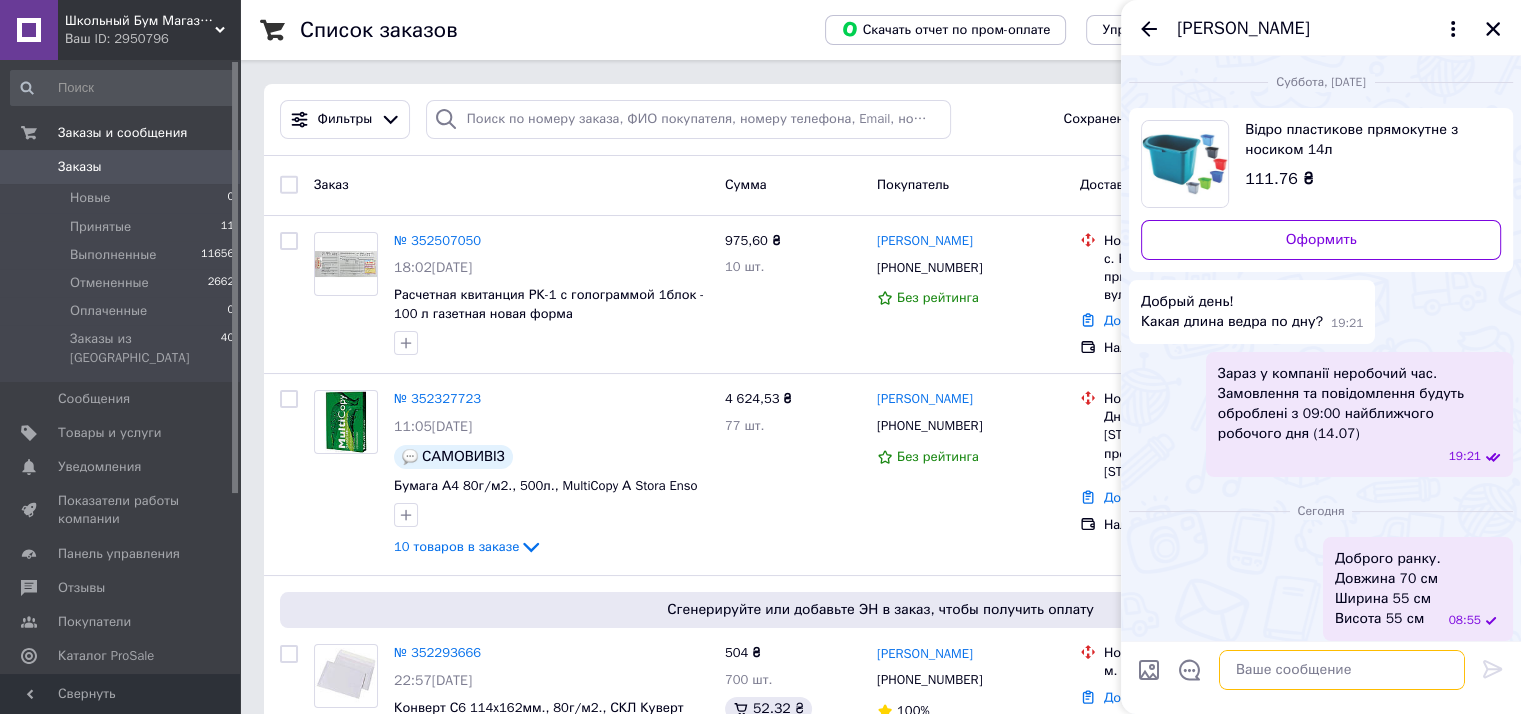 scroll, scrollTop: 8, scrollLeft: 0, axis: vertical 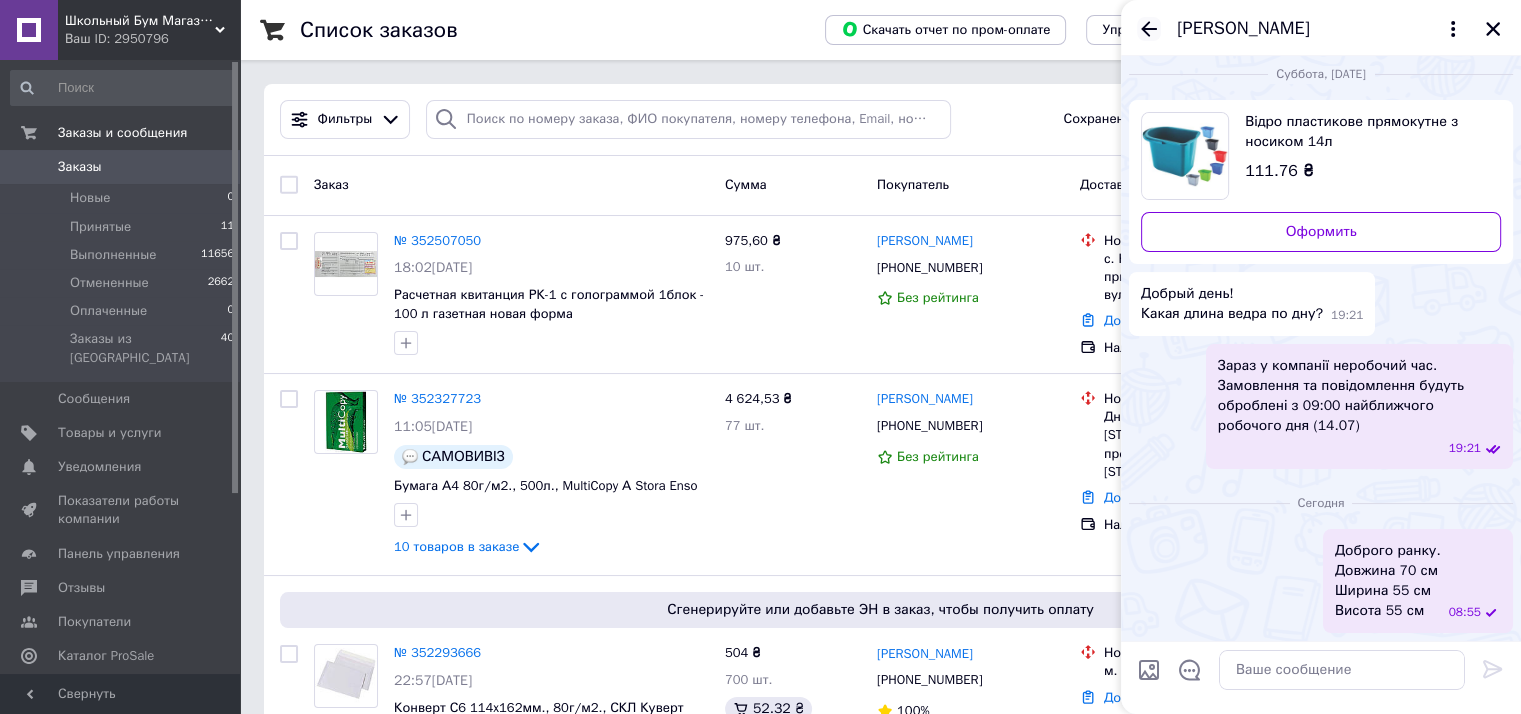 click 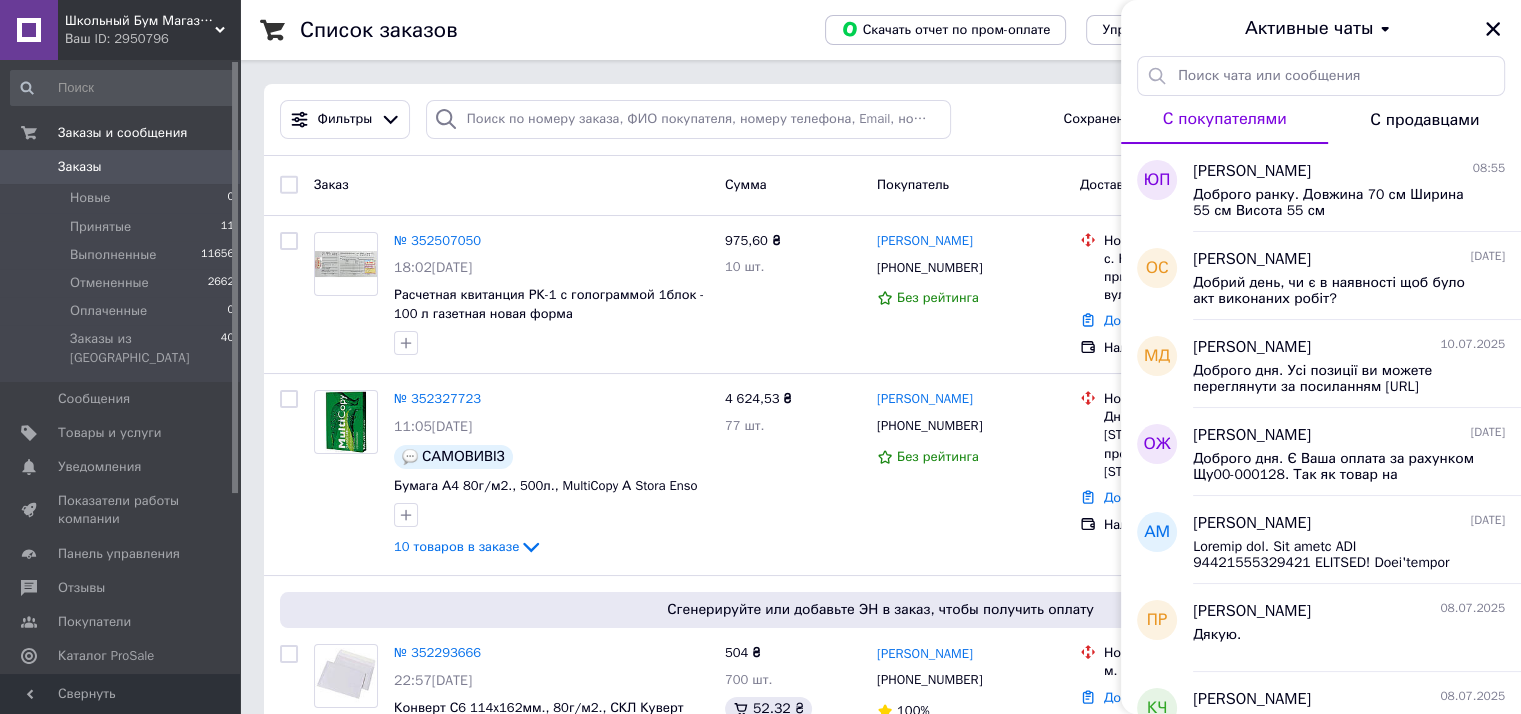 drag, startPoint x: 1491, startPoint y: 27, endPoint x: 887, endPoint y: 47, distance: 604.33105 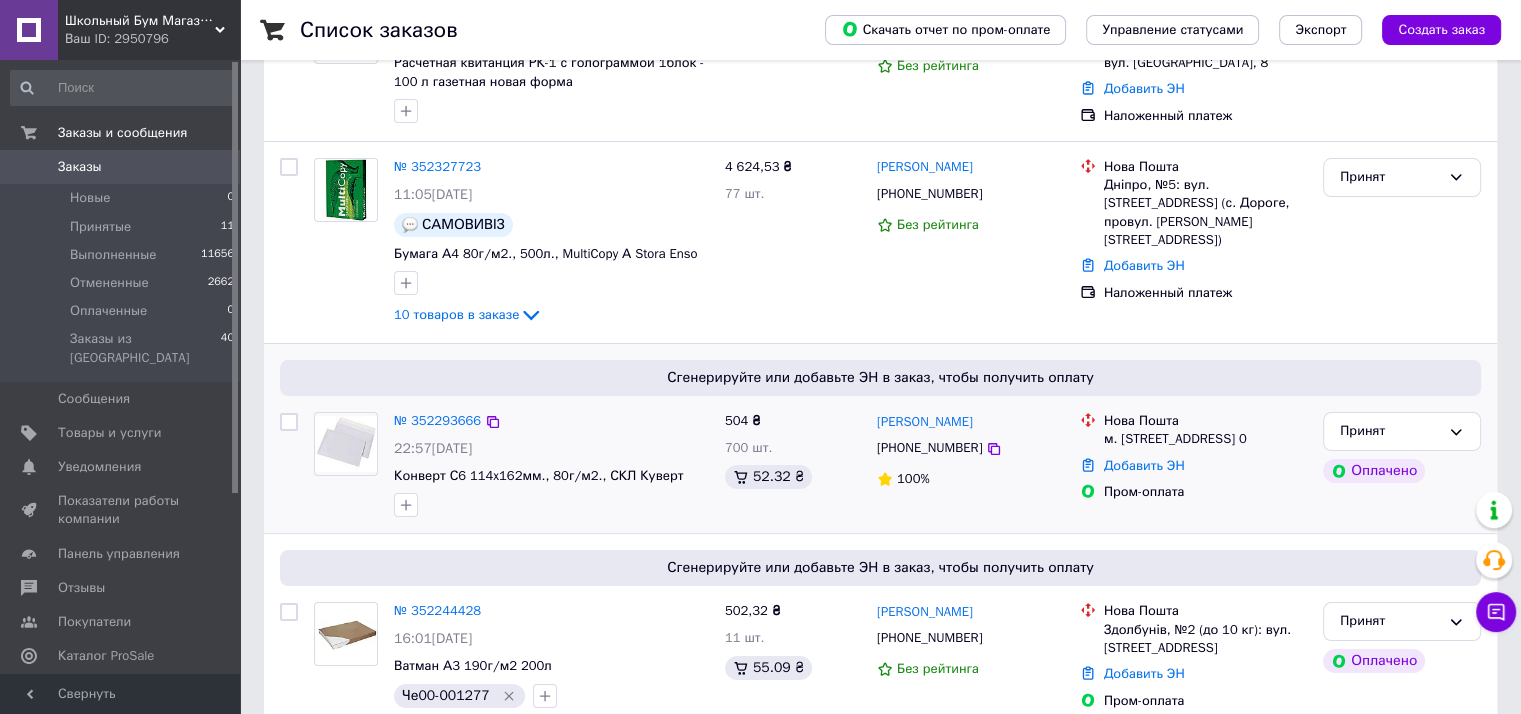 scroll, scrollTop: 100, scrollLeft: 0, axis: vertical 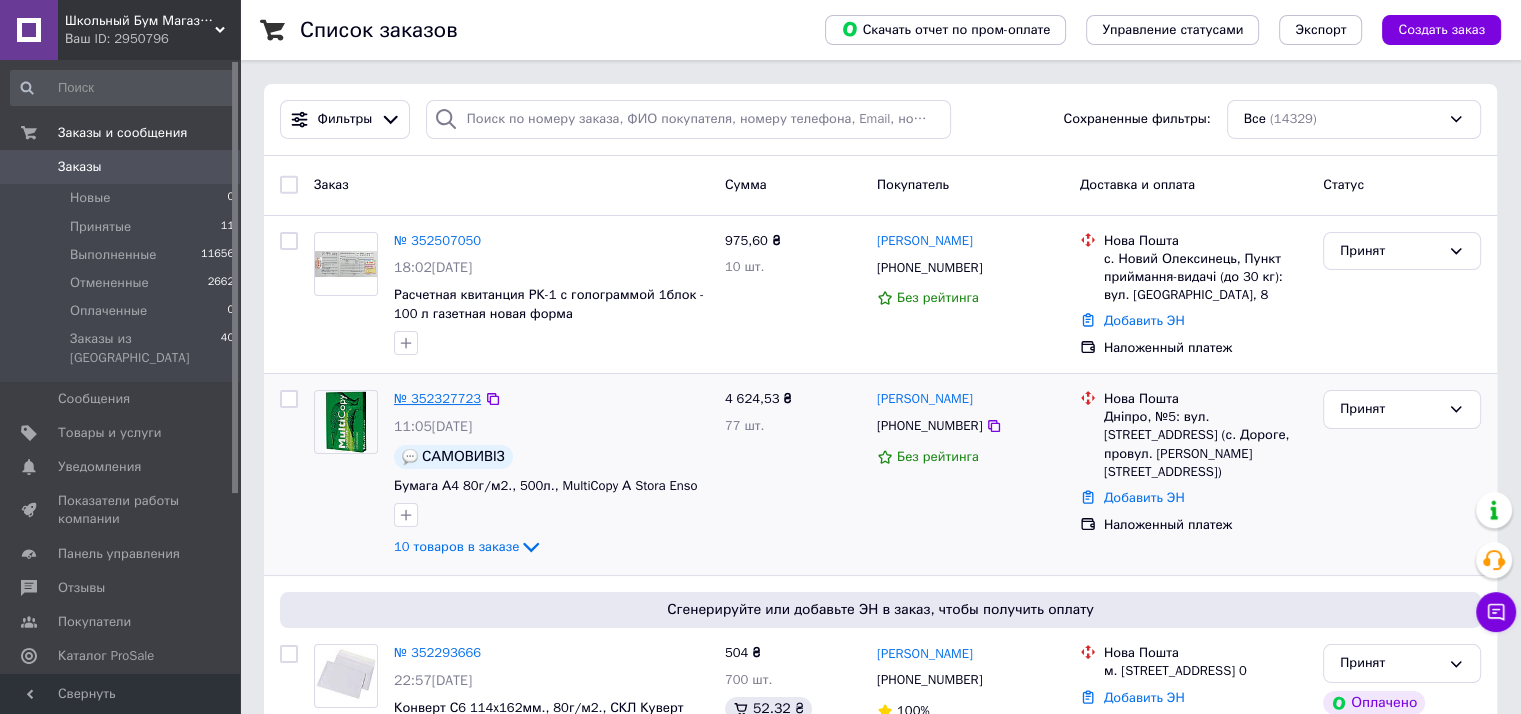drag, startPoint x: 440, startPoint y: 408, endPoint x: 420, endPoint y: 395, distance: 23.853722 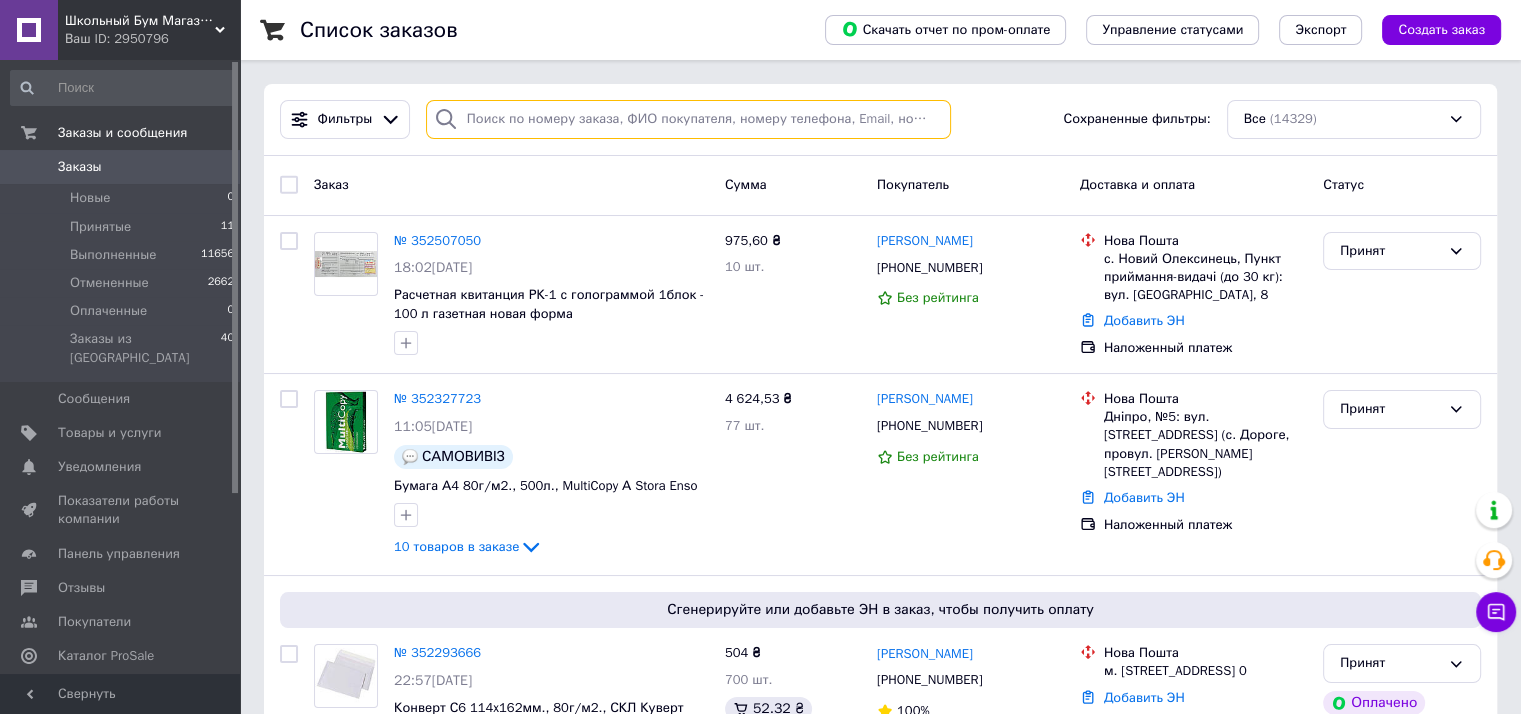 drag, startPoint x: 528, startPoint y: 122, endPoint x: 524, endPoint y: 138, distance: 16.492422 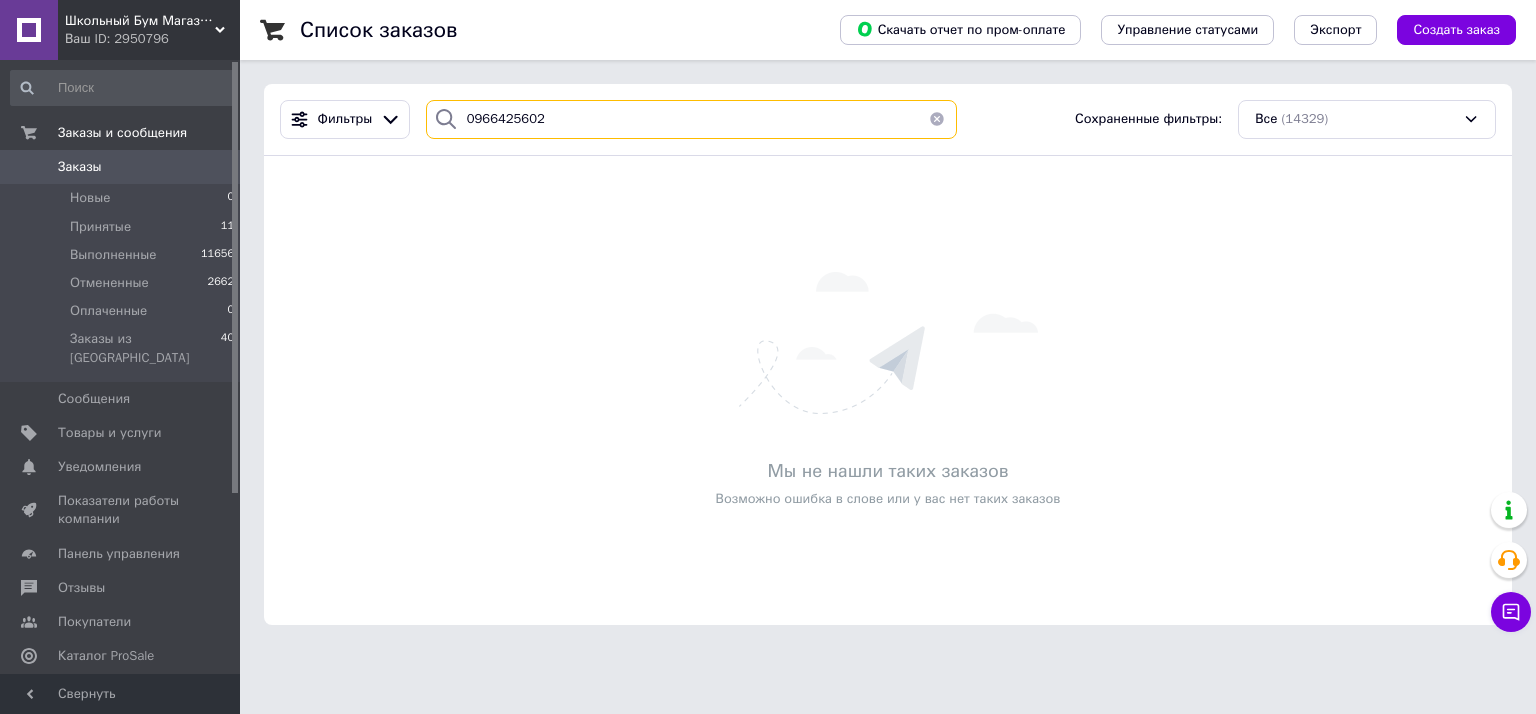 type on "0966425602" 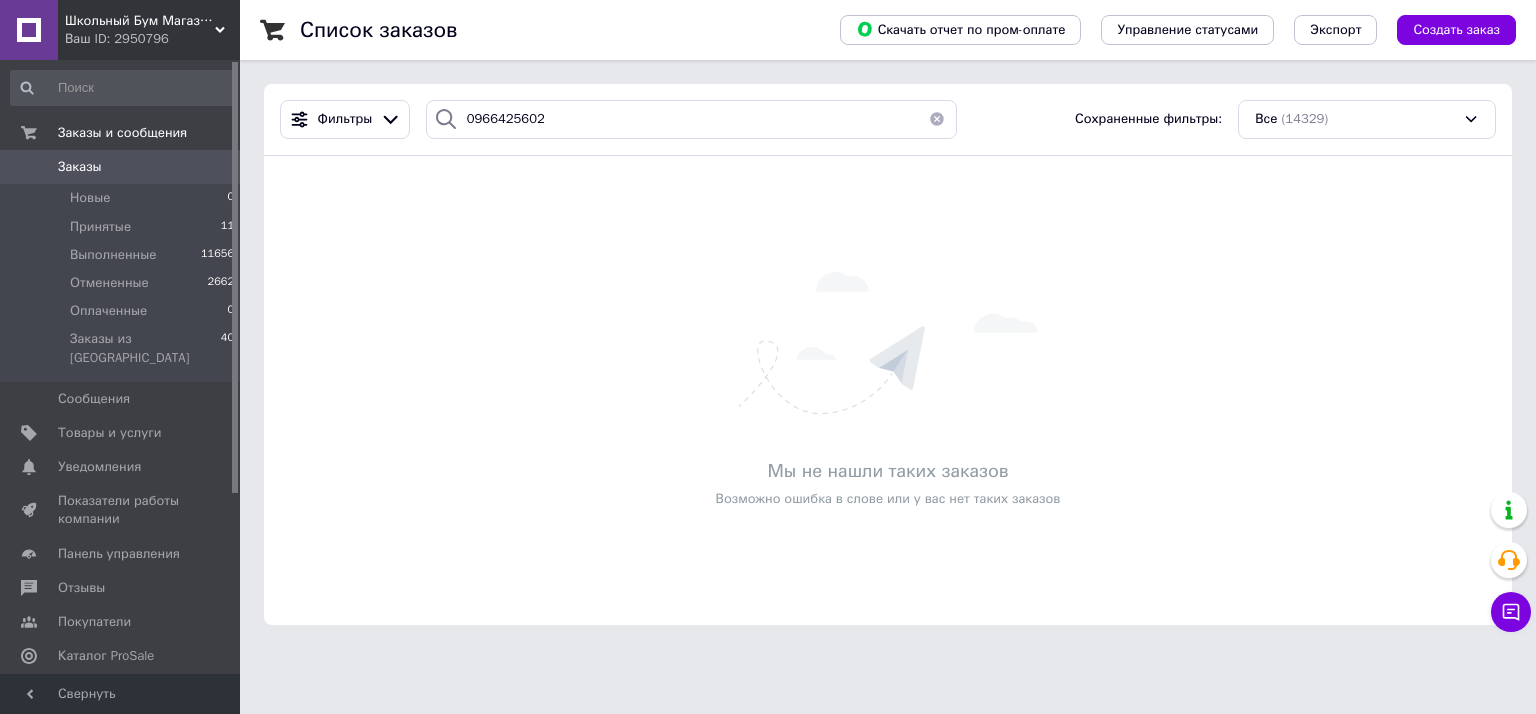 click on "Мы не нашли таких заказов Возможно ошибка в слове или у вас нет таких заказов" at bounding box center (888, 390) 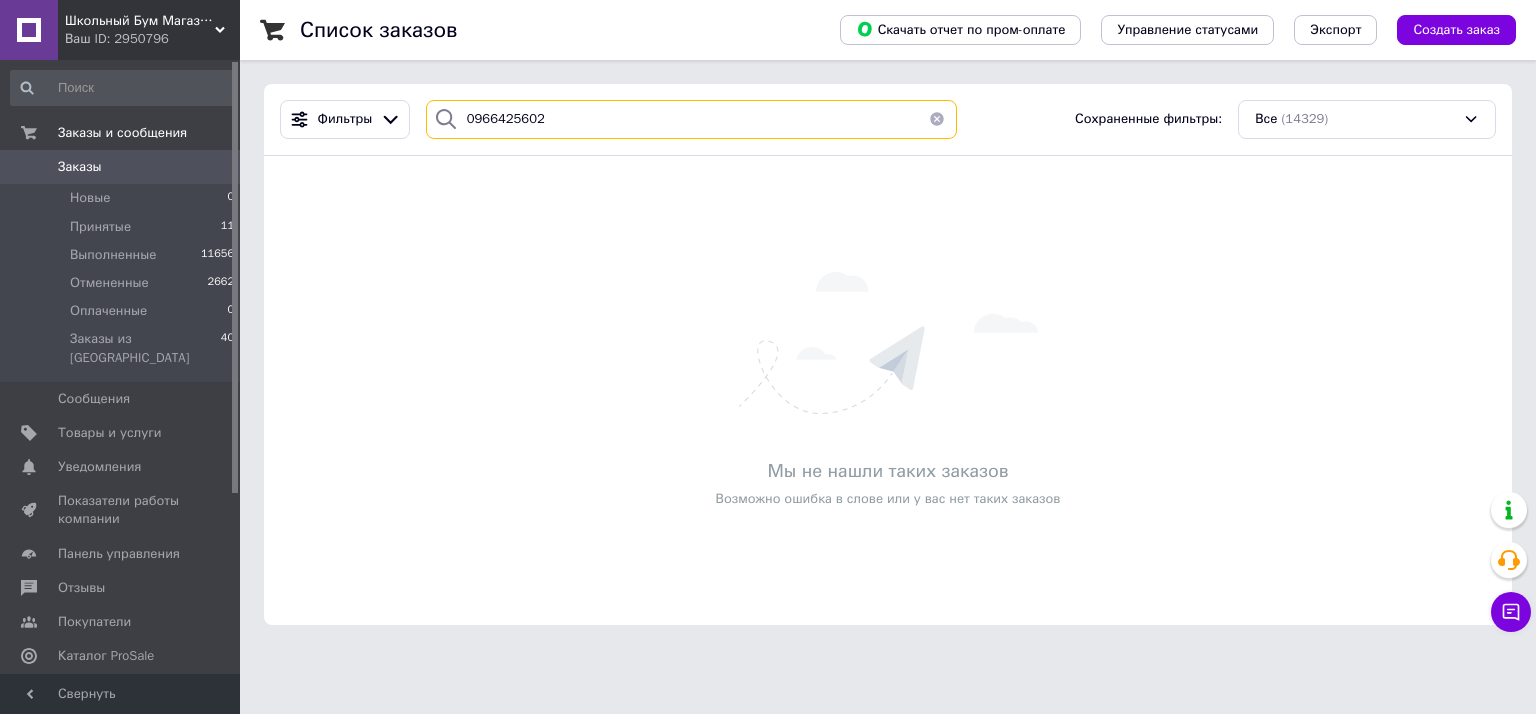 drag, startPoint x: 475, startPoint y: 97, endPoint x: 266, endPoint y: 97, distance: 209 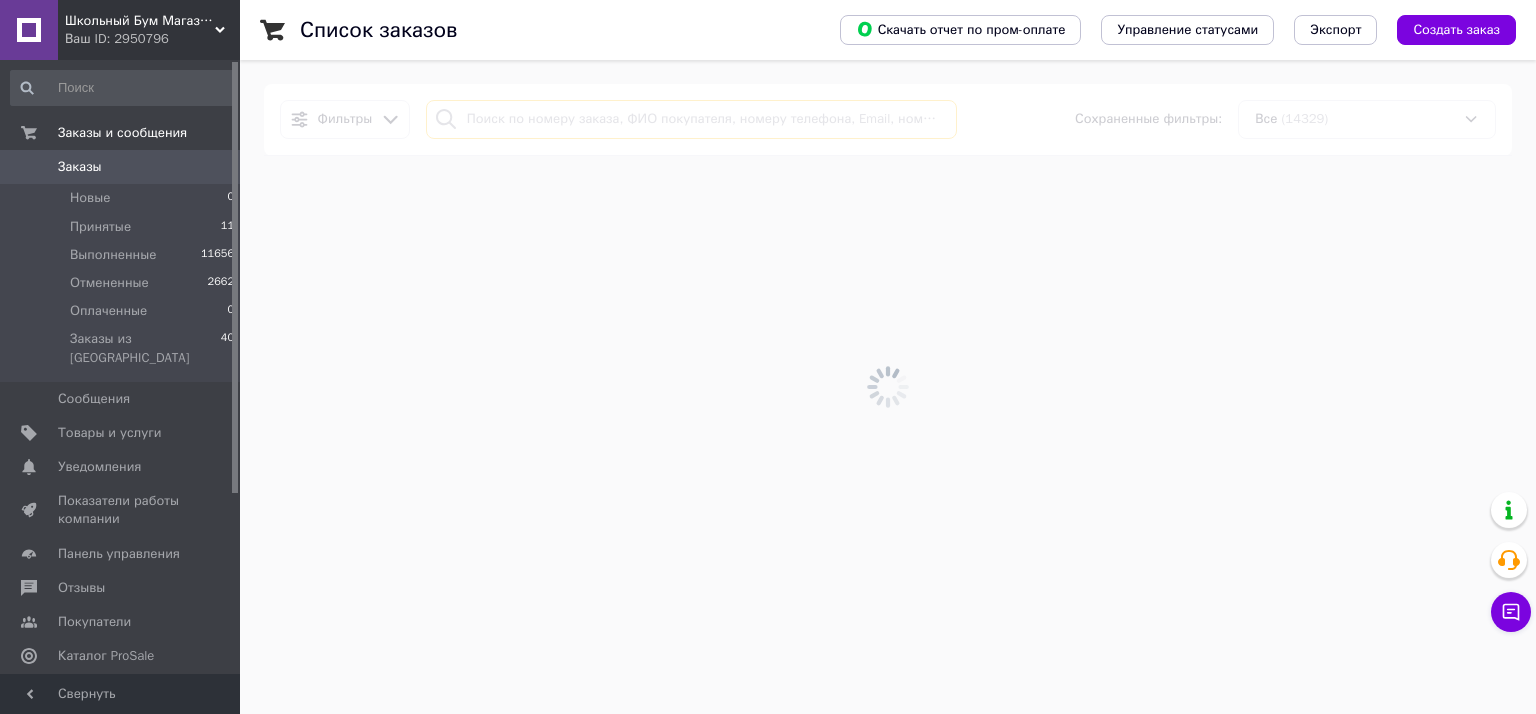 type 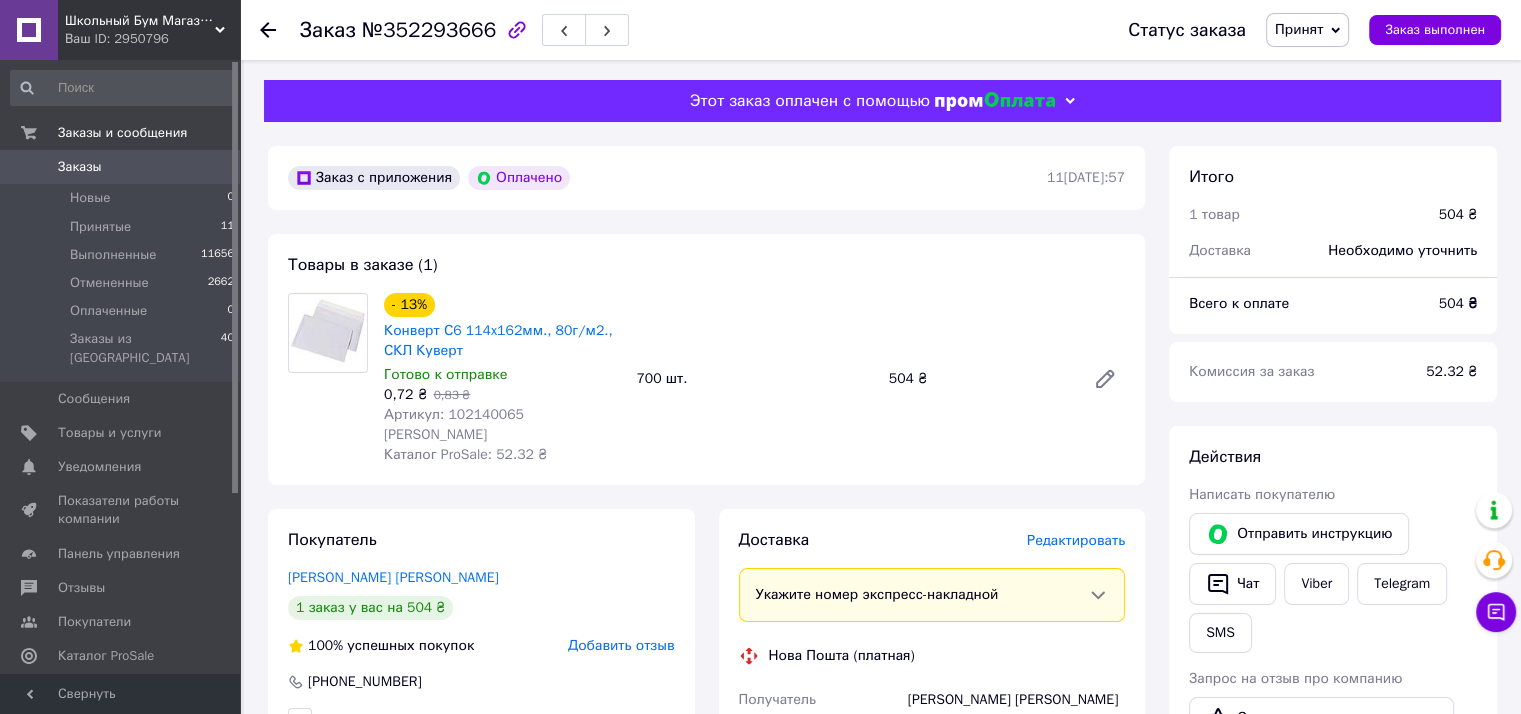 scroll, scrollTop: 0, scrollLeft: 0, axis: both 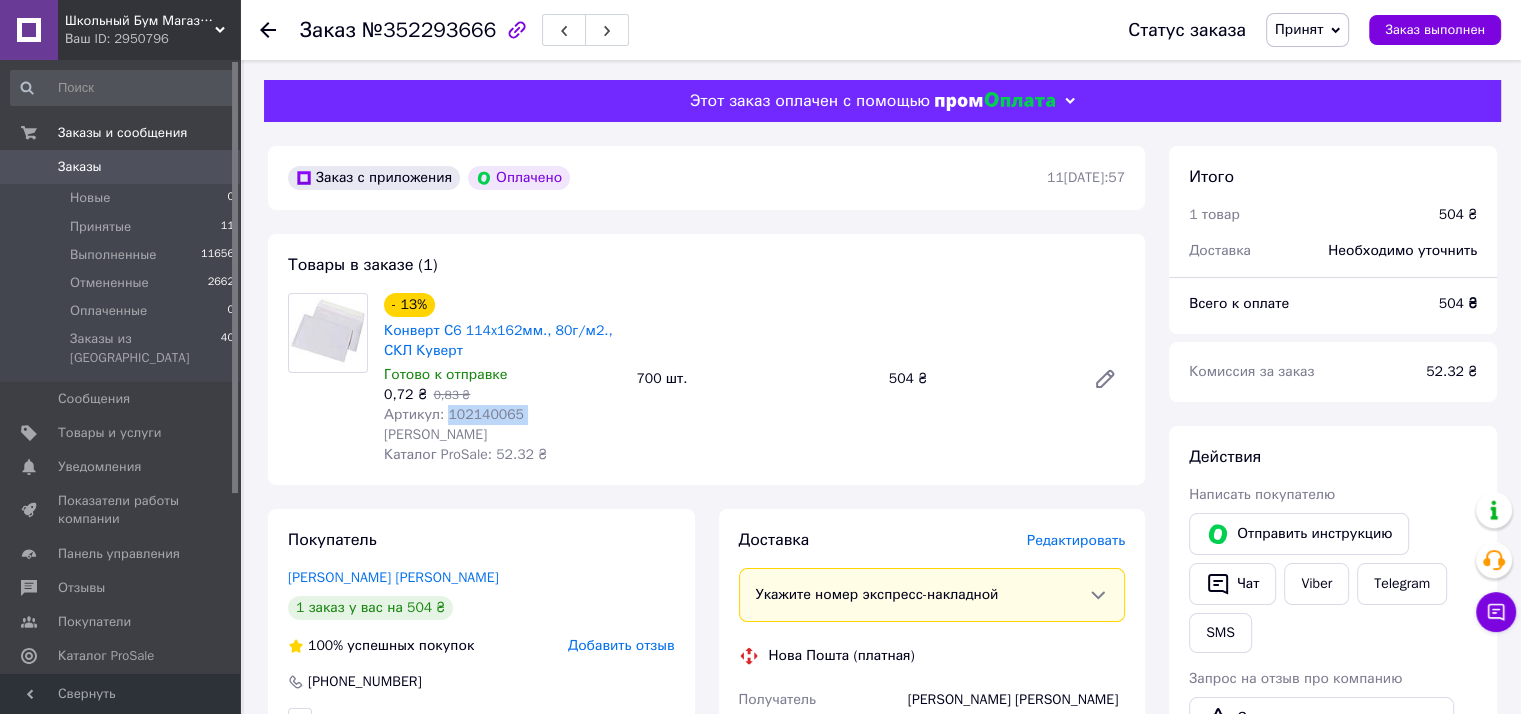 click on "Артикул: 102140065 [PERSON_NAME]" at bounding box center [454, 424] 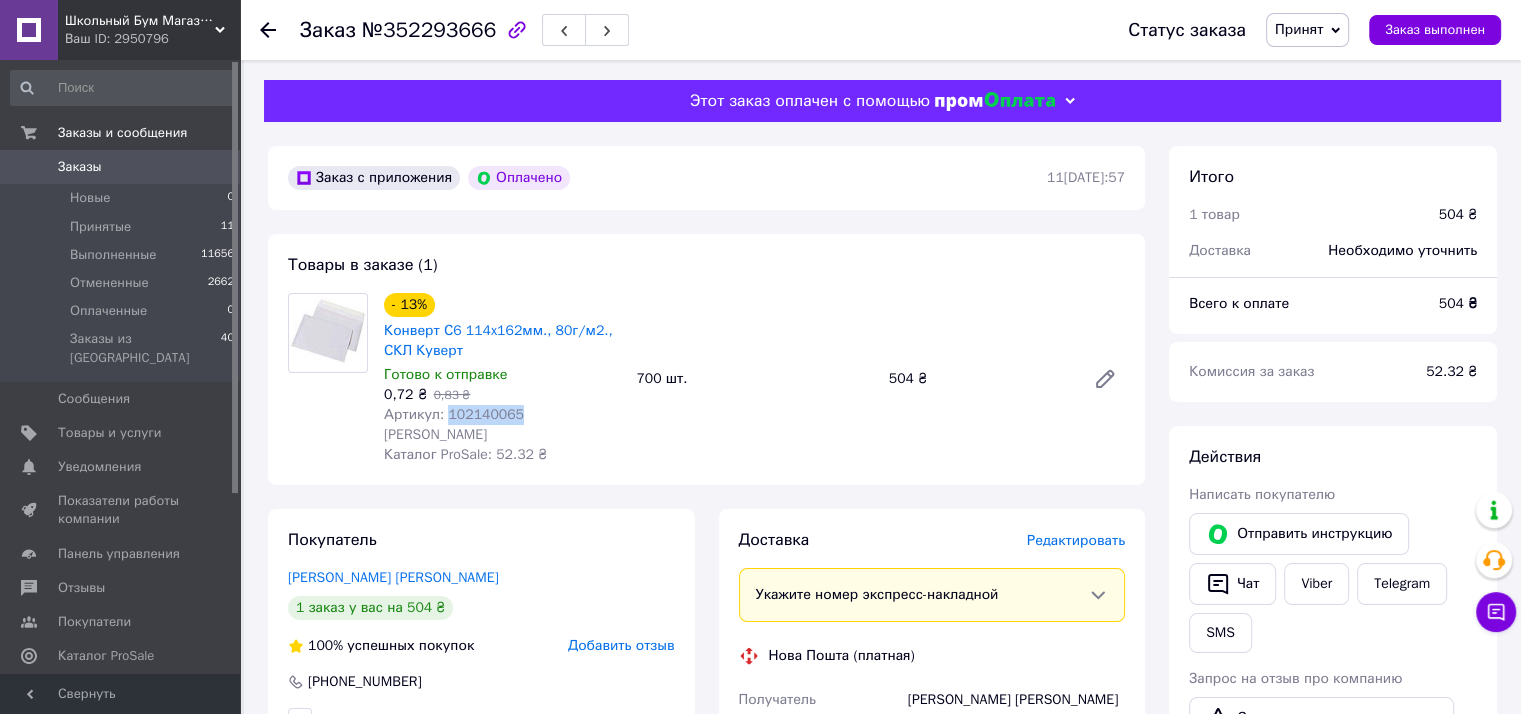 copy on "102140065" 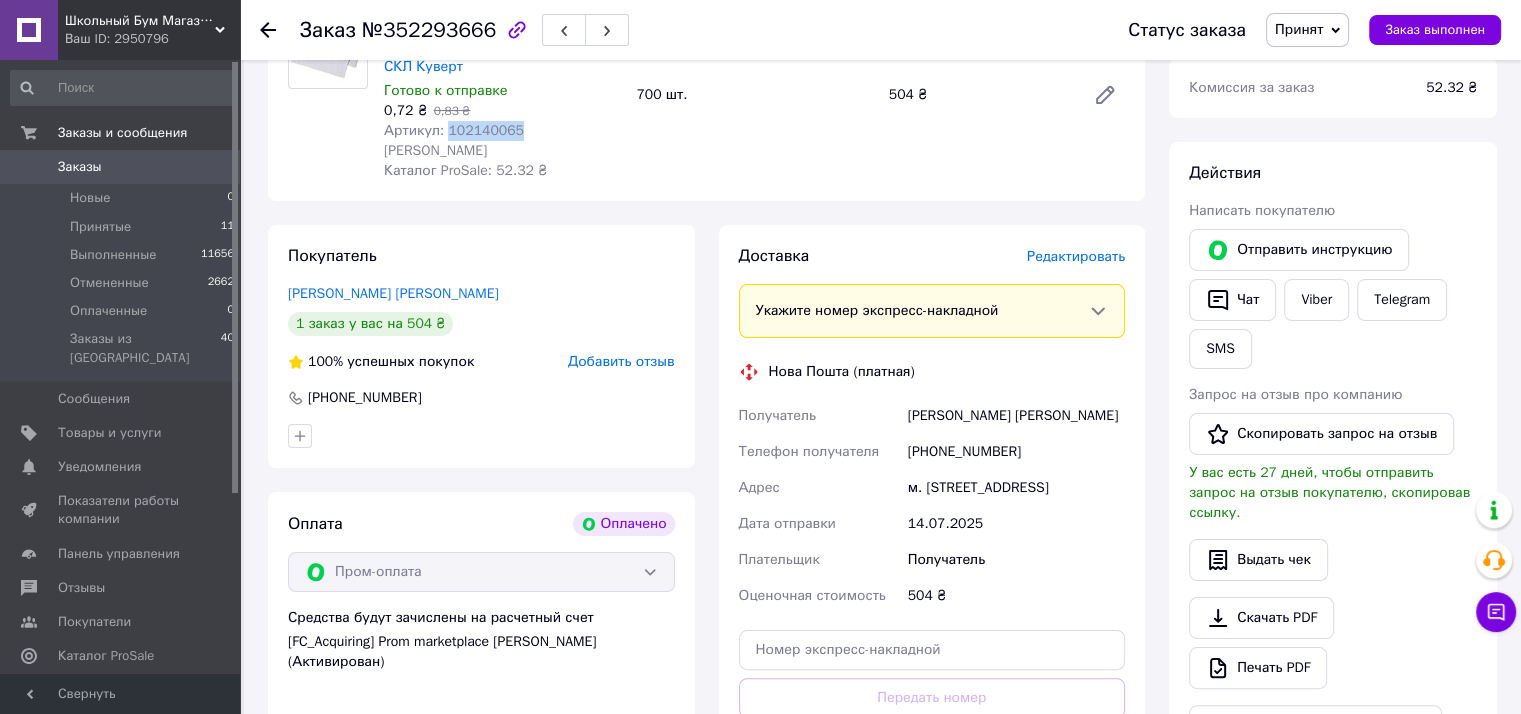 scroll, scrollTop: 500, scrollLeft: 0, axis: vertical 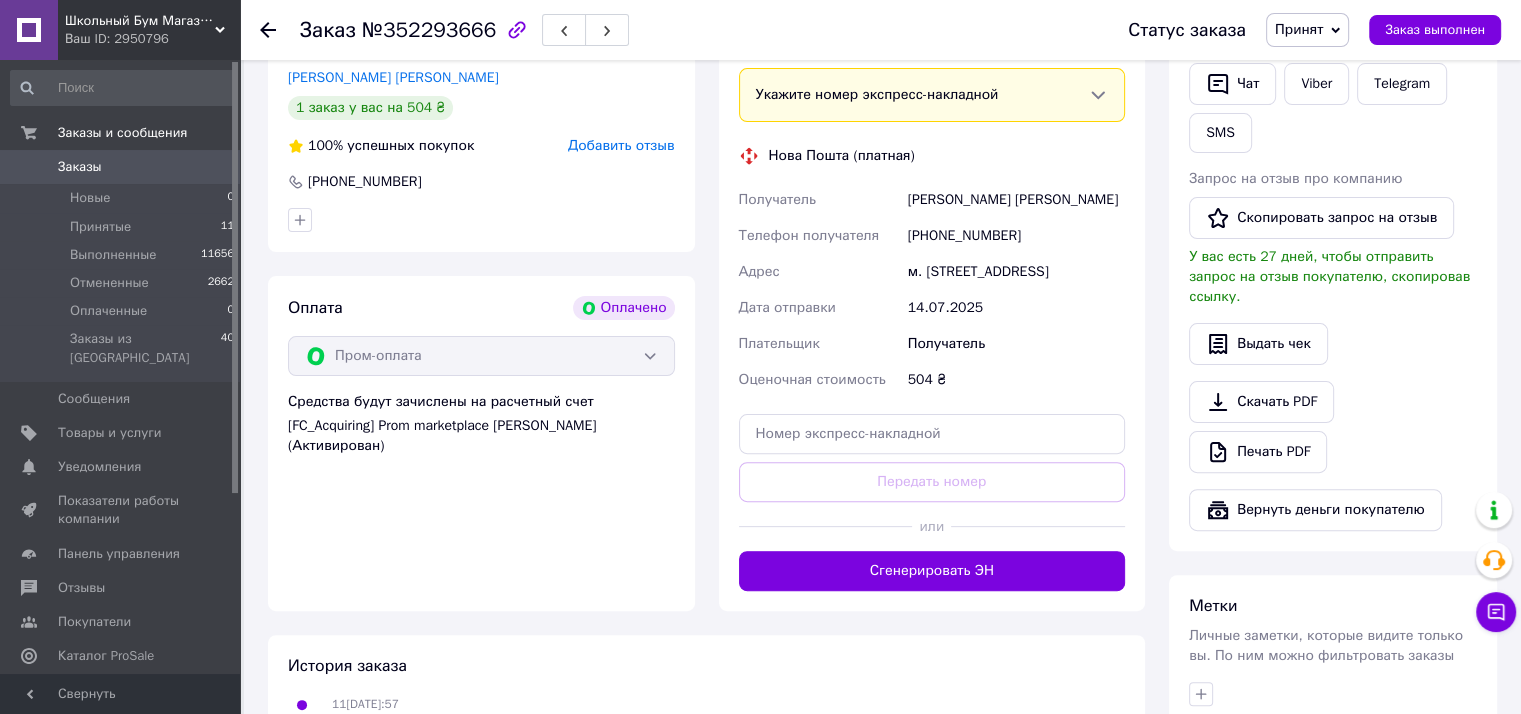 drag, startPoint x: 911, startPoint y: 179, endPoint x: 1131, endPoint y: 280, distance: 242.07643 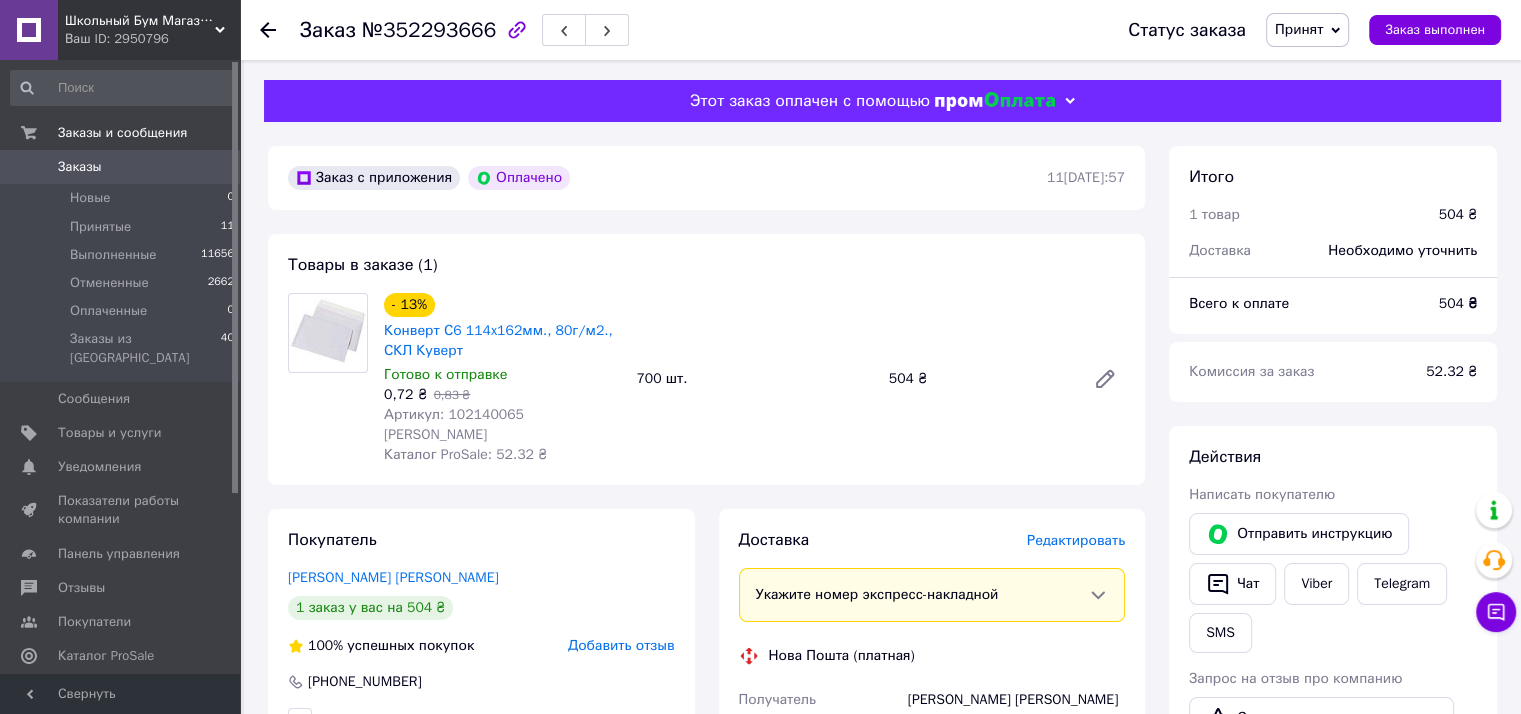 click on "№352293666" at bounding box center [429, 30] 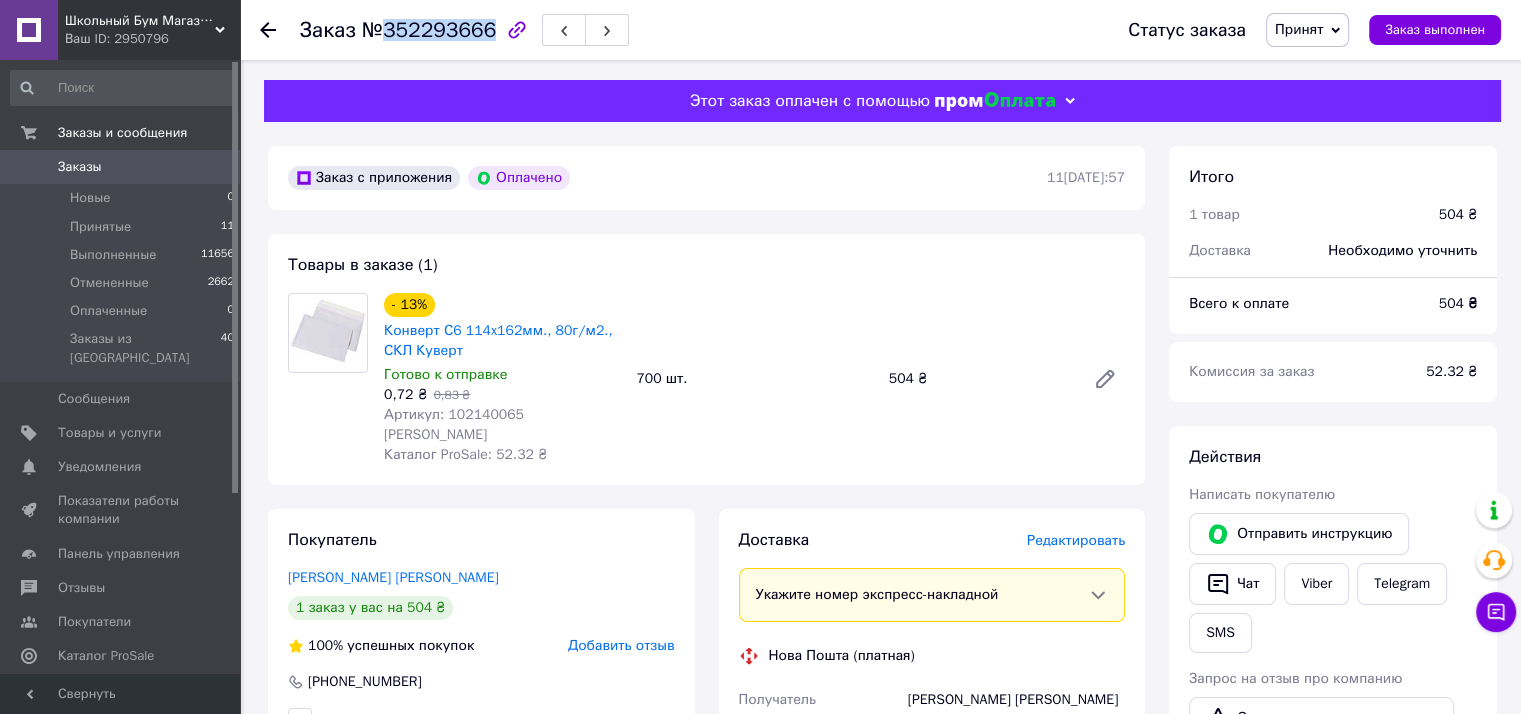 click on "№352293666" at bounding box center (429, 30) 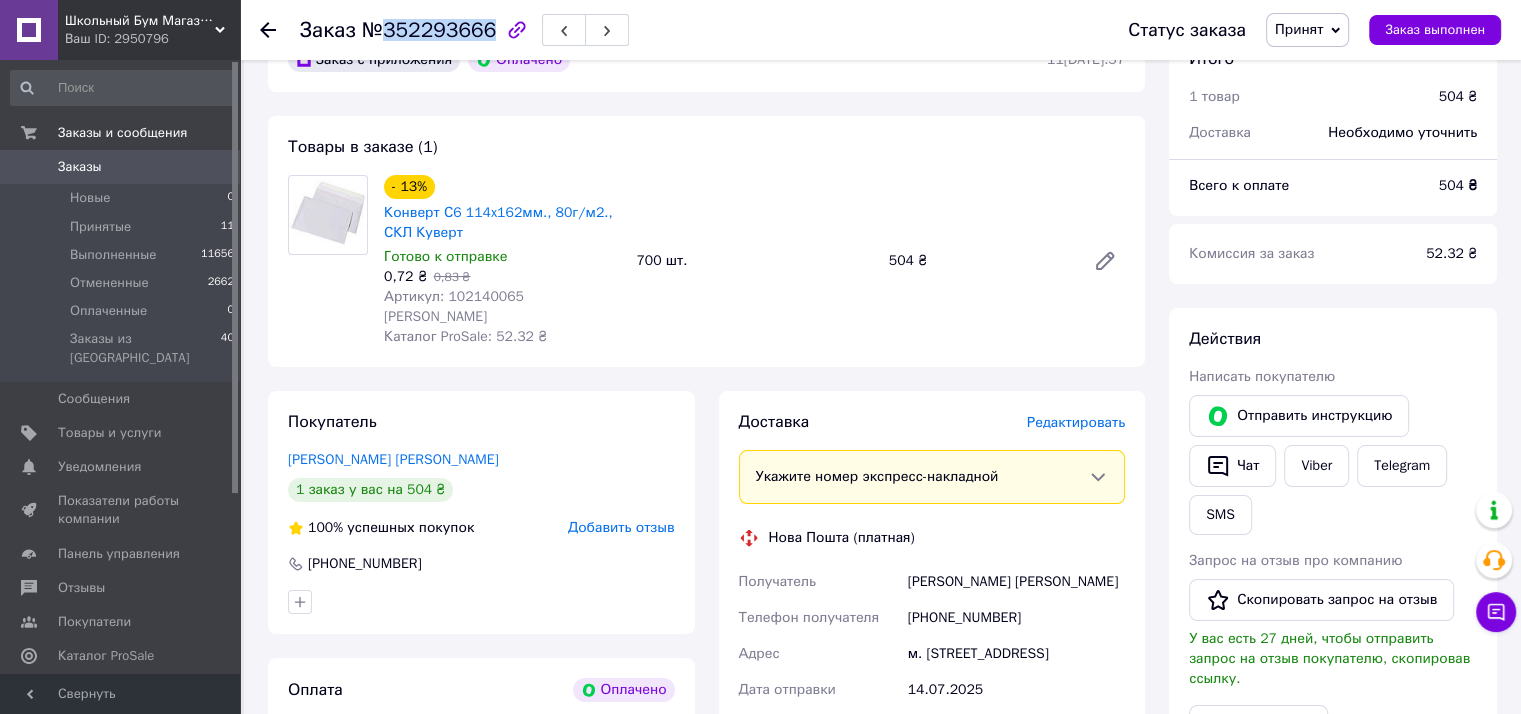scroll, scrollTop: 400, scrollLeft: 0, axis: vertical 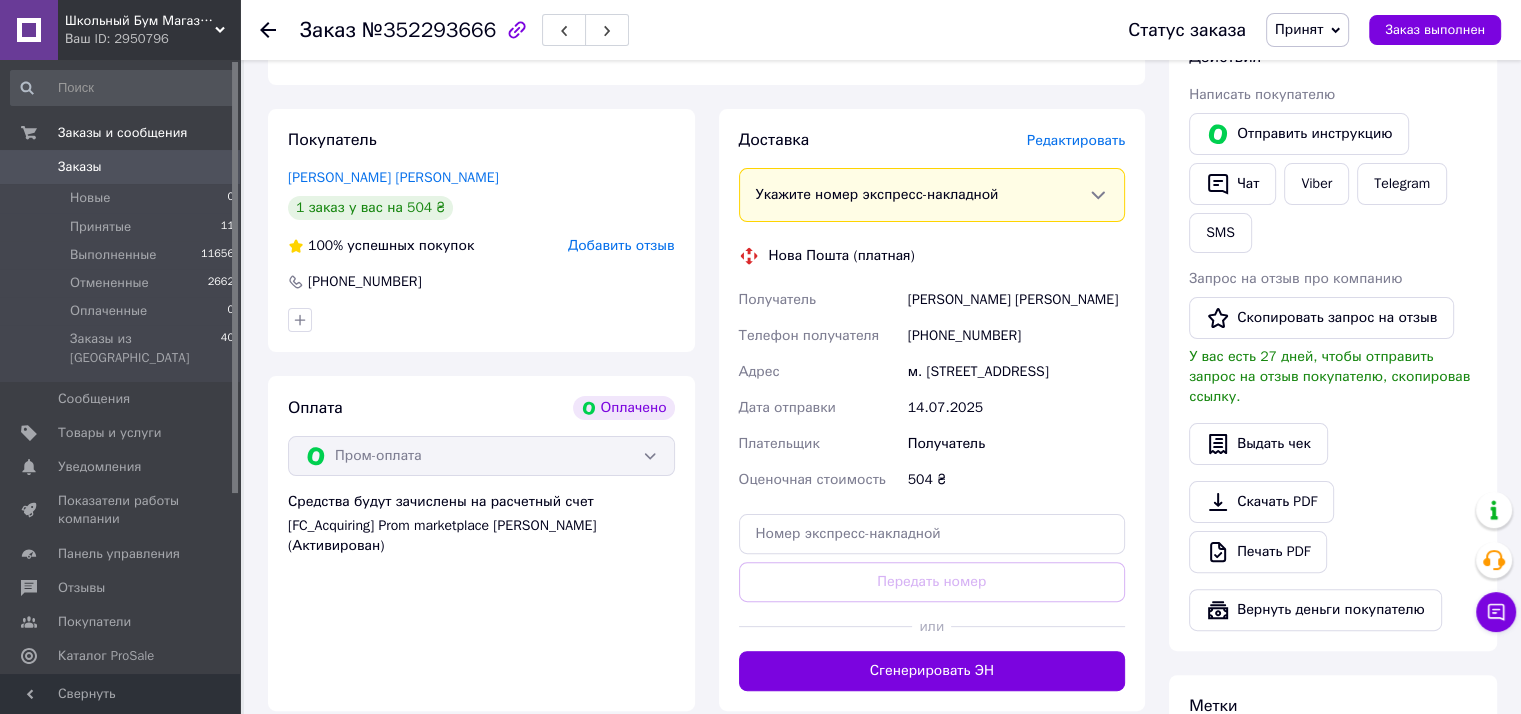 click on "м. Боярка (Київська обл.), Світлогорська вул., дом. 51, кв. 0" at bounding box center (1016, 372) 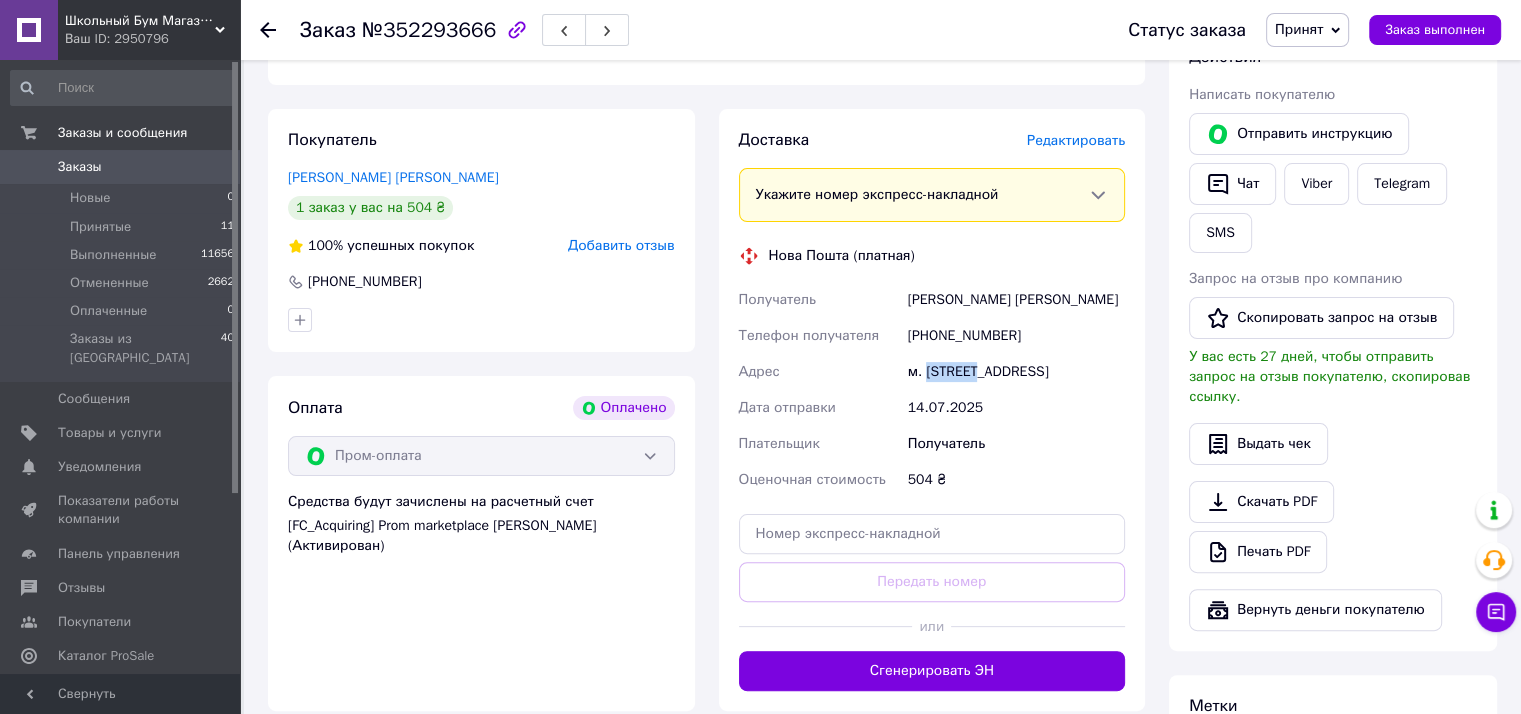 click on "м. Боярка (Київська обл.), Світлогорська вул., дом. 51, кв. 0" at bounding box center [1016, 372] 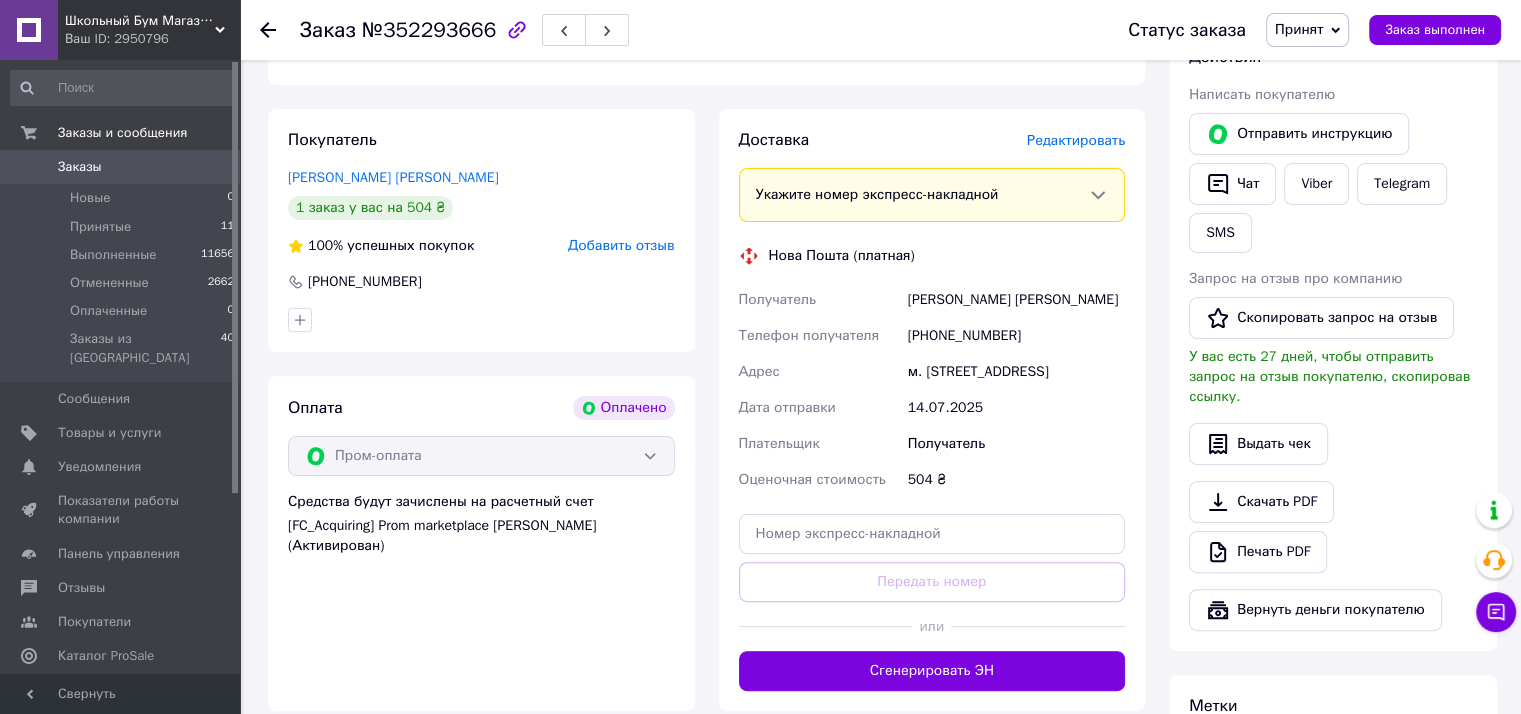 click on "м. Боярка (Київська обл.), Світлогорська вул., дом. 51, кв. 0" at bounding box center [1016, 372] 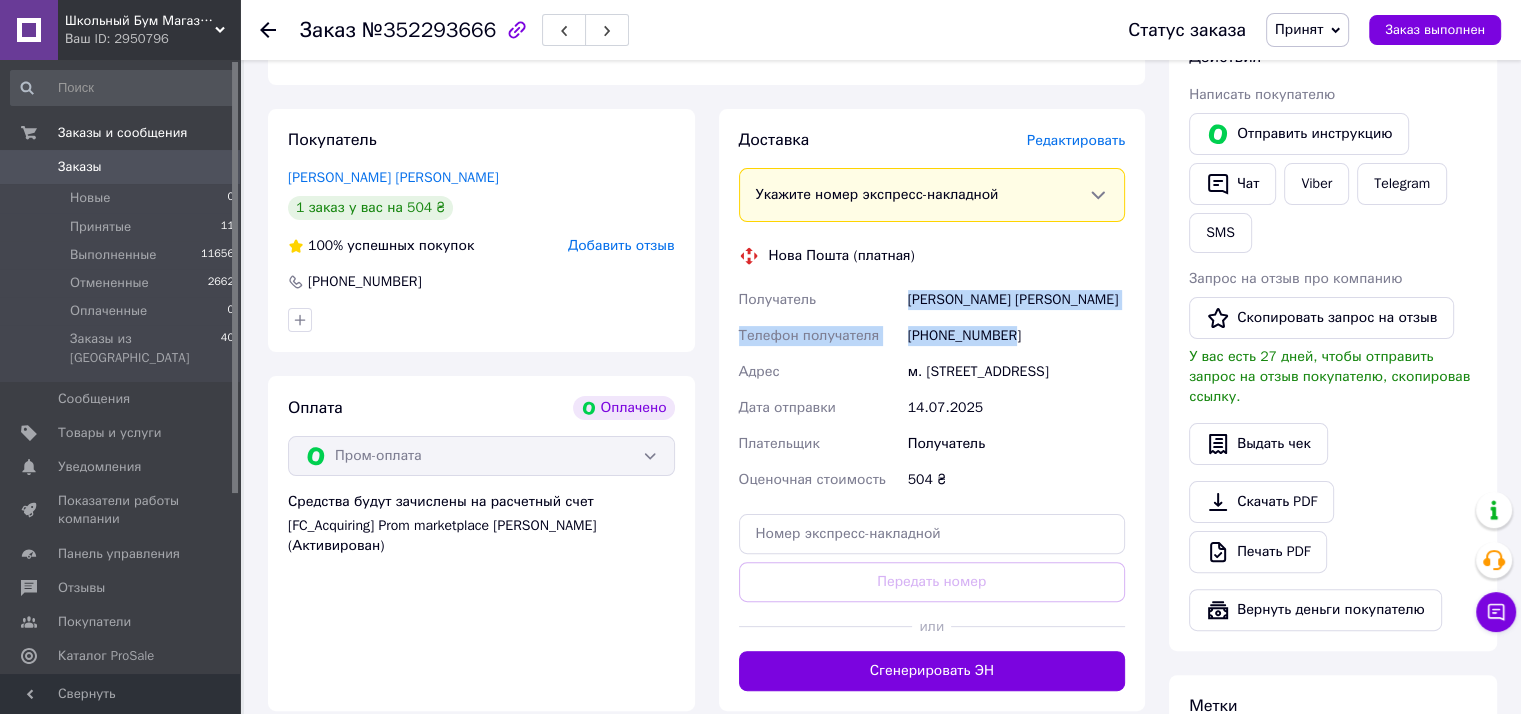 drag, startPoint x: 910, startPoint y: 280, endPoint x: 1120, endPoint y: 317, distance: 213.23462 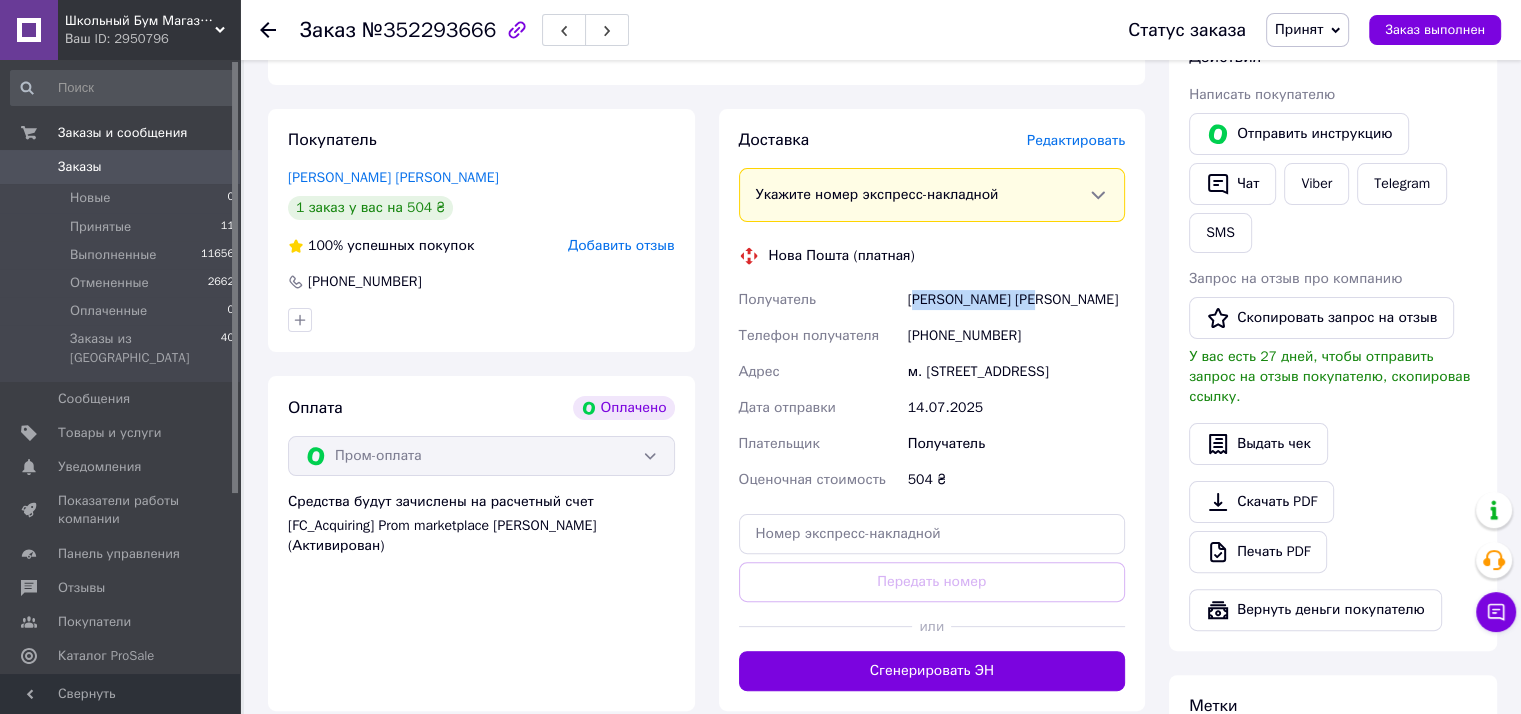 drag, startPoint x: 1032, startPoint y: 288, endPoint x: 1072, endPoint y: 288, distance: 40 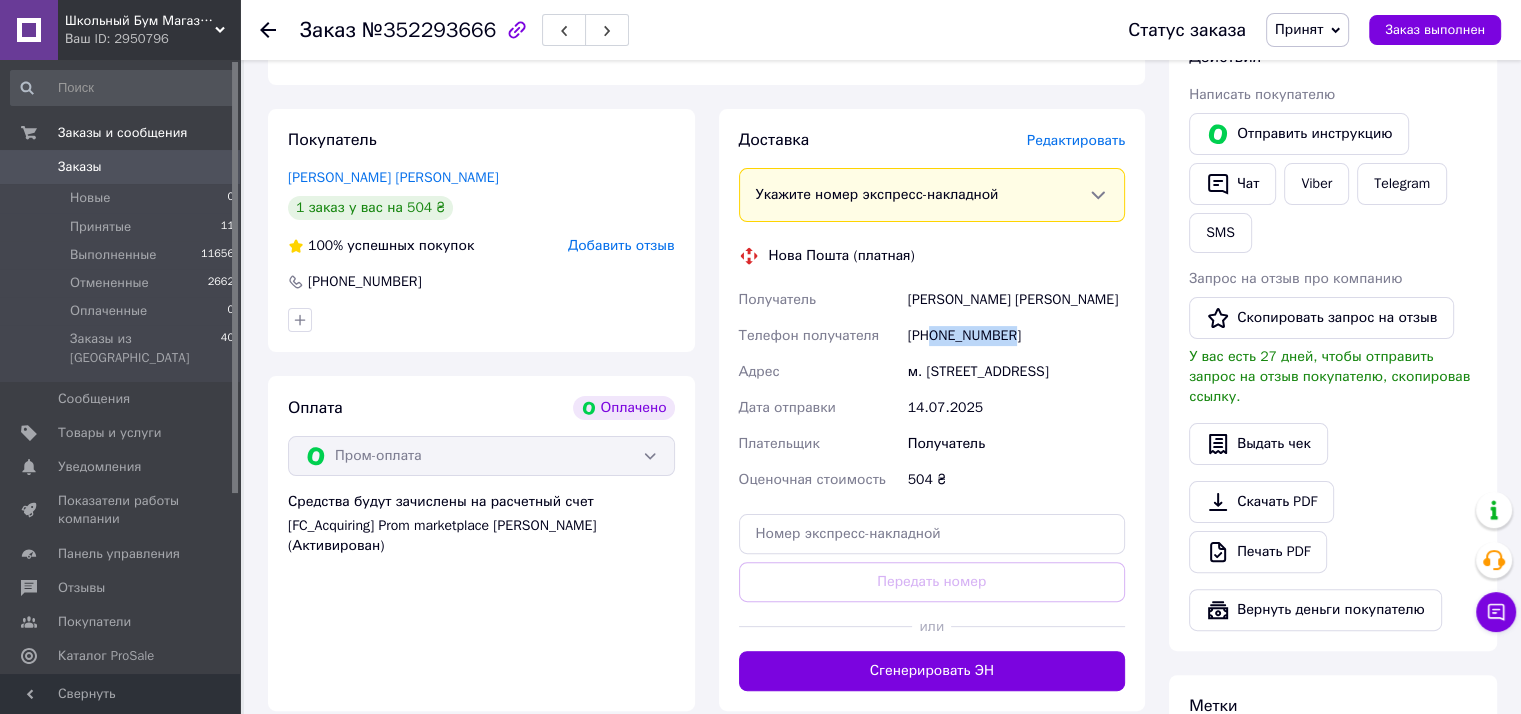 drag, startPoint x: 929, startPoint y: 323, endPoint x: 1015, endPoint y: 323, distance: 86 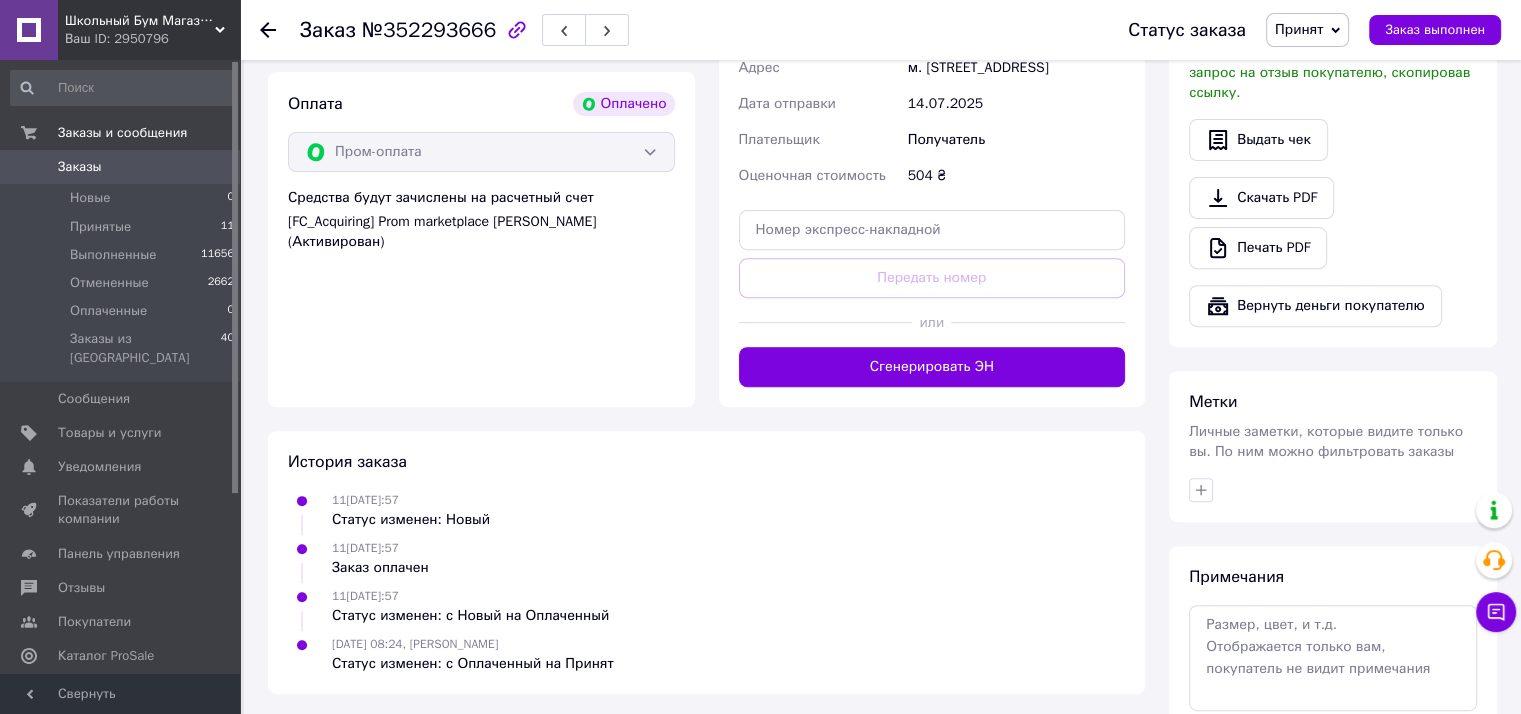 scroll, scrollTop: 804, scrollLeft: 0, axis: vertical 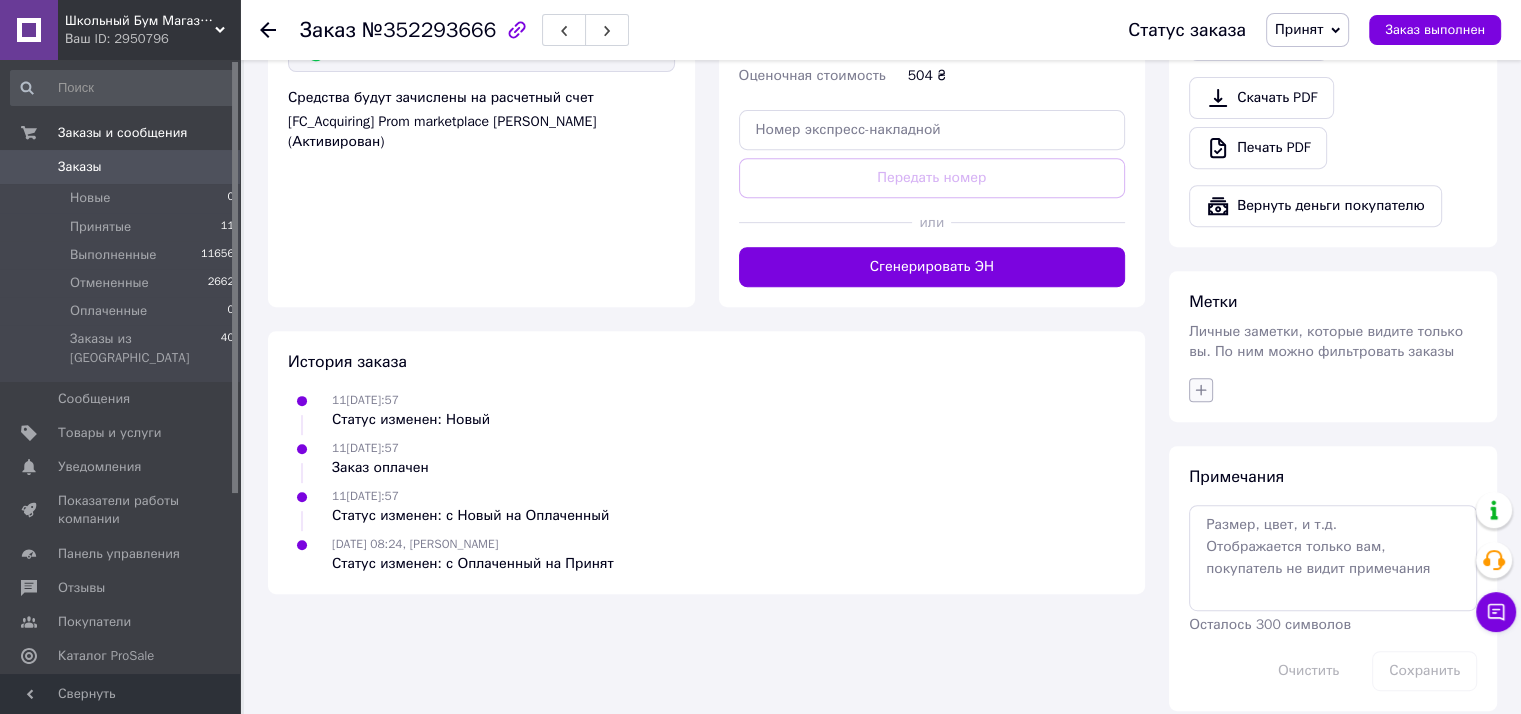 click 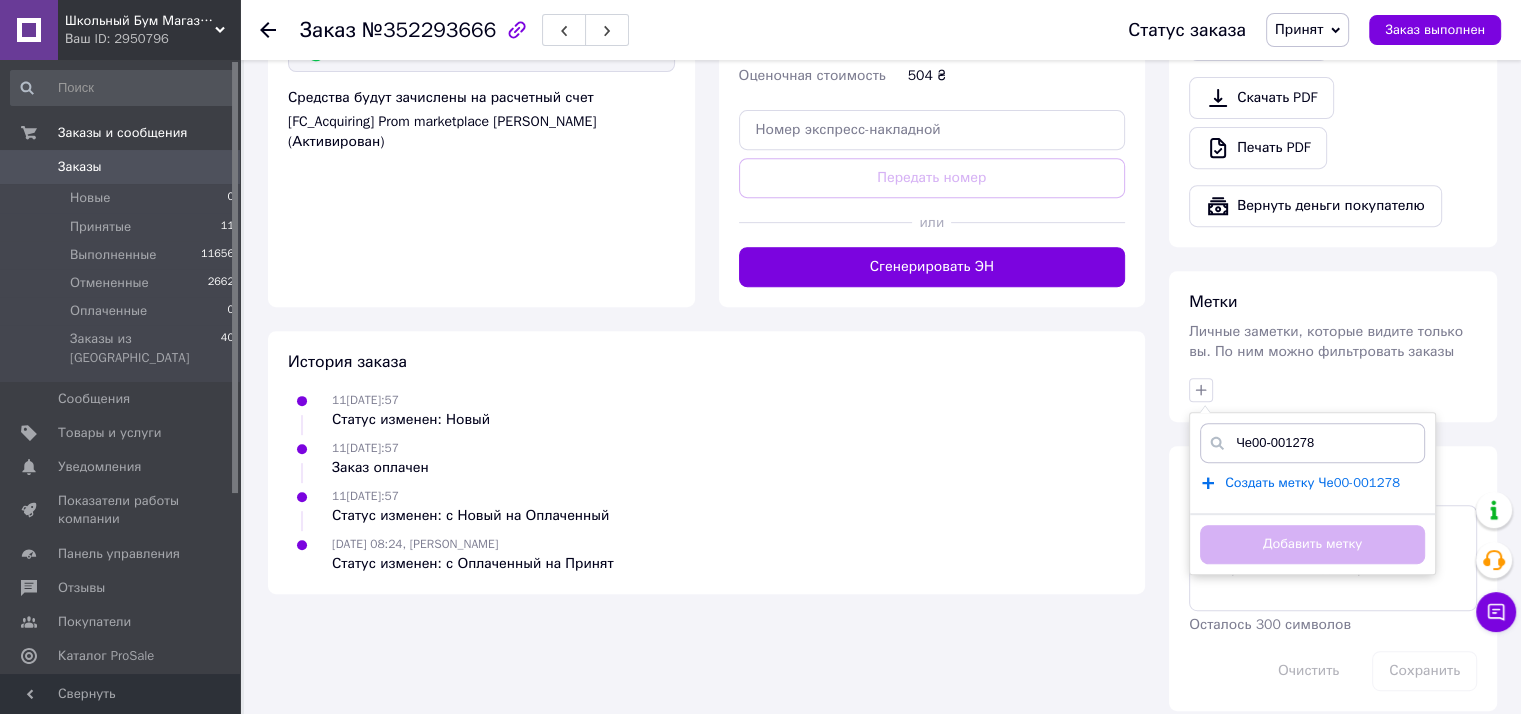type on "Че00-001278" 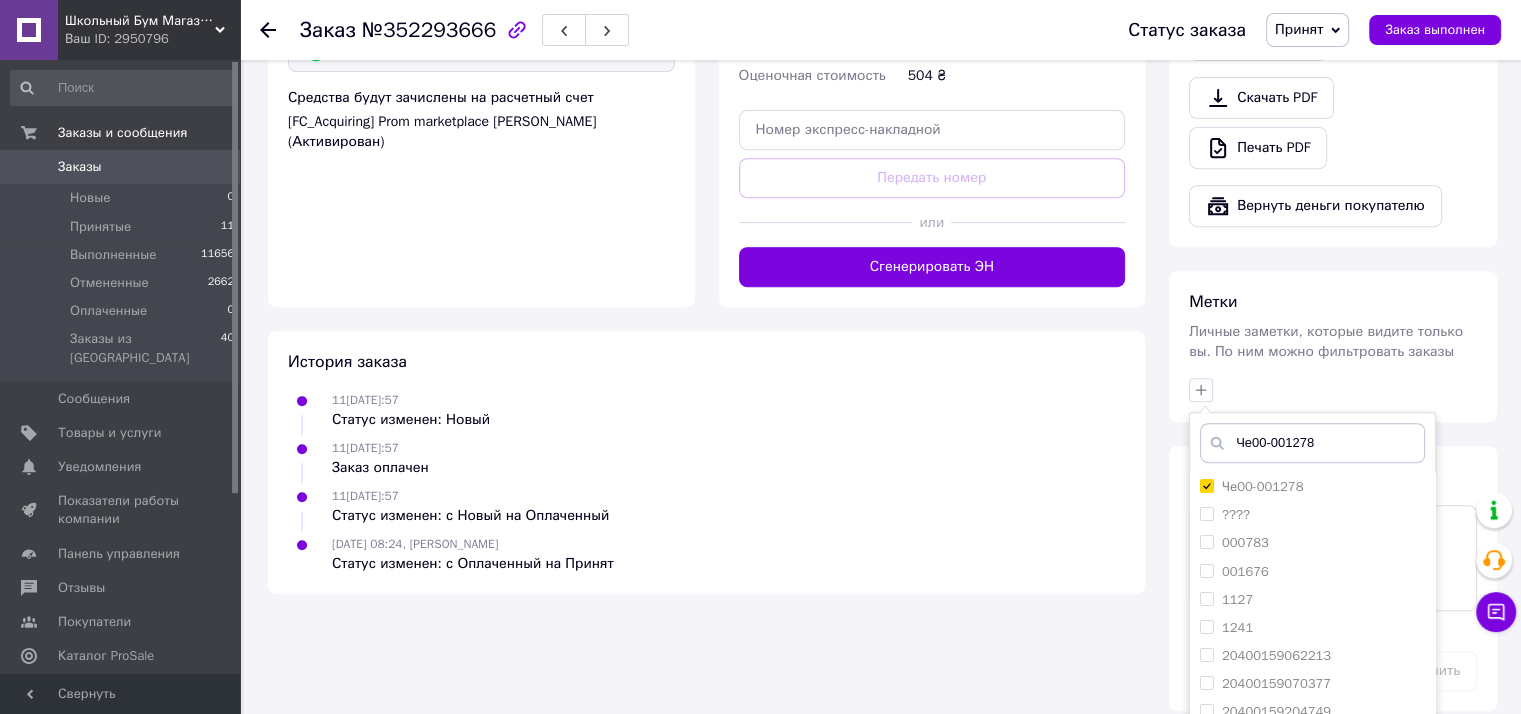 type 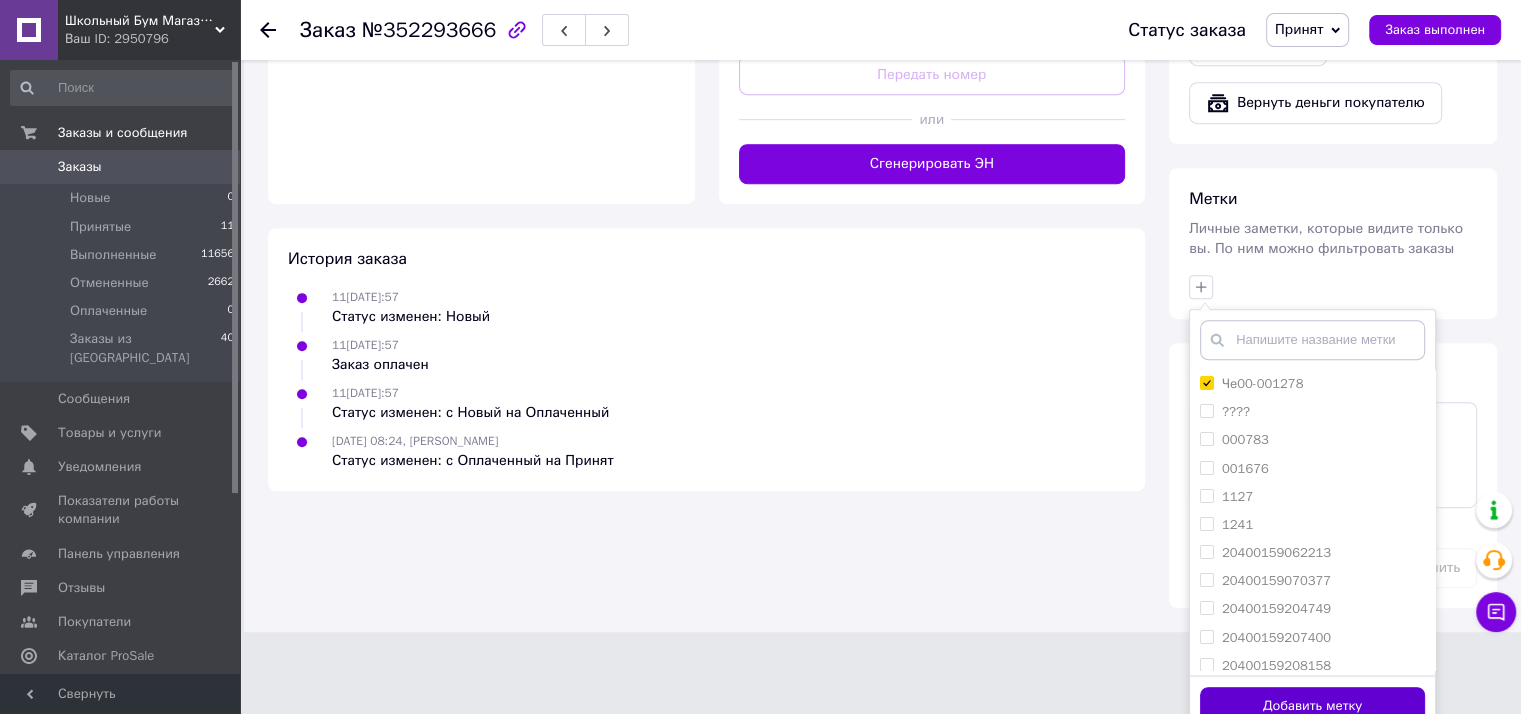 click on "Добавить метку" at bounding box center (1312, 706) 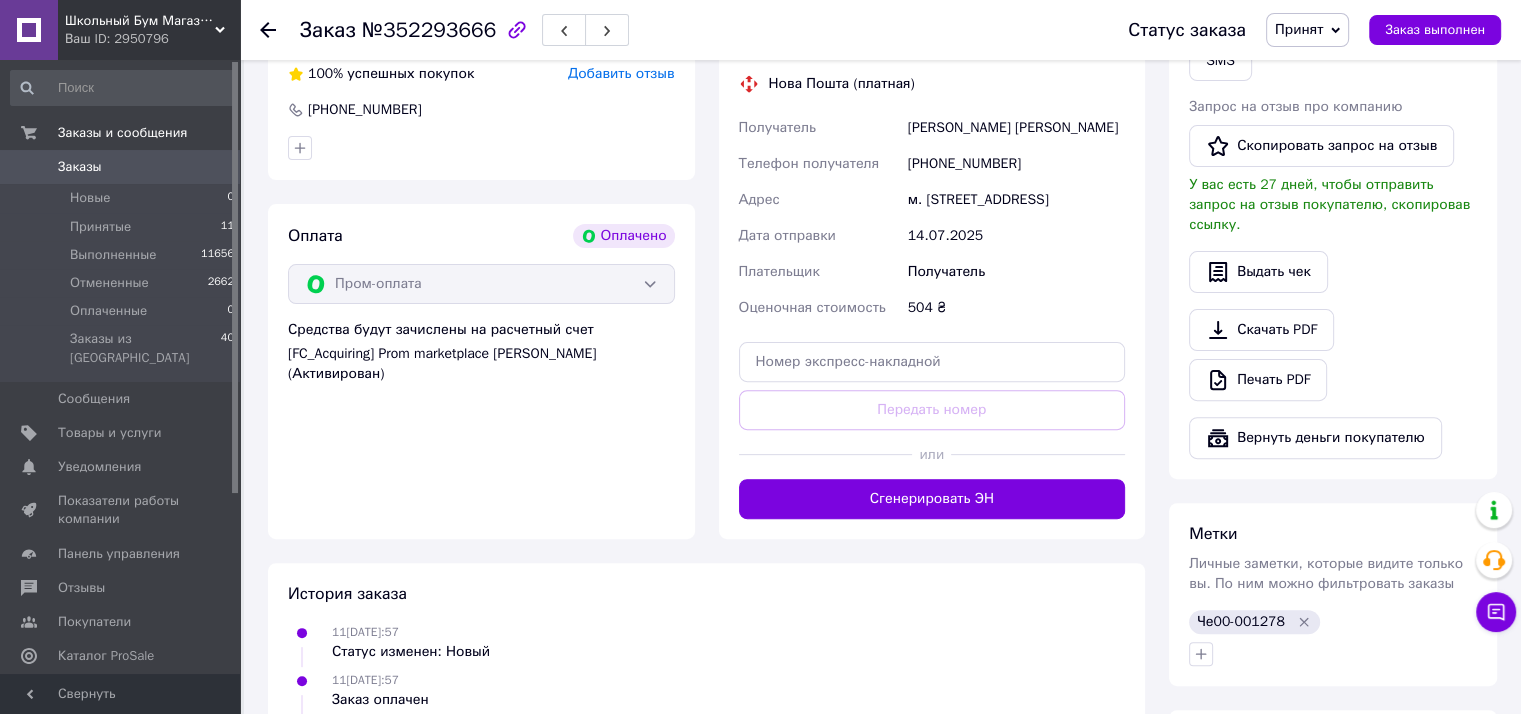 scroll, scrollTop: 336, scrollLeft: 0, axis: vertical 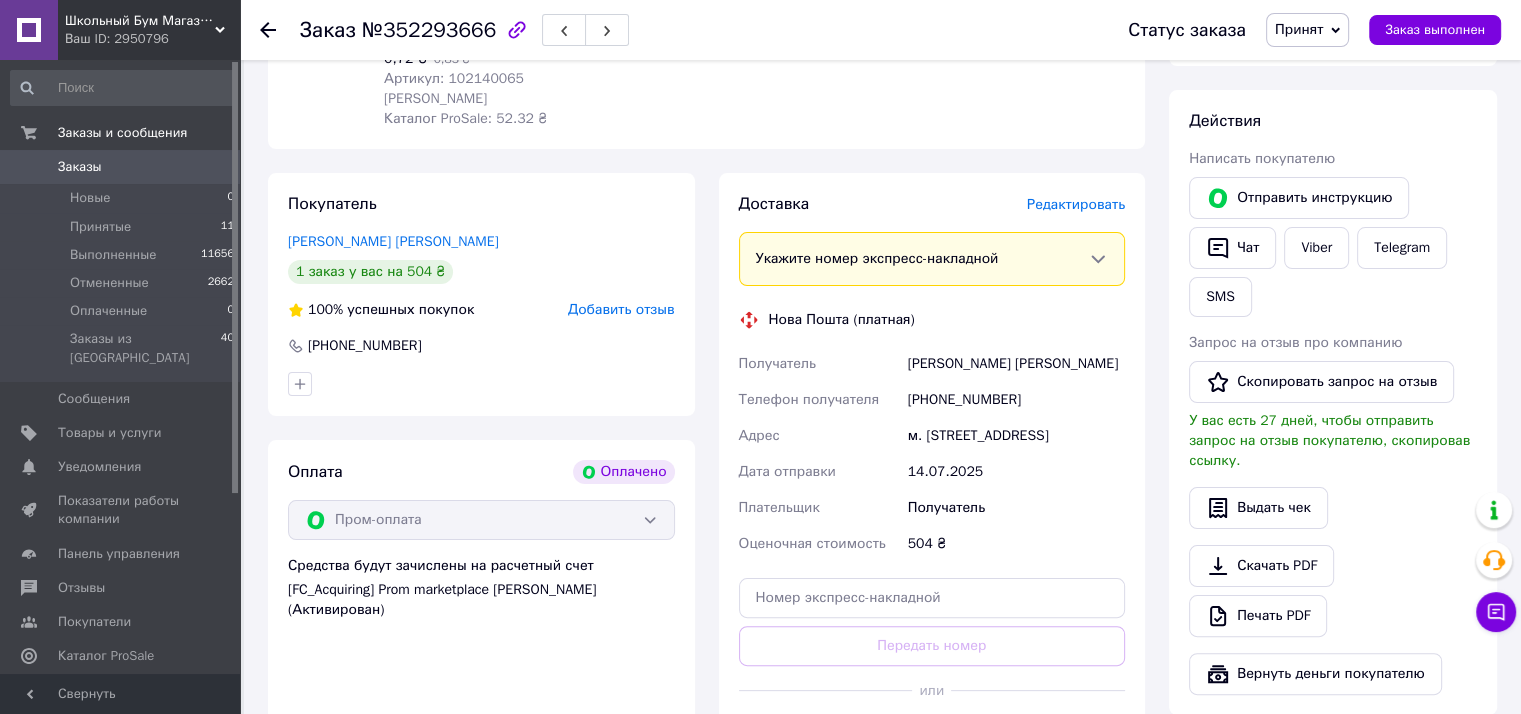 click on "+380631678716" at bounding box center (1016, 400) 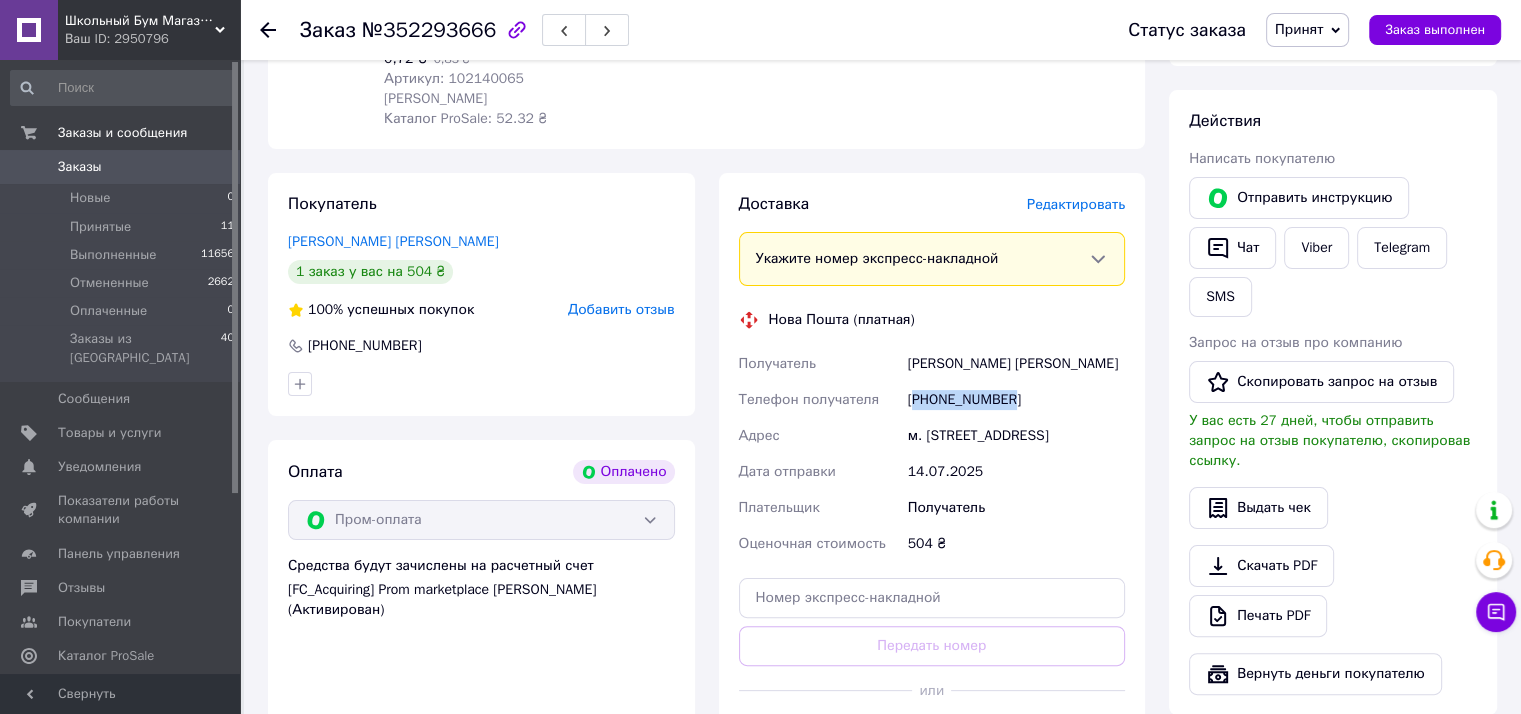 click on "+380631678716" at bounding box center (1016, 400) 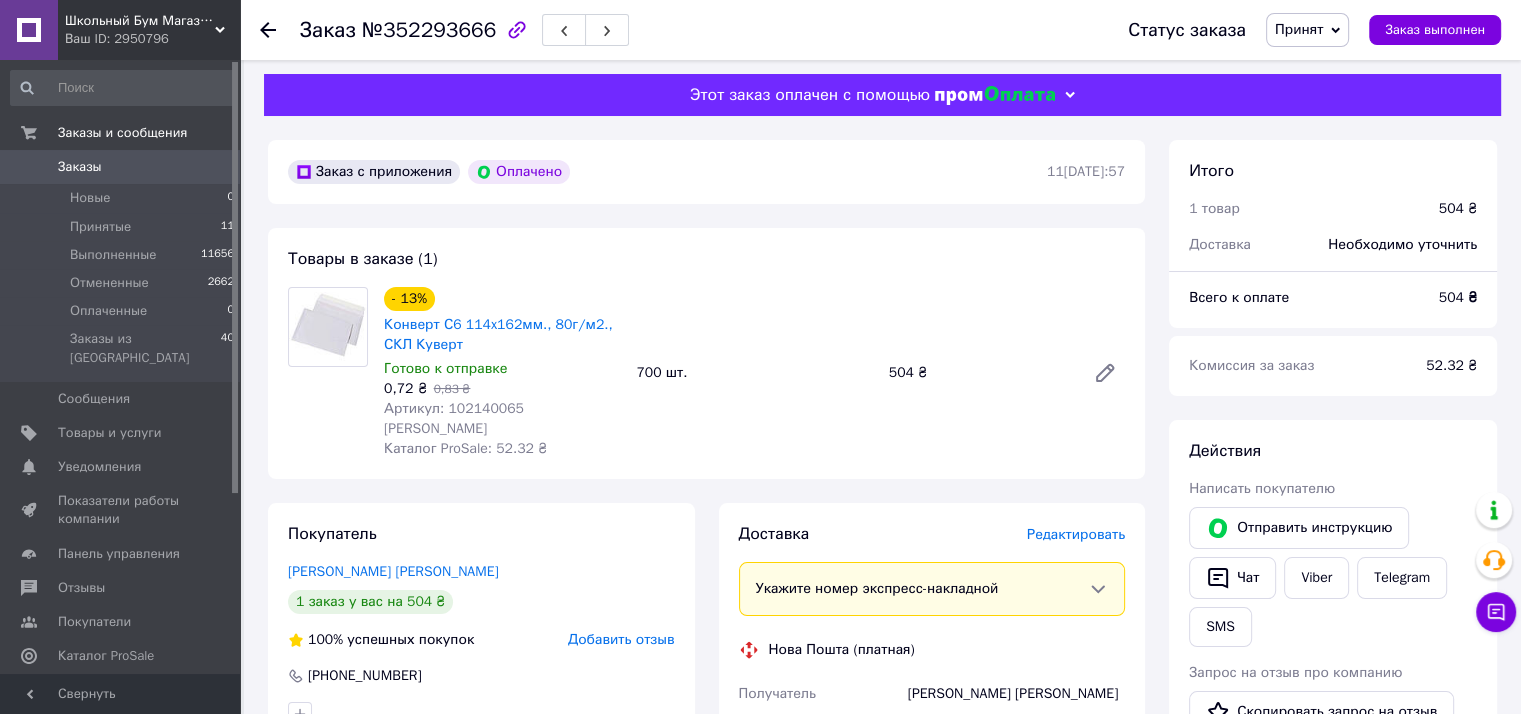 scroll, scrollTop: 0, scrollLeft: 0, axis: both 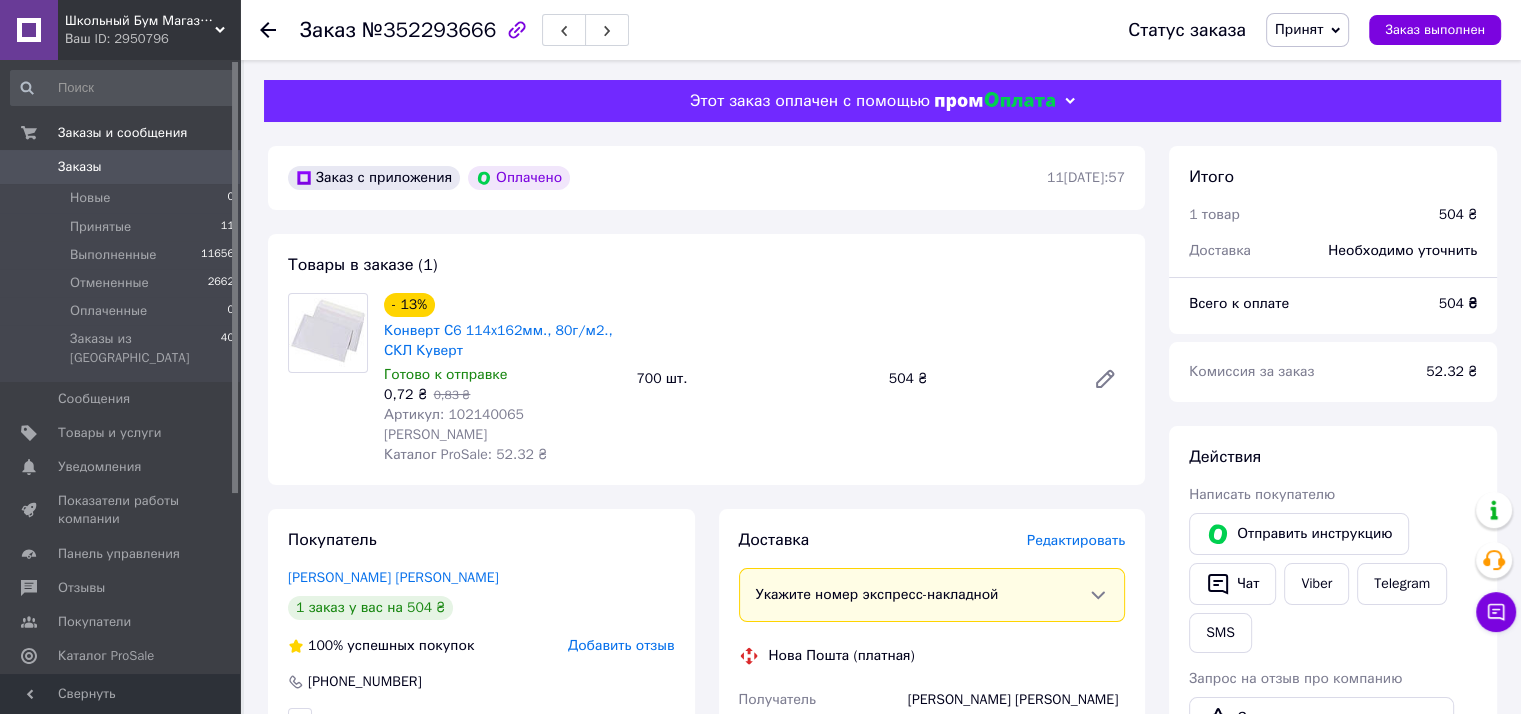 click on "Заказ №352293666" at bounding box center [694, 30] 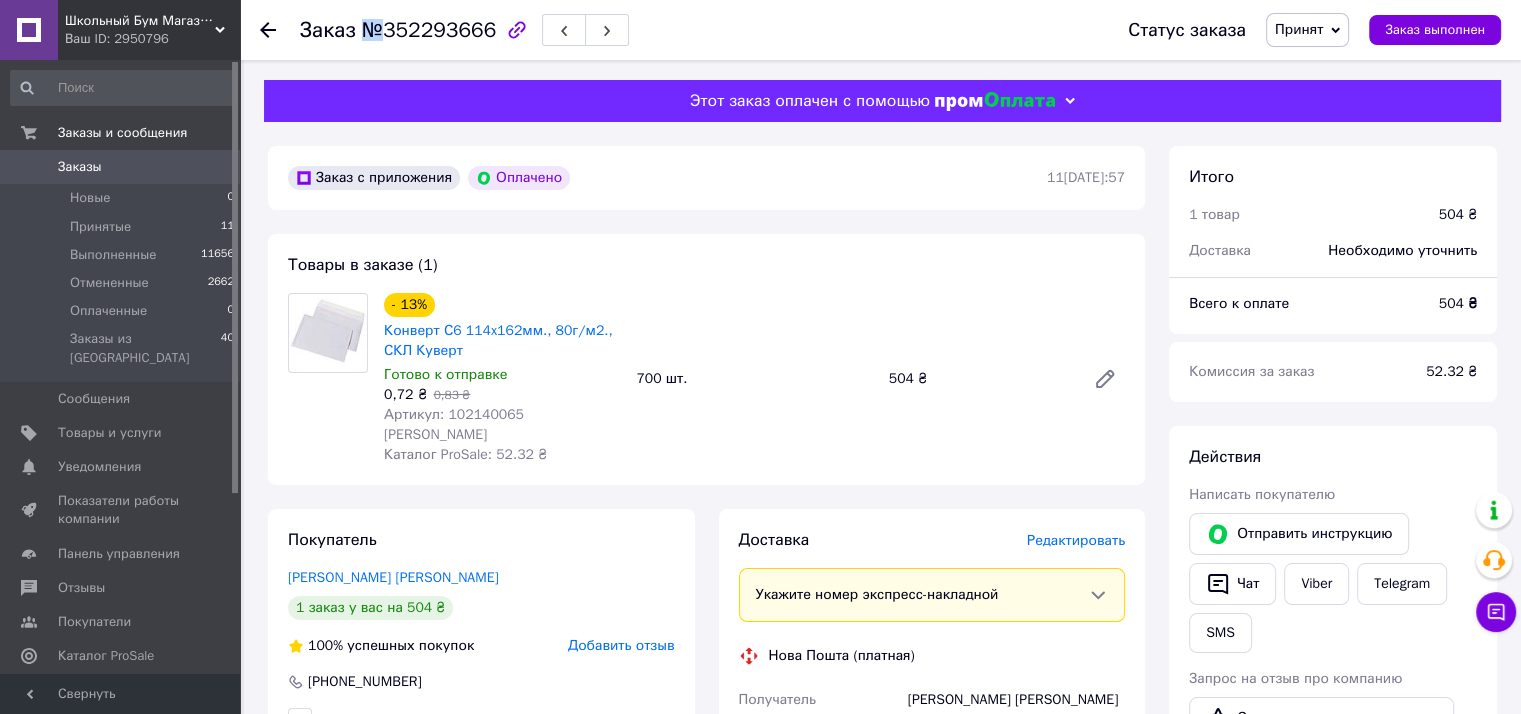 click on "№352293666" at bounding box center [429, 30] 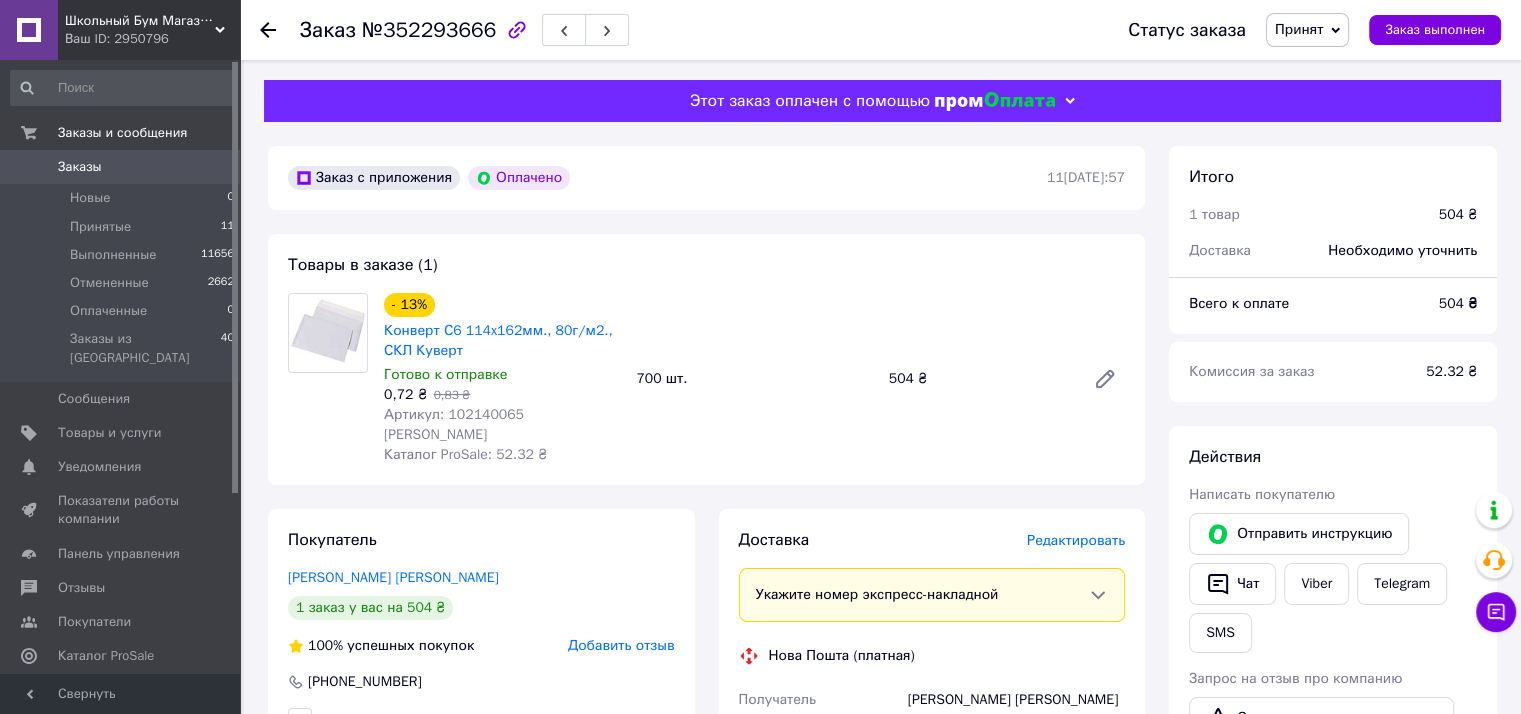 click on "№352293666" at bounding box center (429, 30) 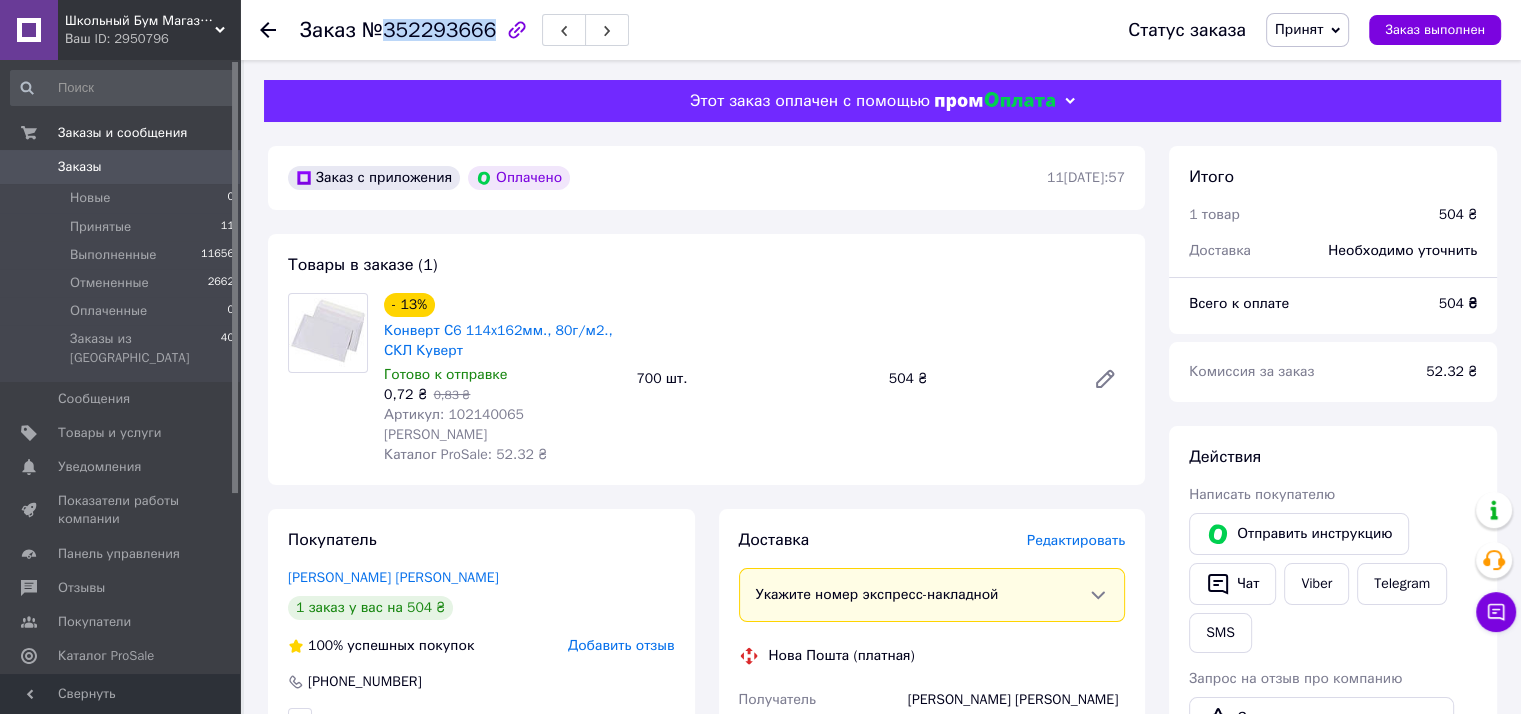 click on "№352293666" at bounding box center (429, 30) 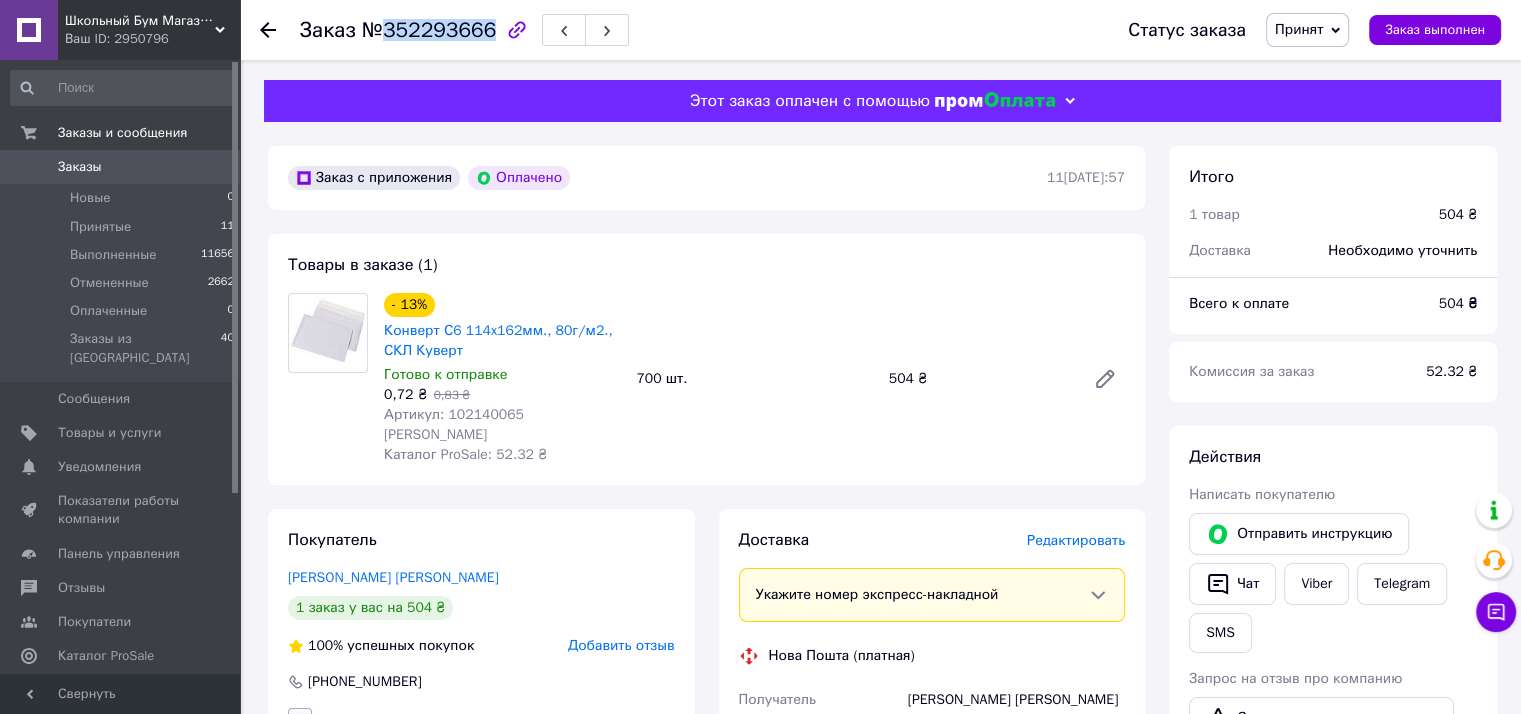 copy on "352293666" 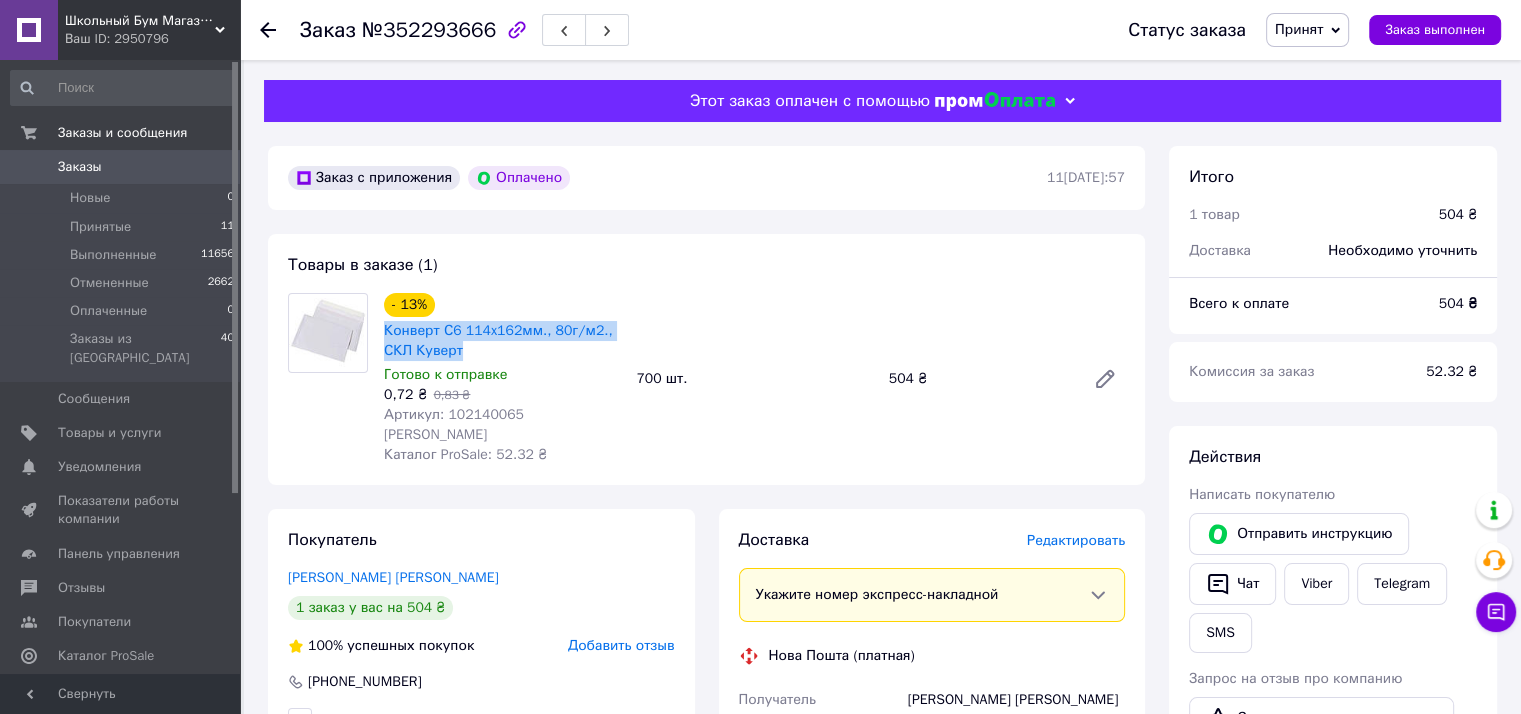 drag, startPoint x: 446, startPoint y: 347, endPoint x: 417, endPoint y: 358, distance: 31.016125 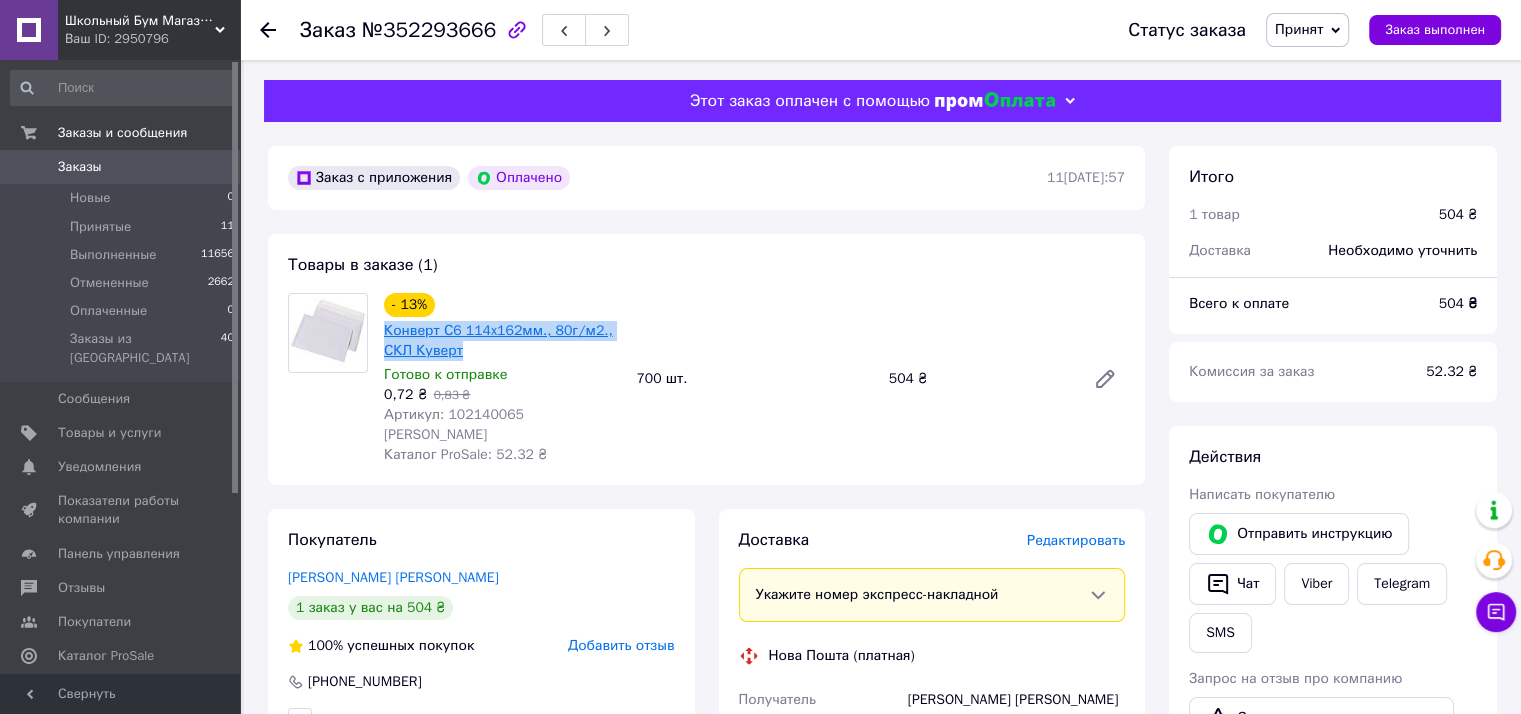click on "Конверт С6 114x162мм., 80г/м2., СКЛ Куверт" at bounding box center (502, 341) 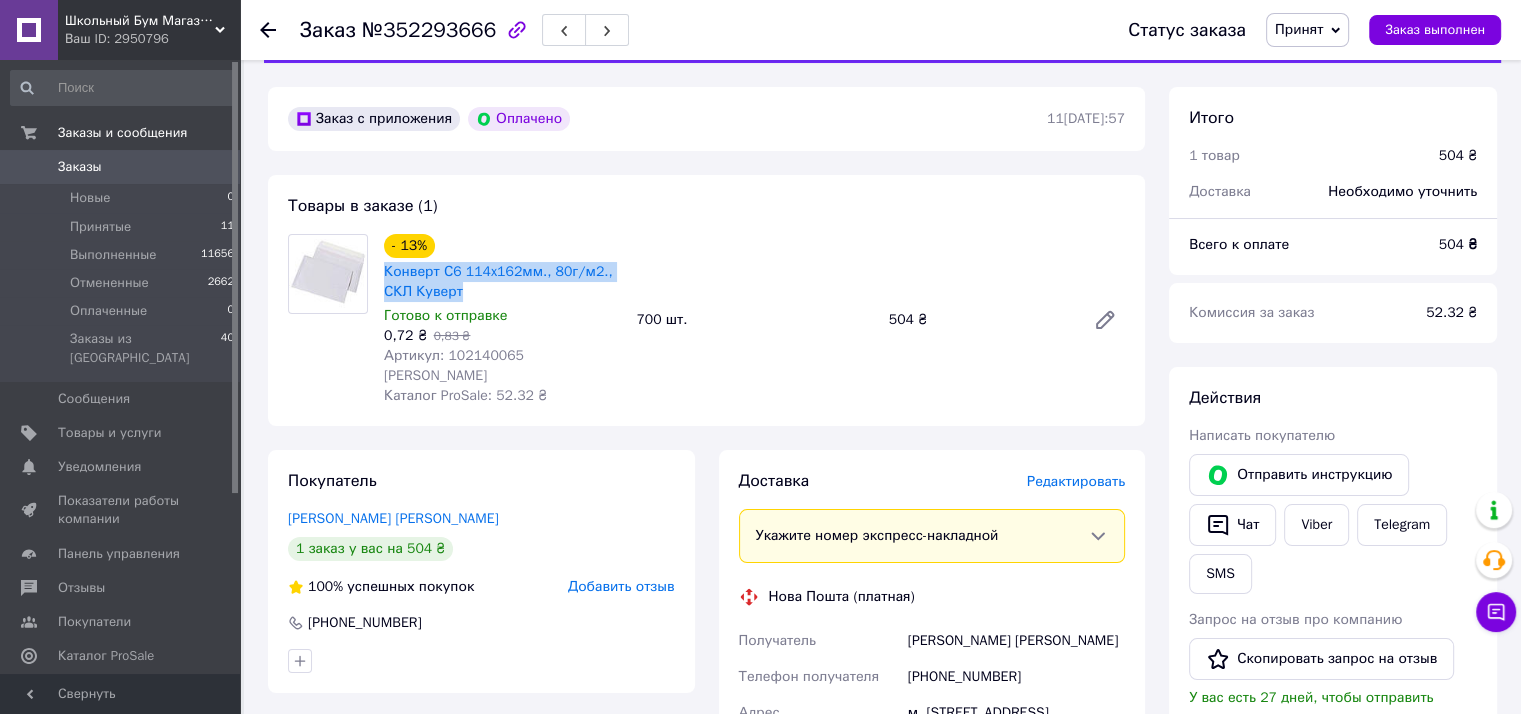 scroll, scrollTop: 0, scrollLeft: 0, axis: both 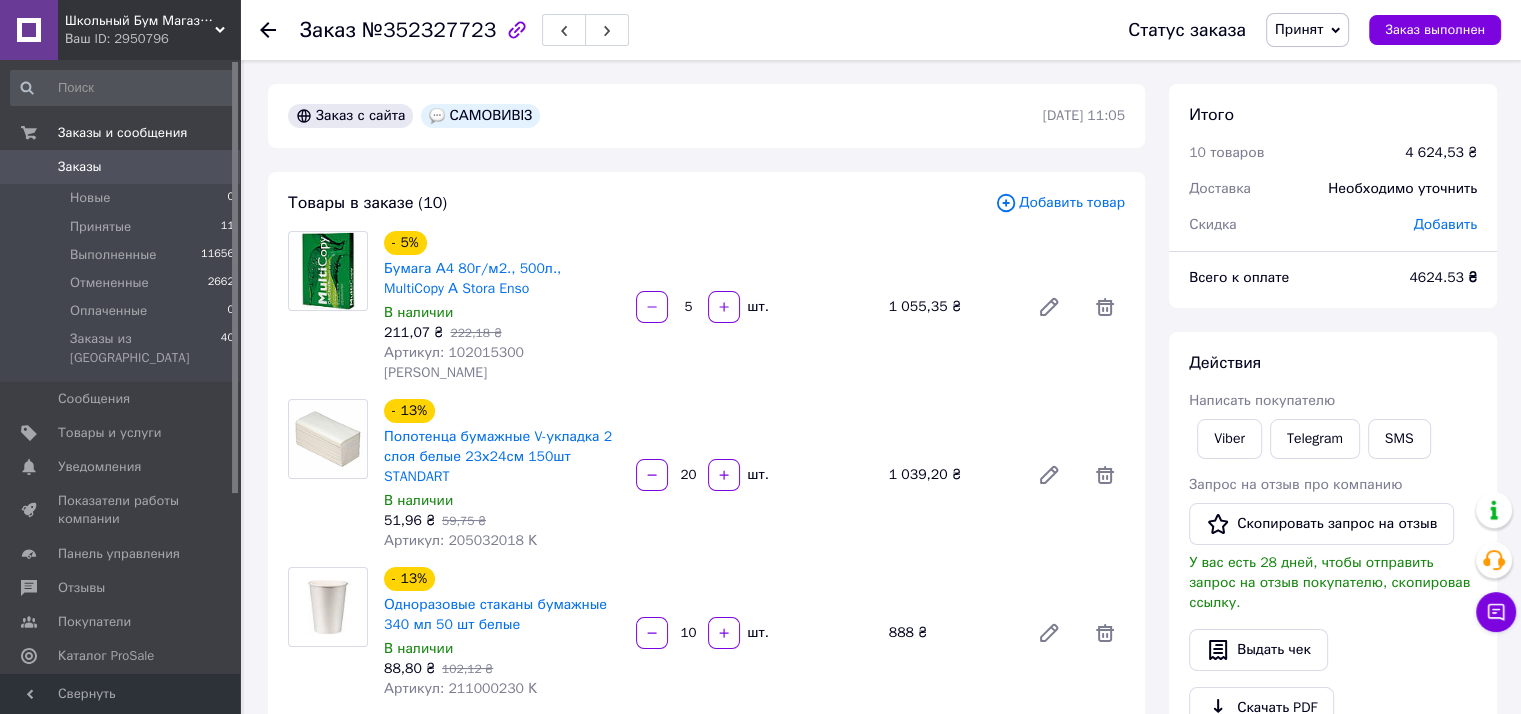 click on "Артикул: 102015300 [PERSON_NAME]" at bounding box center [454, 362] 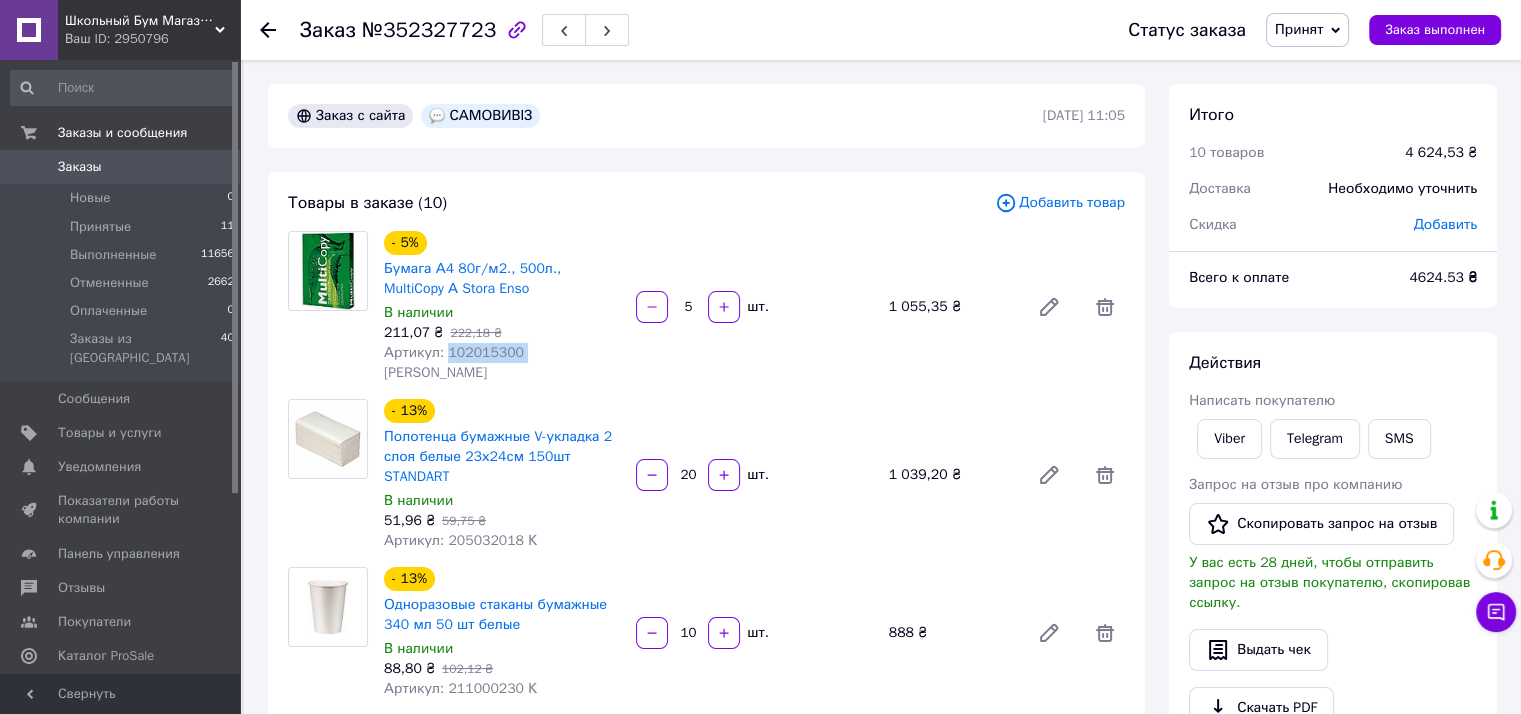 click on "Артикул: 102015300 [PERSON_NAME]" at bounding box center [454, 362] 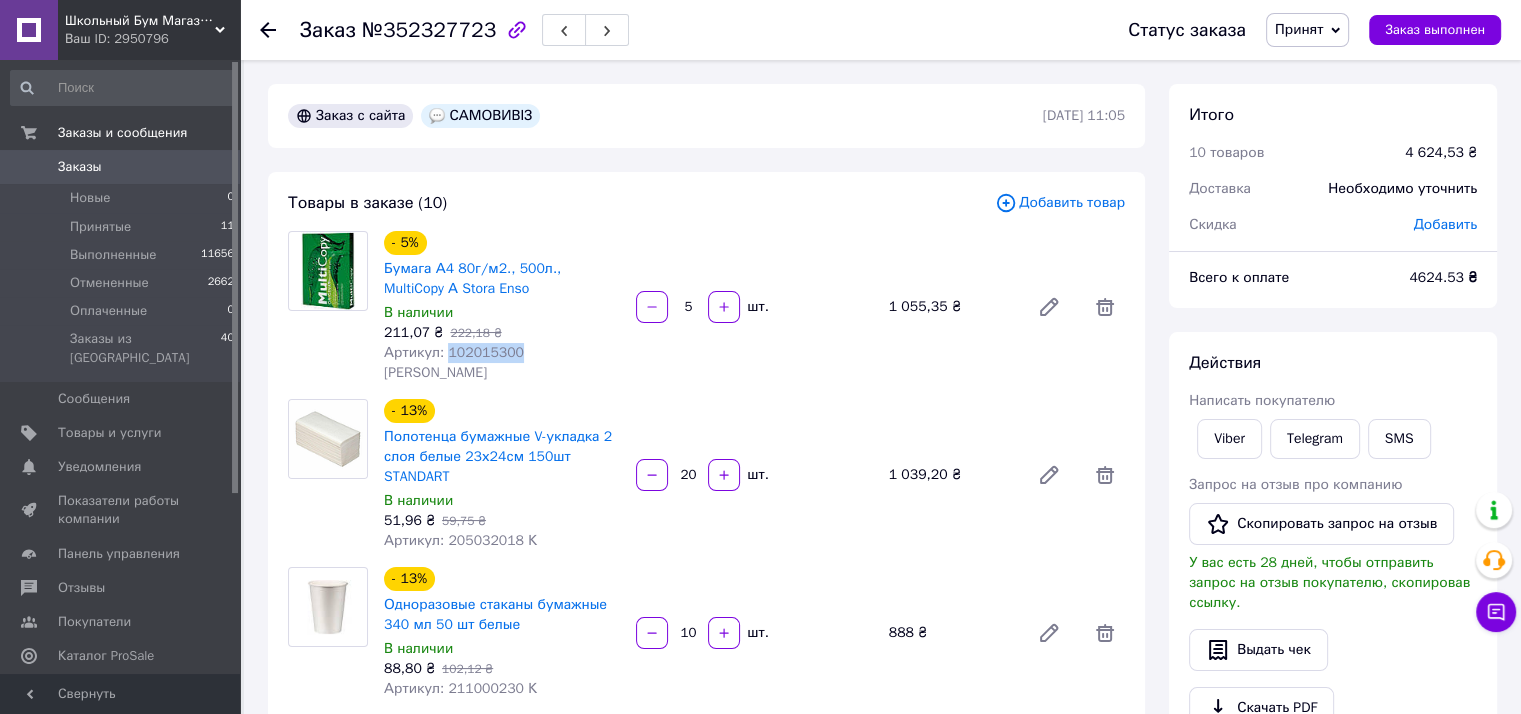 copy on "102015300" 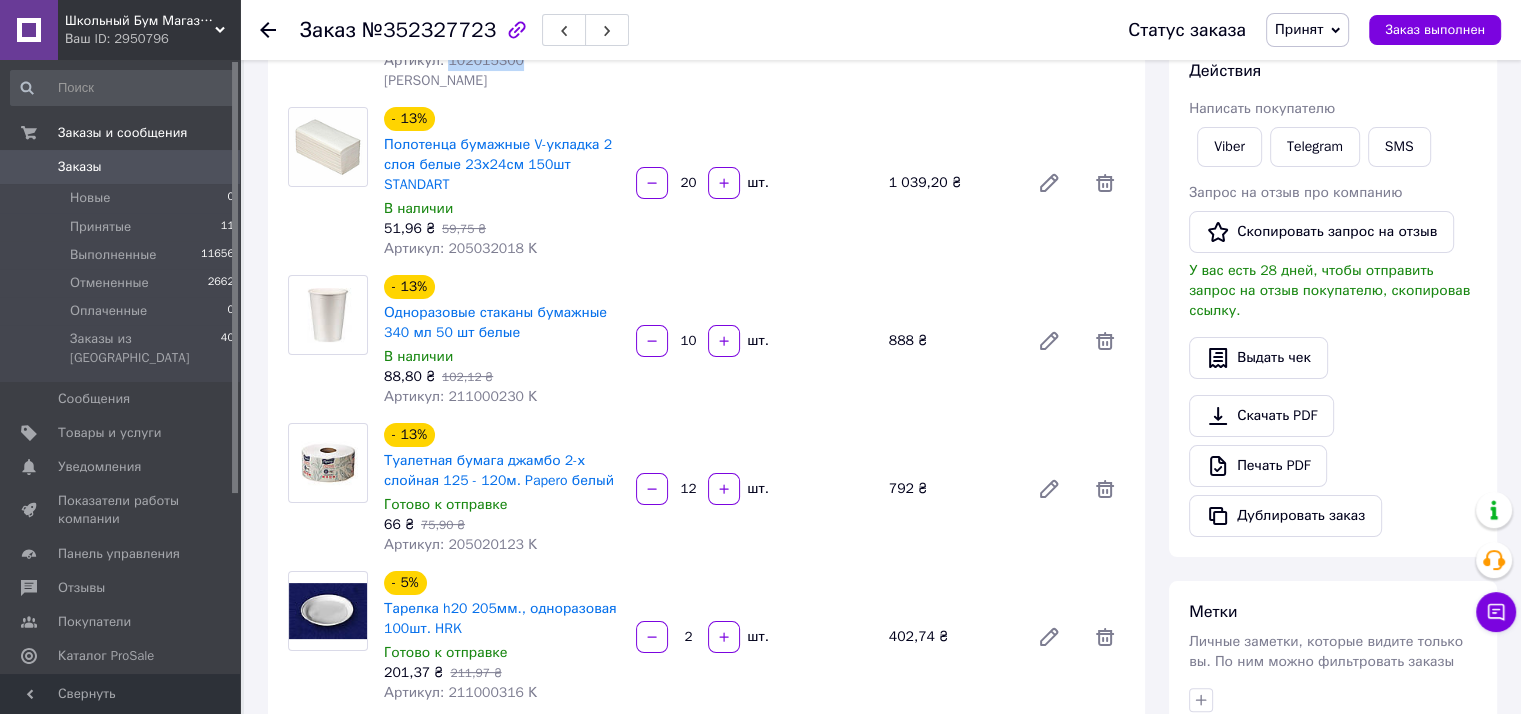 scroll, scrollTop: 300, scrollLeft: 0, axis: vertical 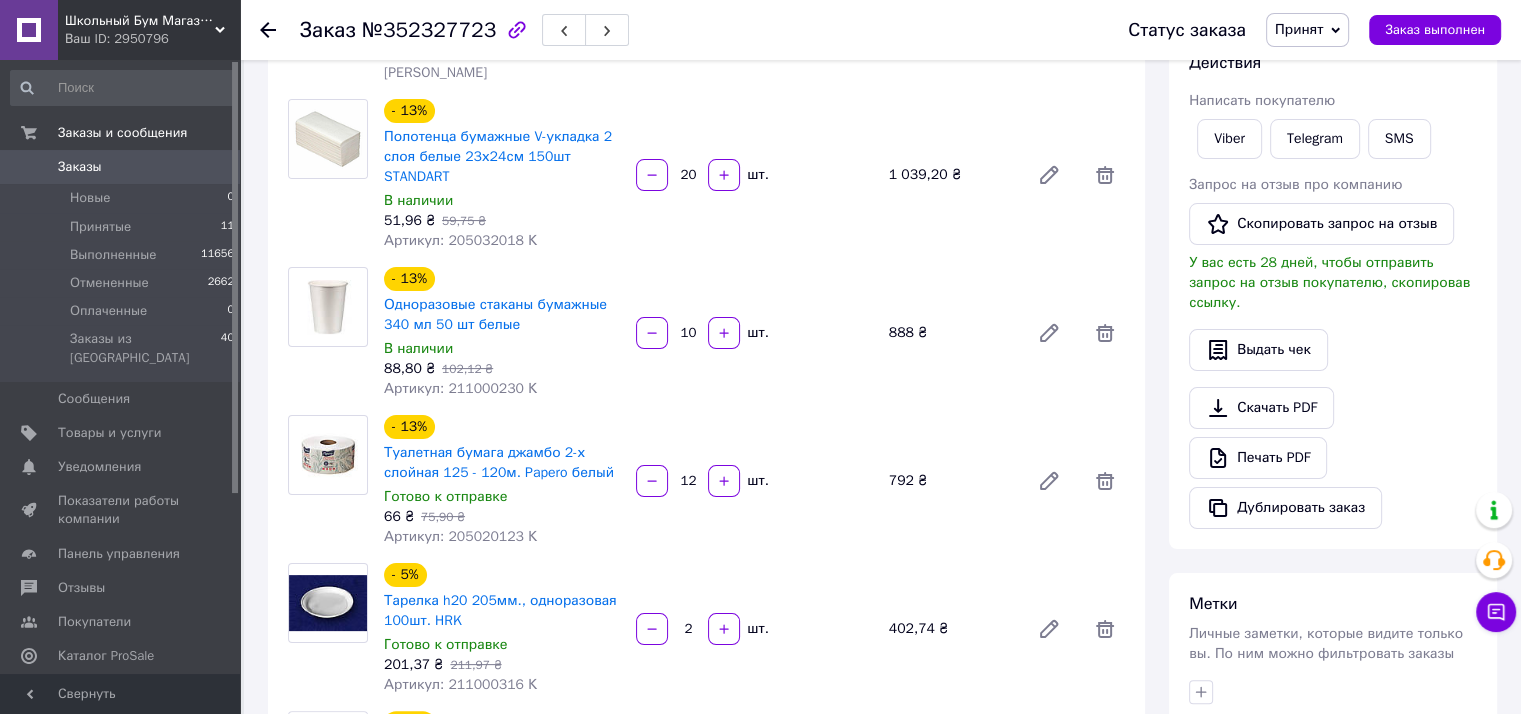 click on "Артикул: 205032018 К" at bounding box center [460, 240] 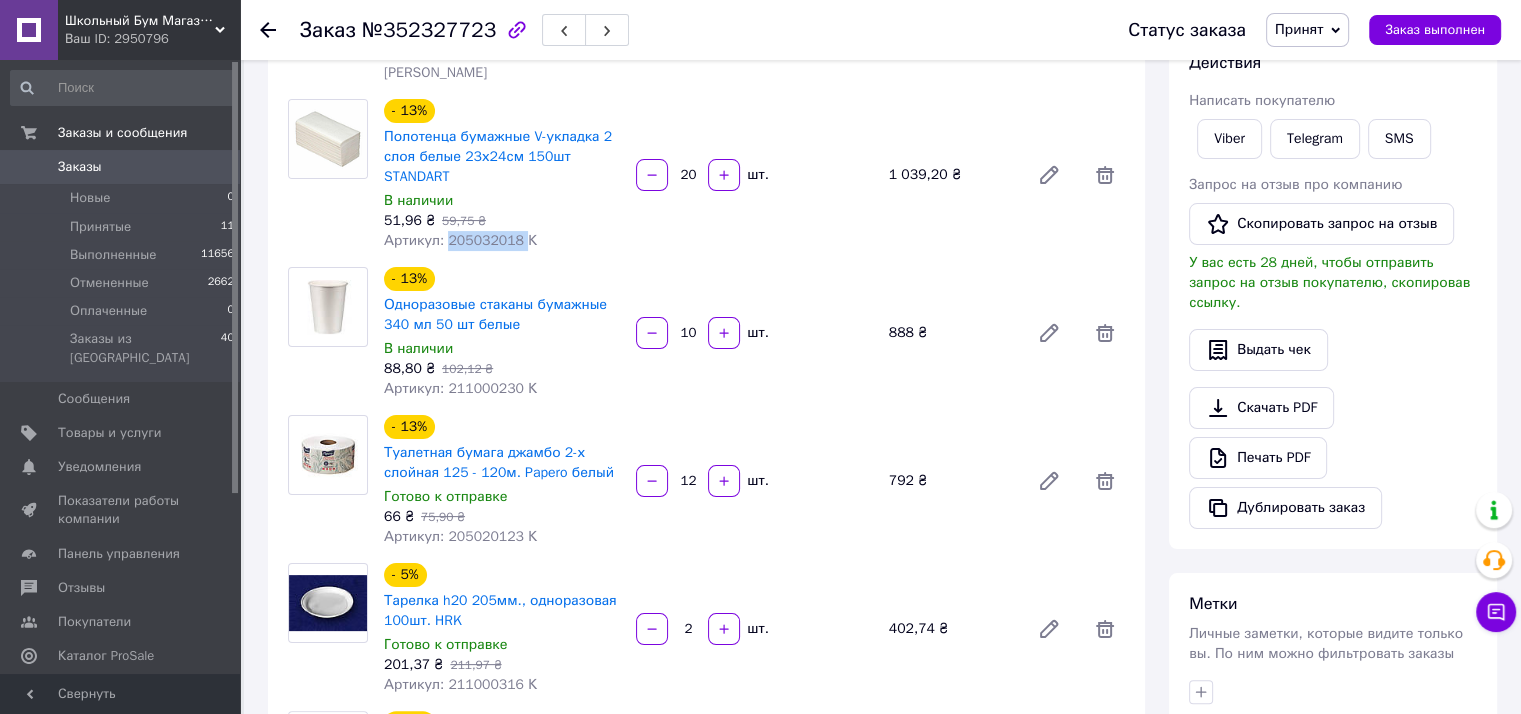 click on "Артикул: 205032018 К" at bounding box center (460, 240) 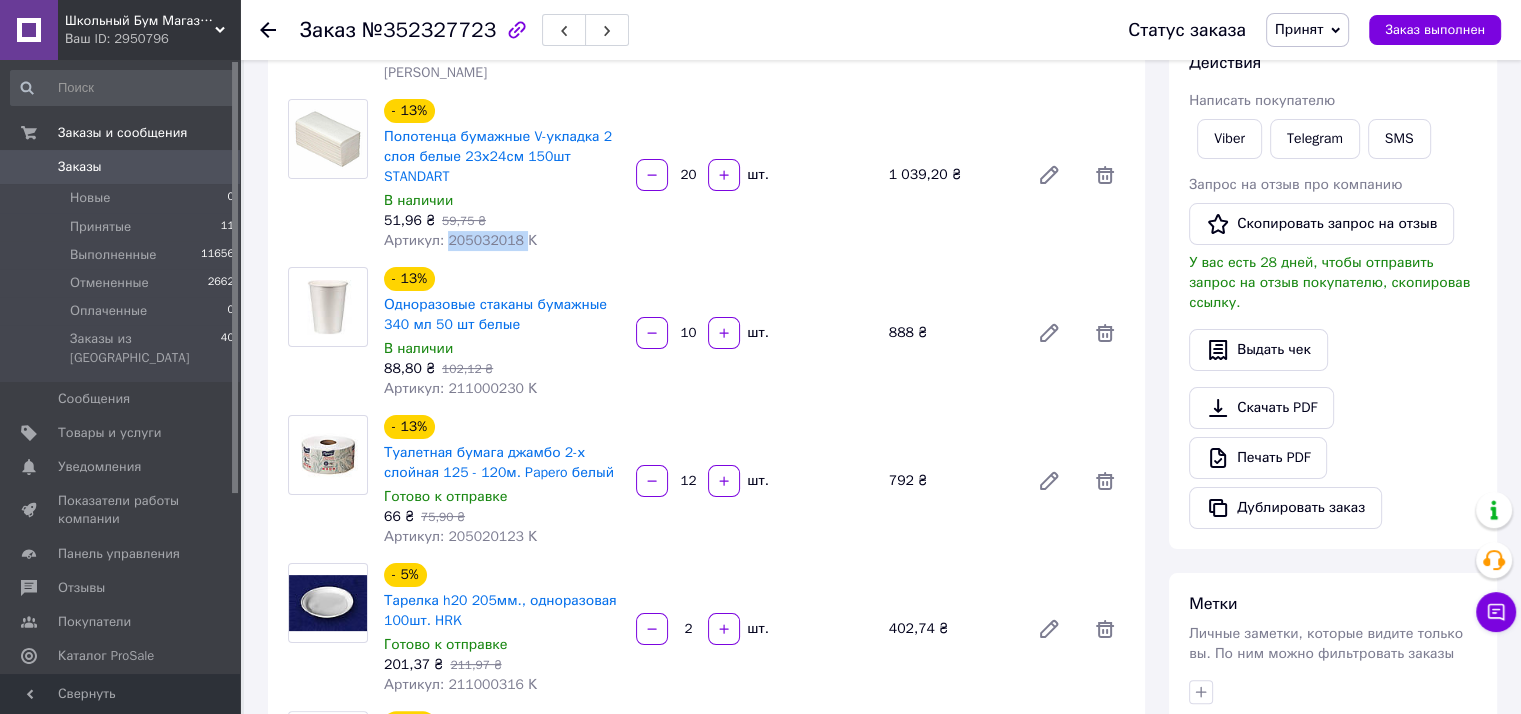 scroll, scrollTop: 500, scrollLeft: 0, axis: vertical 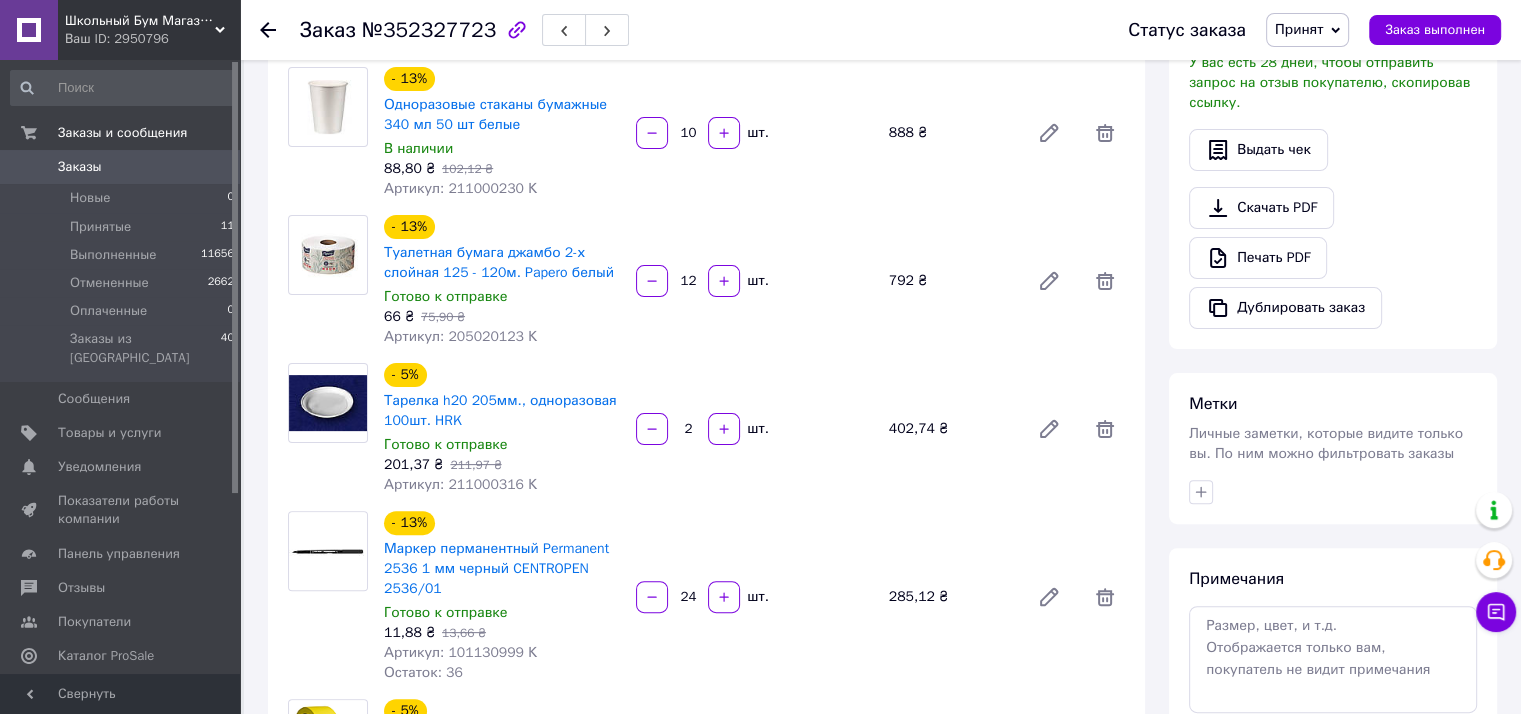 click on "Артикул: 211000230 К" at bounding box center [460, 188] 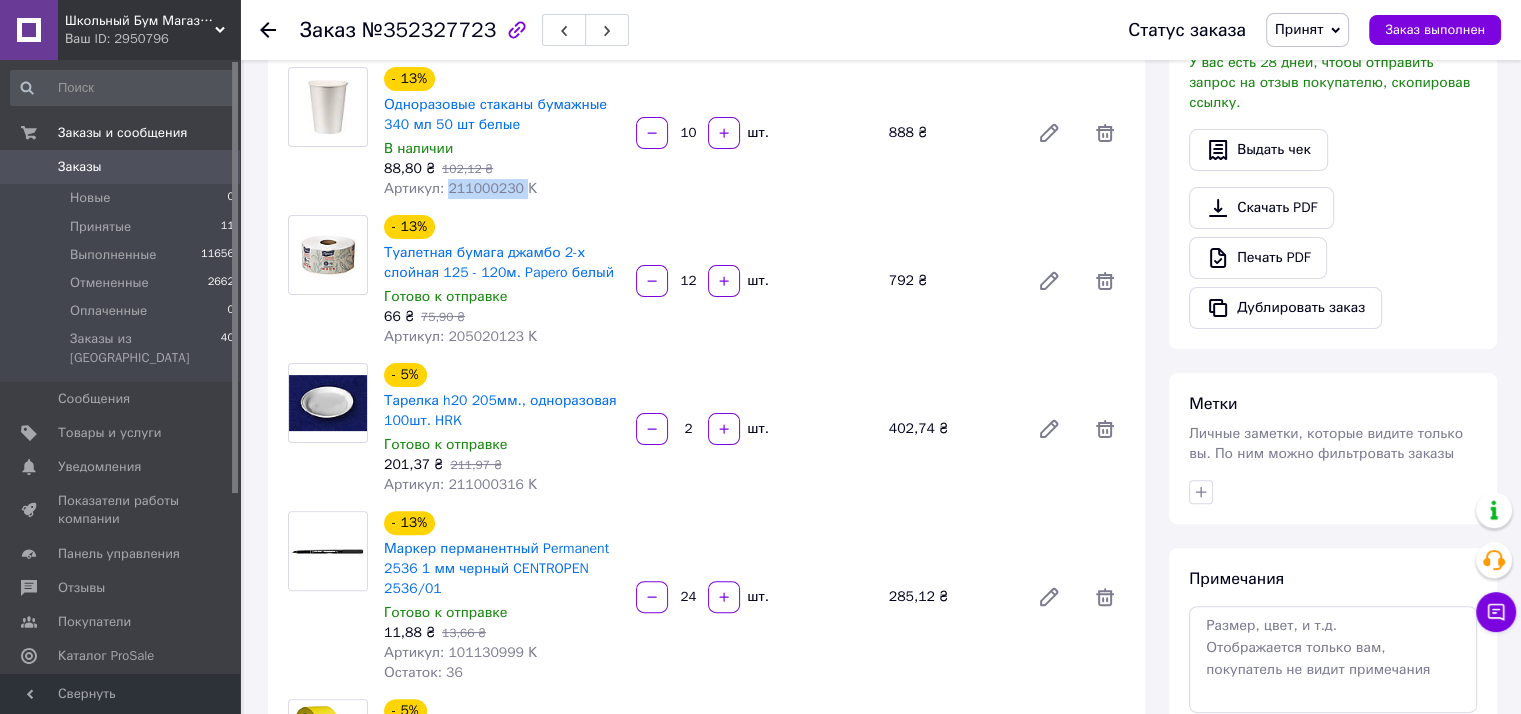 click on "Артикул: 211000230 К" at bounding box center (460, 188) 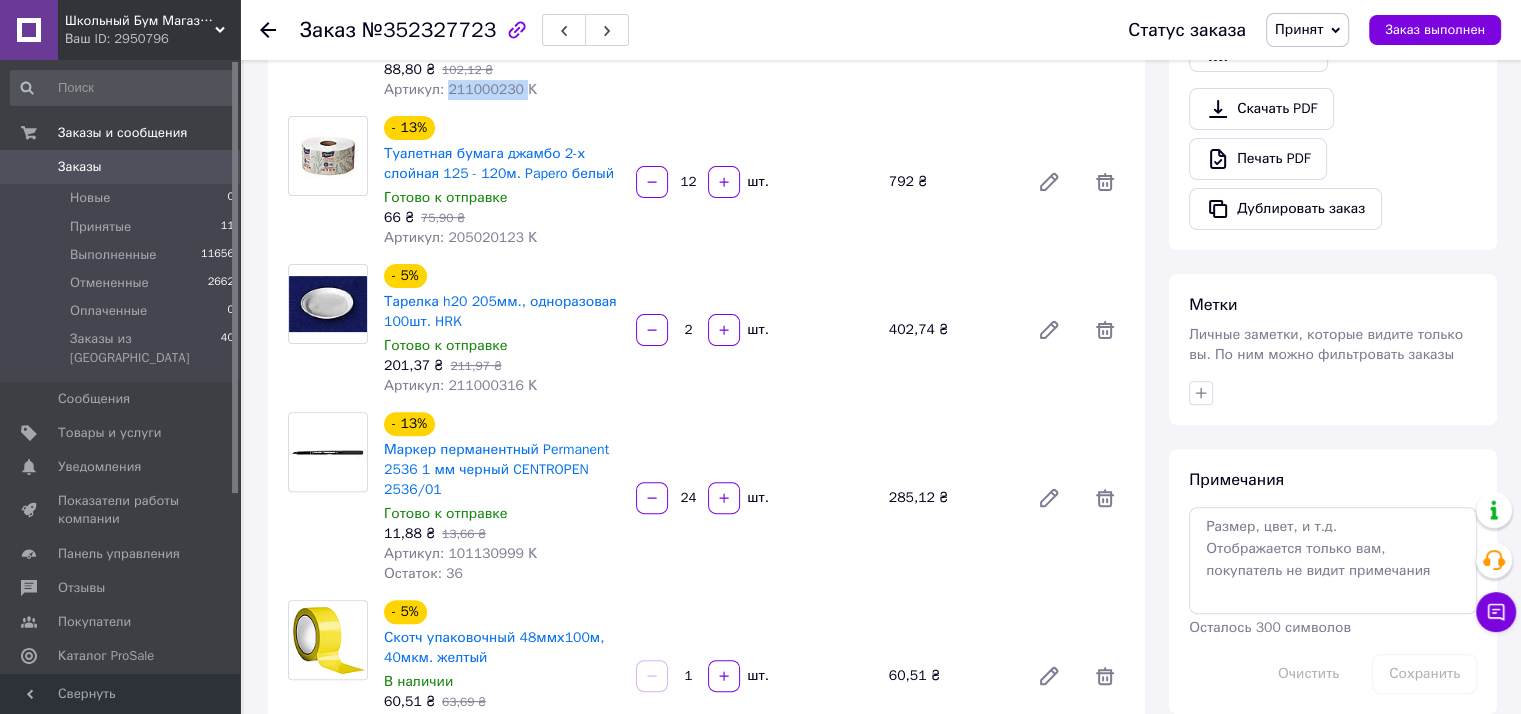 scroll, scrollTop: 600, scrollLeft: 0, axis: vertical 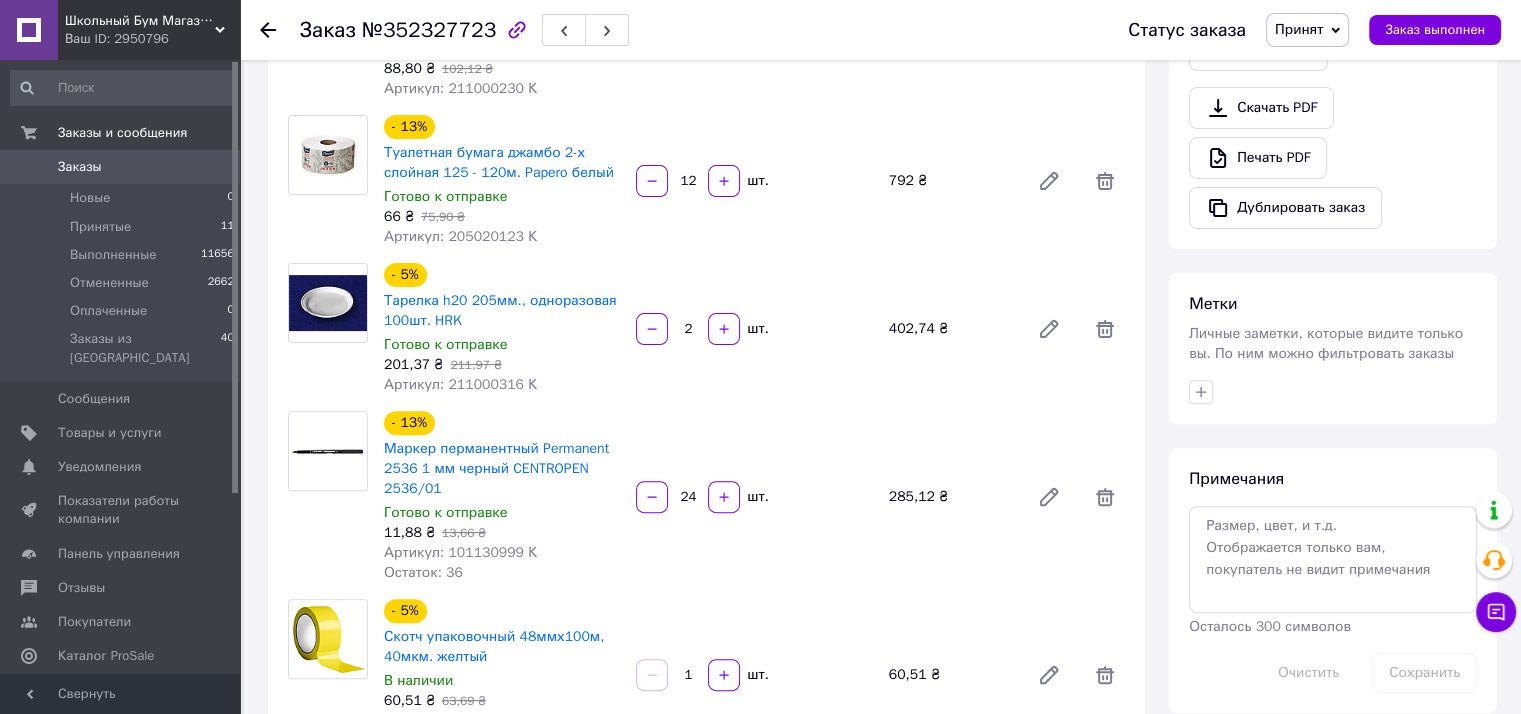 click on "Артикул: 205020123 К" at bounding box center (460, 236) 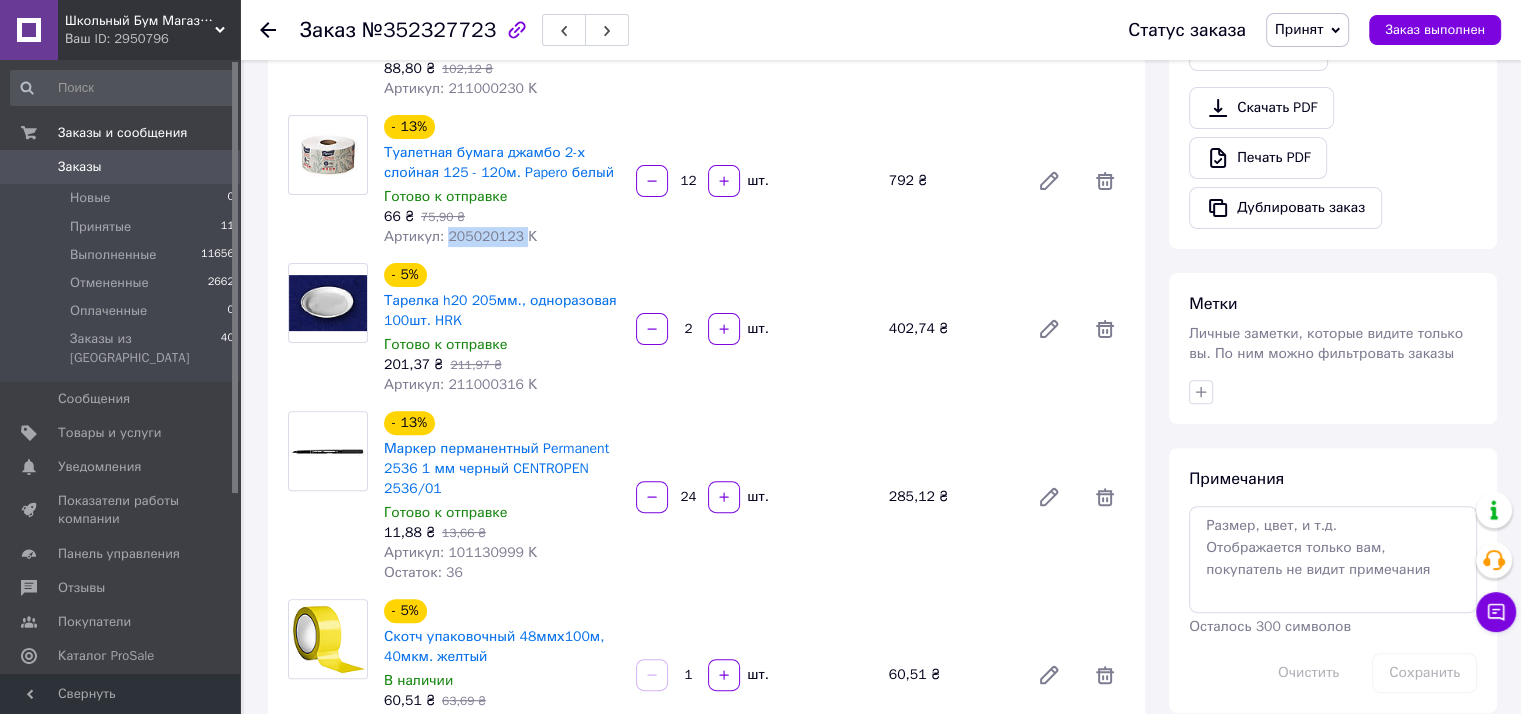 click on "Артикул: 205020123 К" at bounding box center (460, 236) 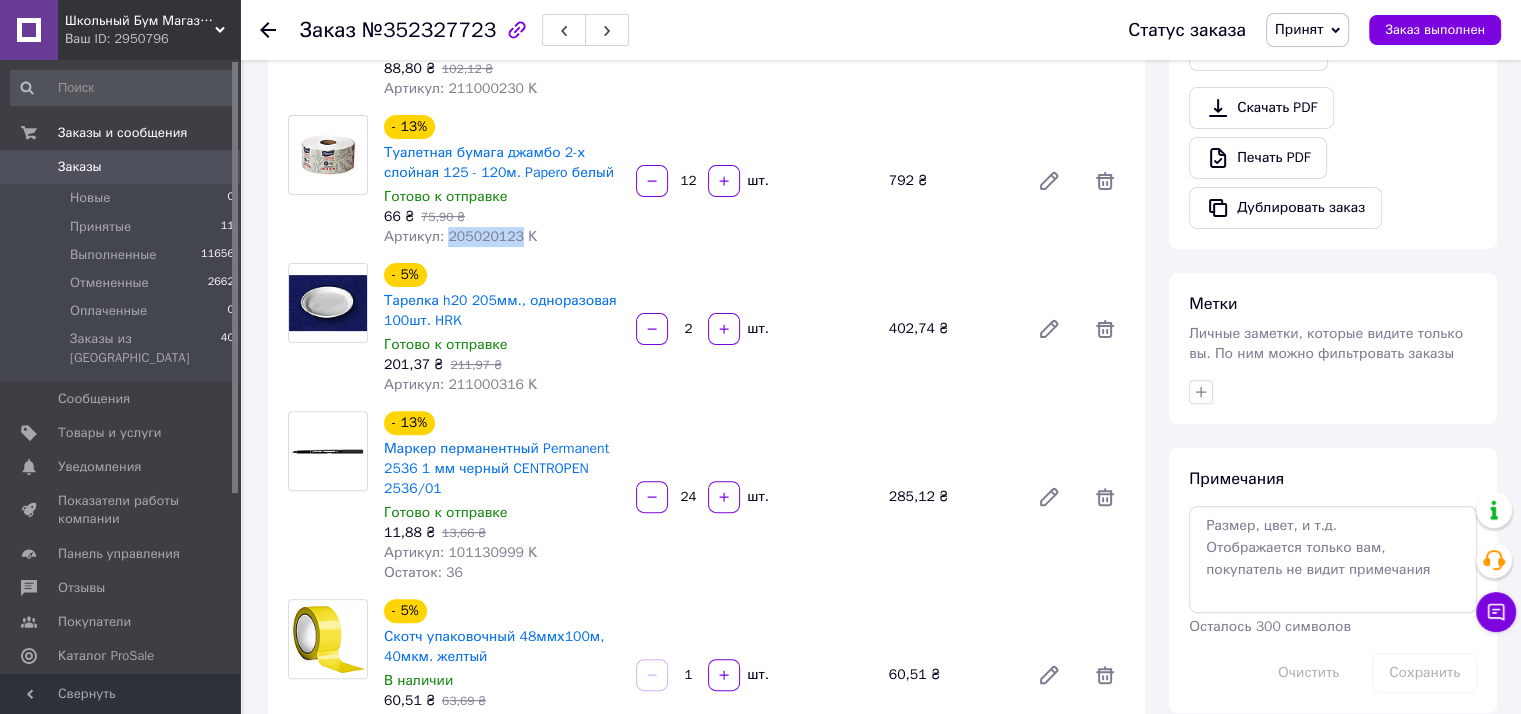 copy on "205020123" 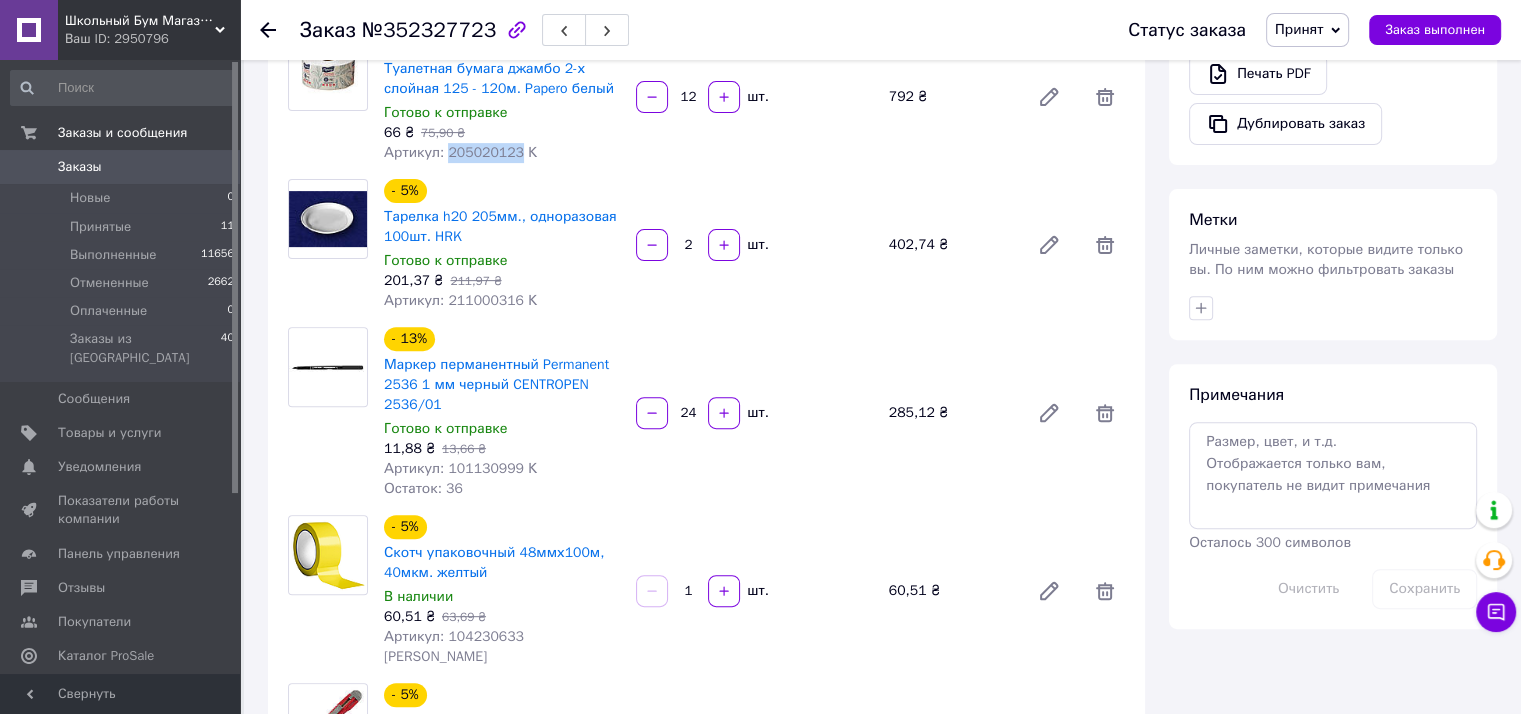 scroll, scrollTop: 800, scrollLeft: 0, axis: vertical 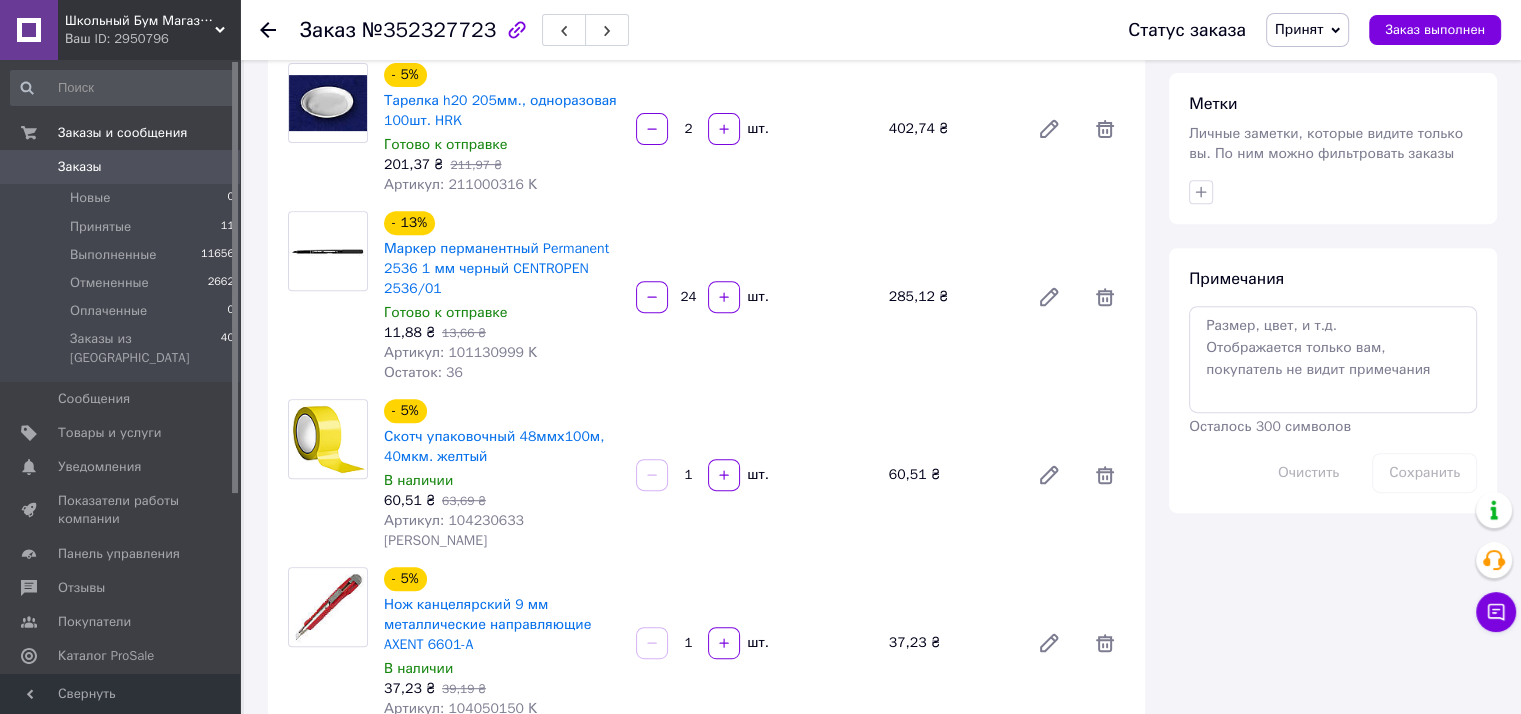 click on "Артикул: 211000316 К" at bounding box center (460, 184) 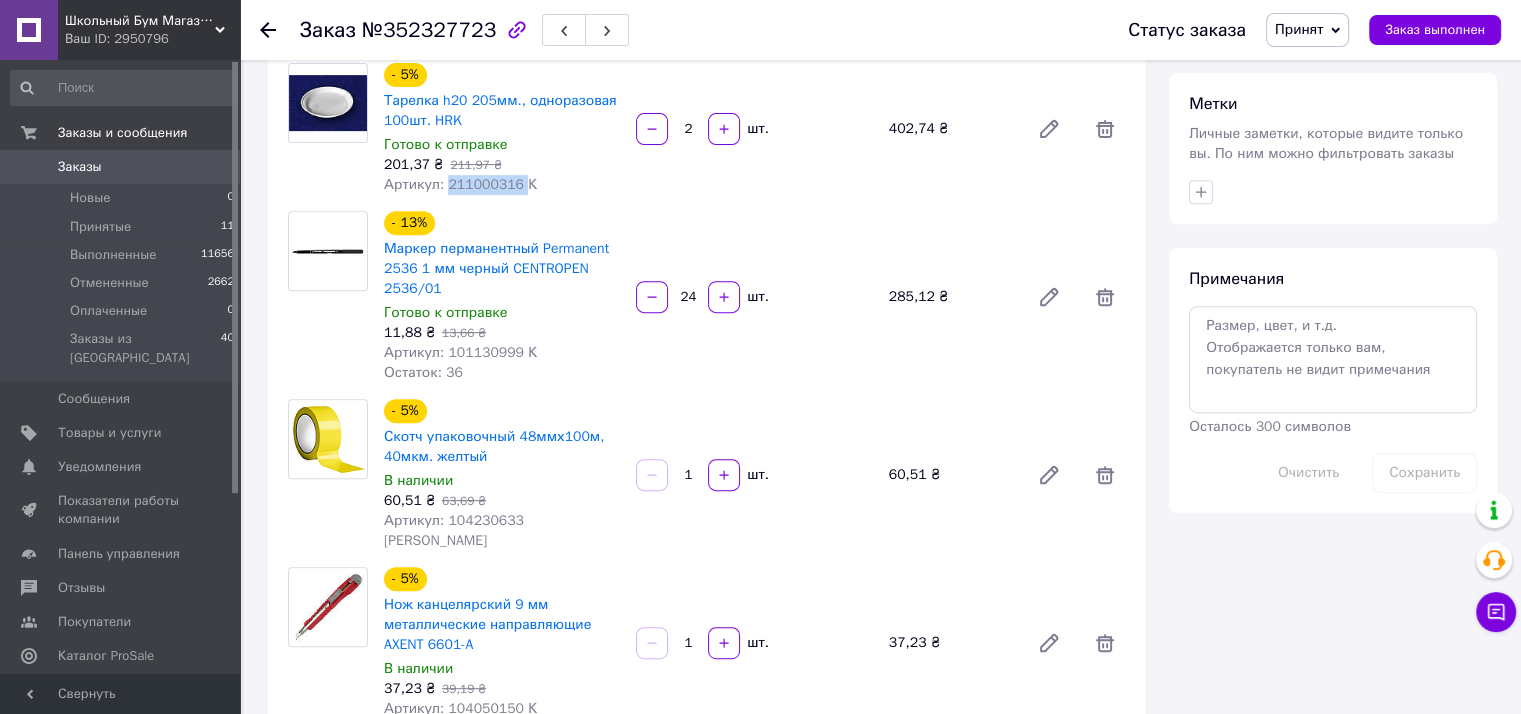 click on "Артикул: 211000316 К" at bounding box center (460, 184) 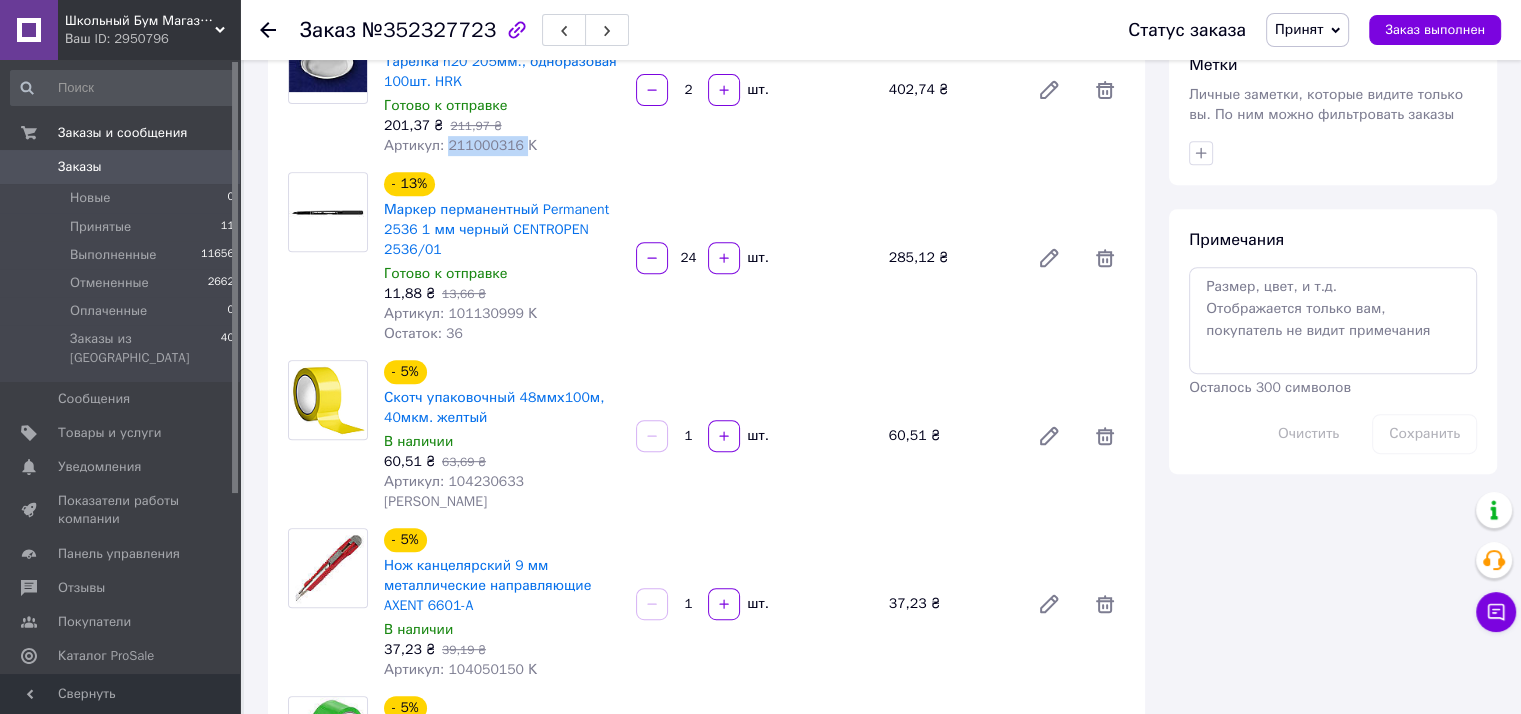 scroll, scrollTop: 900, scrollLeft: 0, axis: vertical 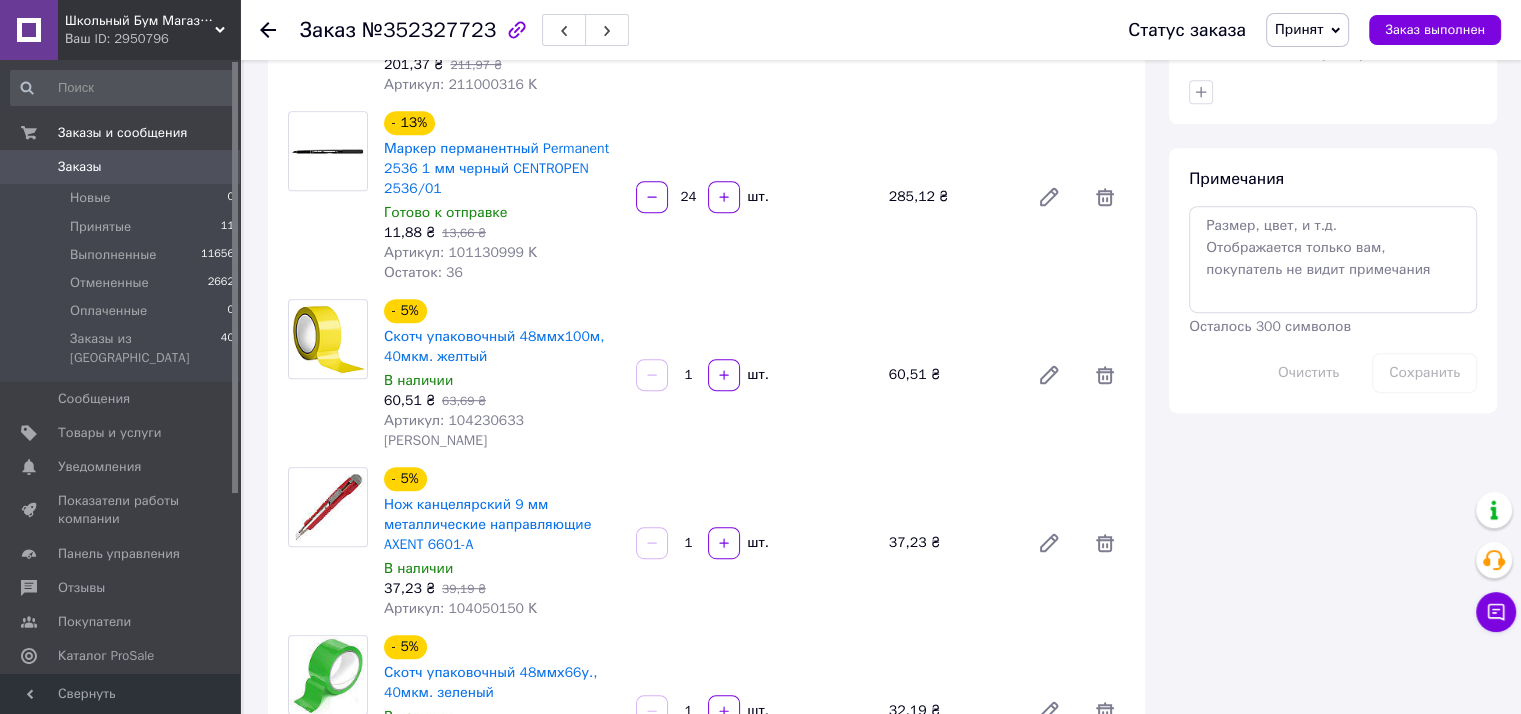 click on "Артикул: 101130999 К" at bounding box center (460, 252) 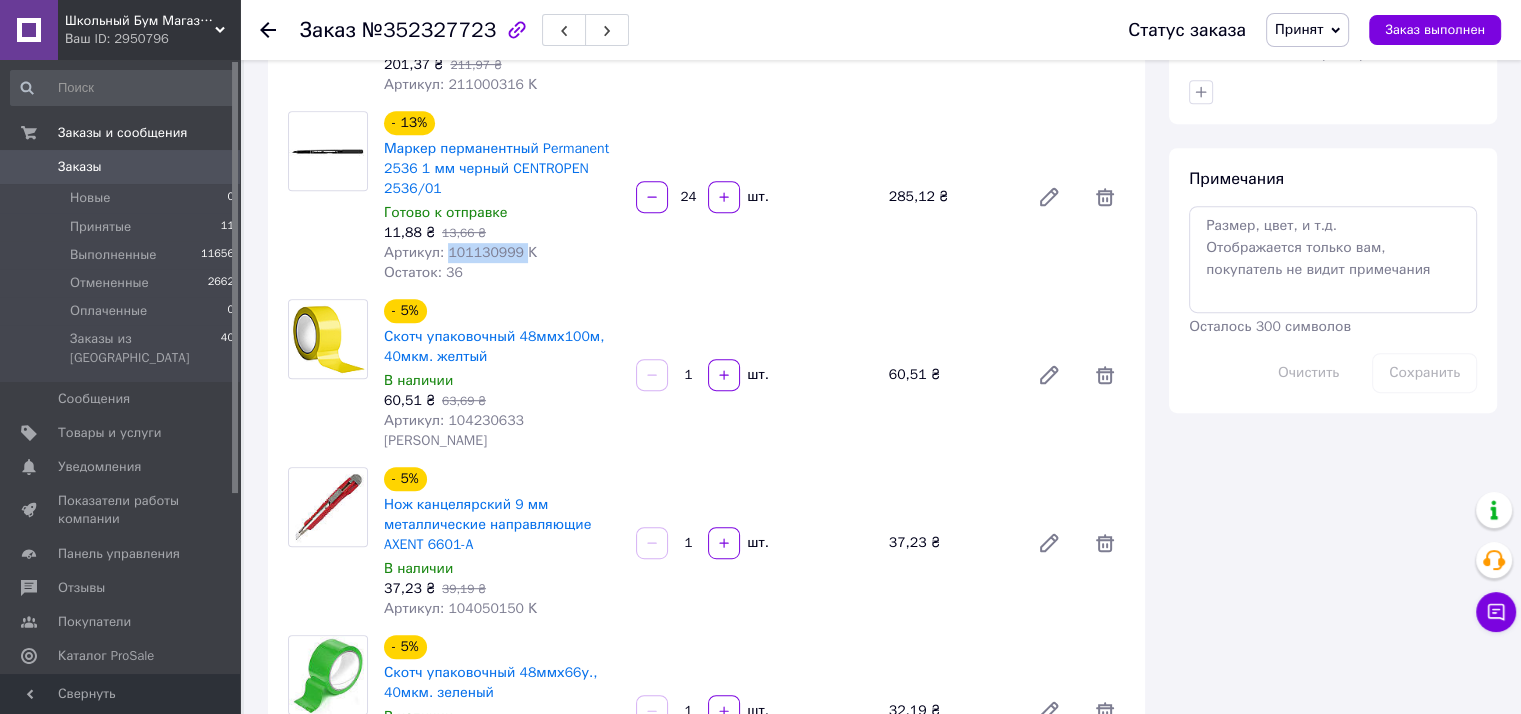 click on "Артикул: 101130999 К" at bounding box center [460, 252] 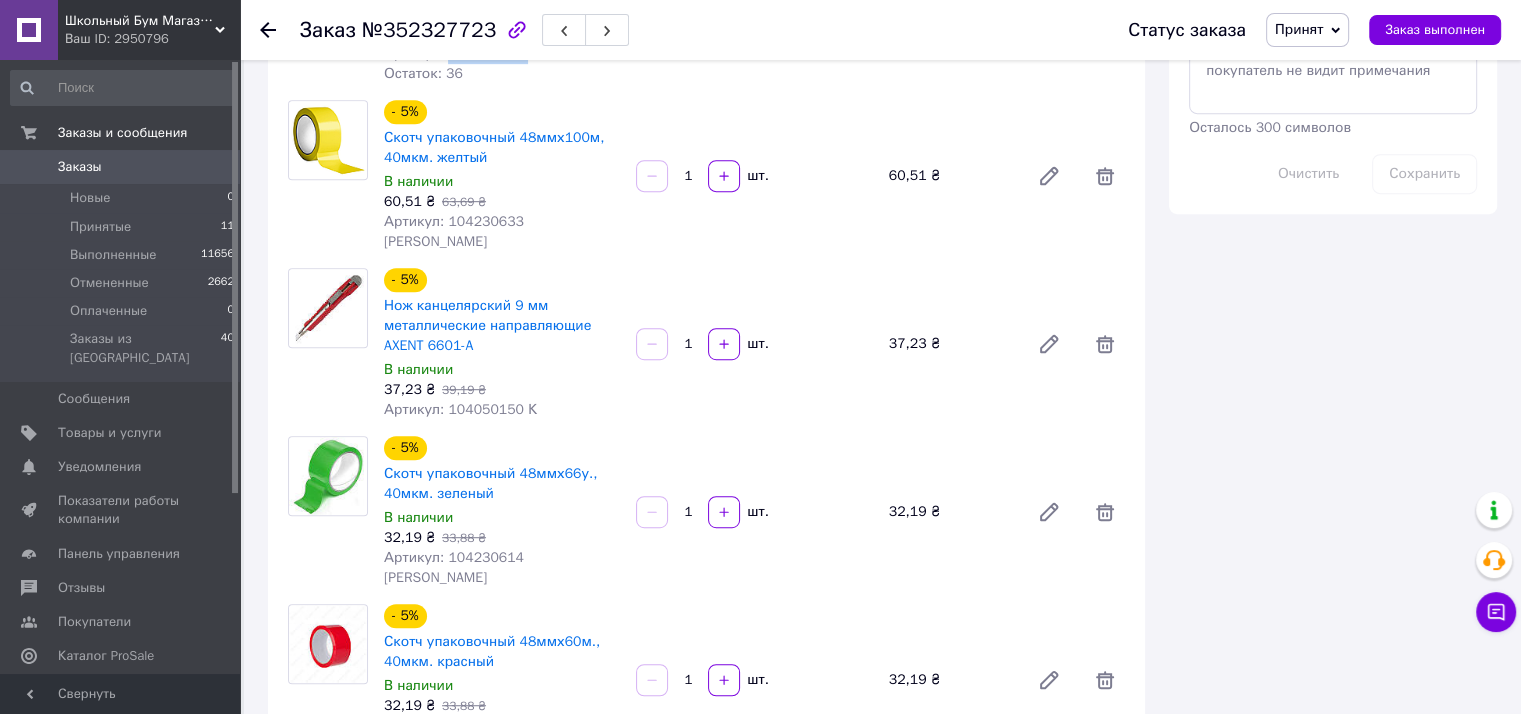 scroll, scrollTop: 1100, scrollLeft: 0, axis: vertical 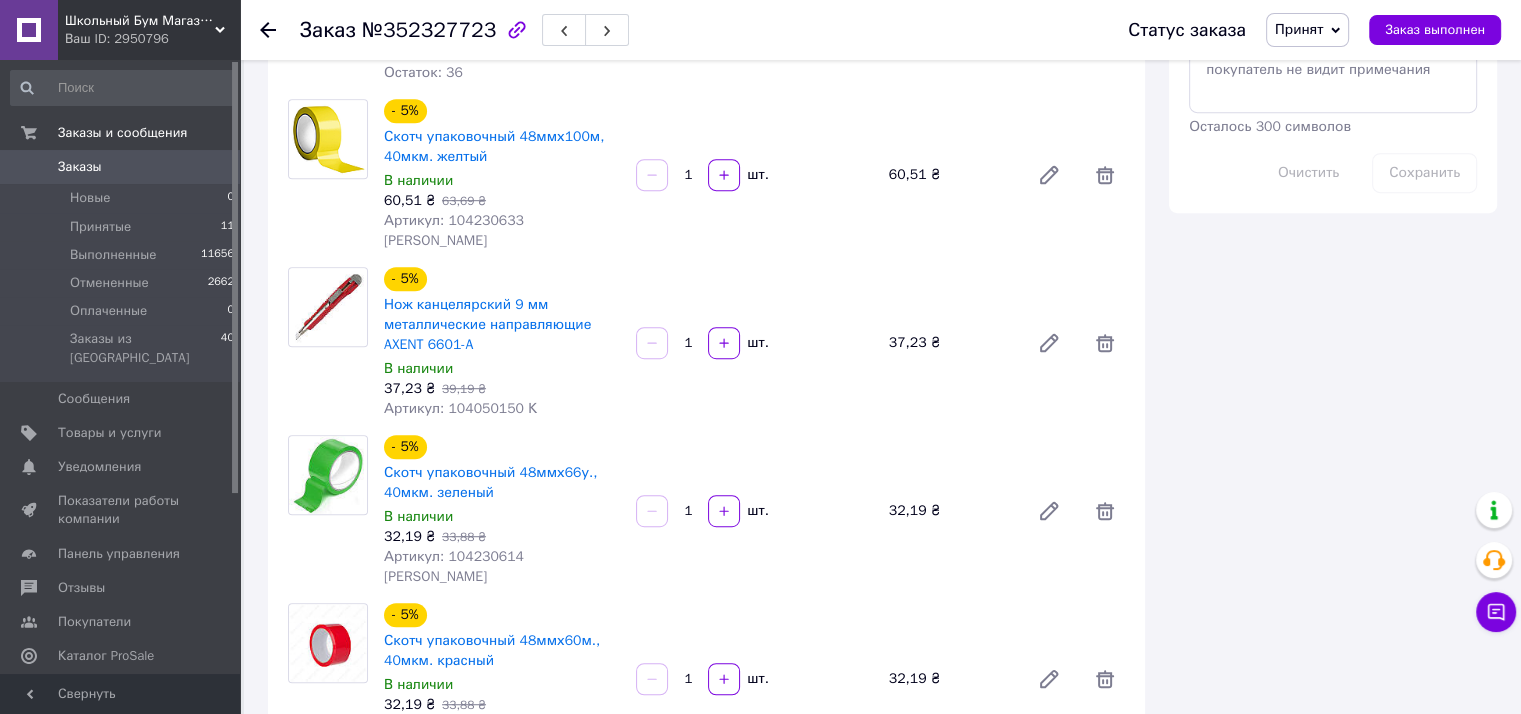 click on "Артикул: 104230633 [PERSON_NAME]" at bounding box center [454, 230] 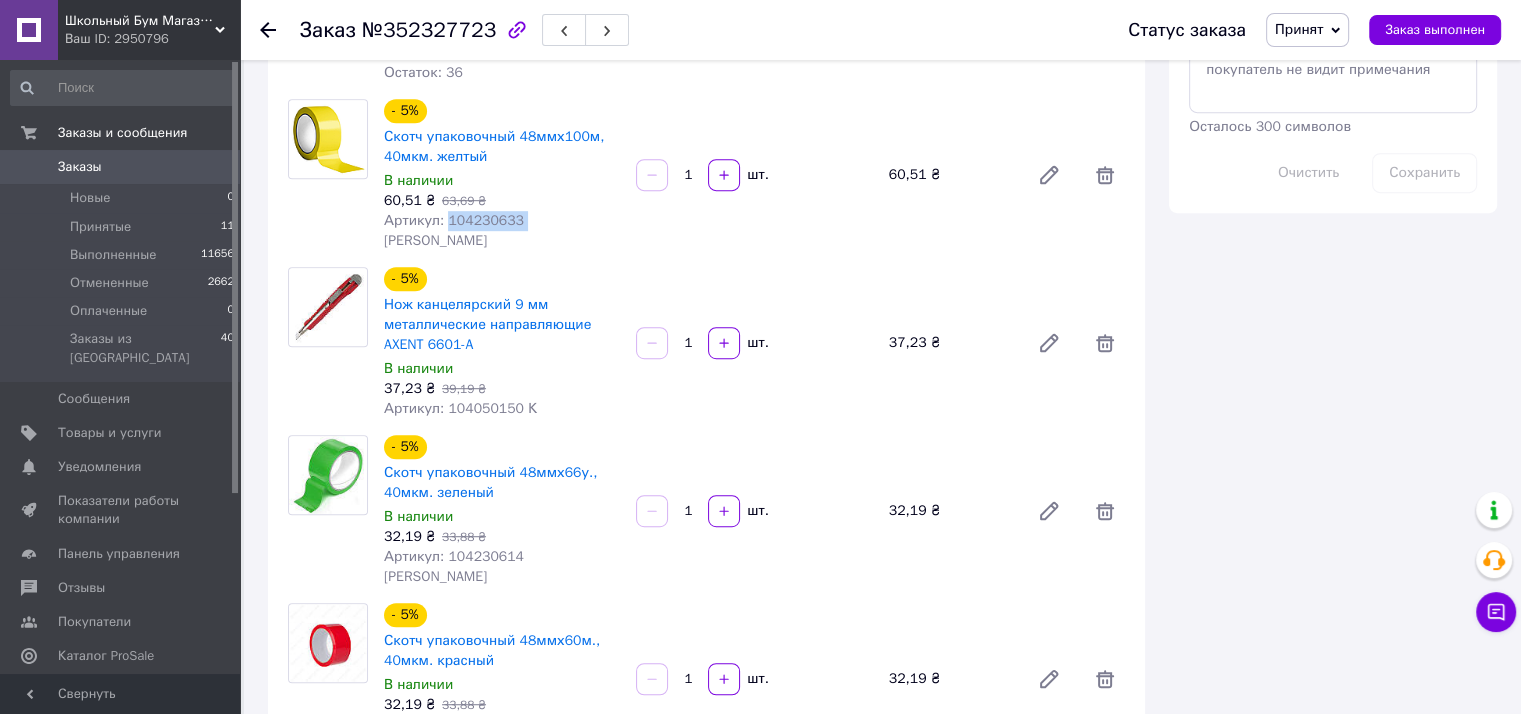 click on "Артикул: 104230633 [PERSON_NAME]" at bounding box center [454, 230] 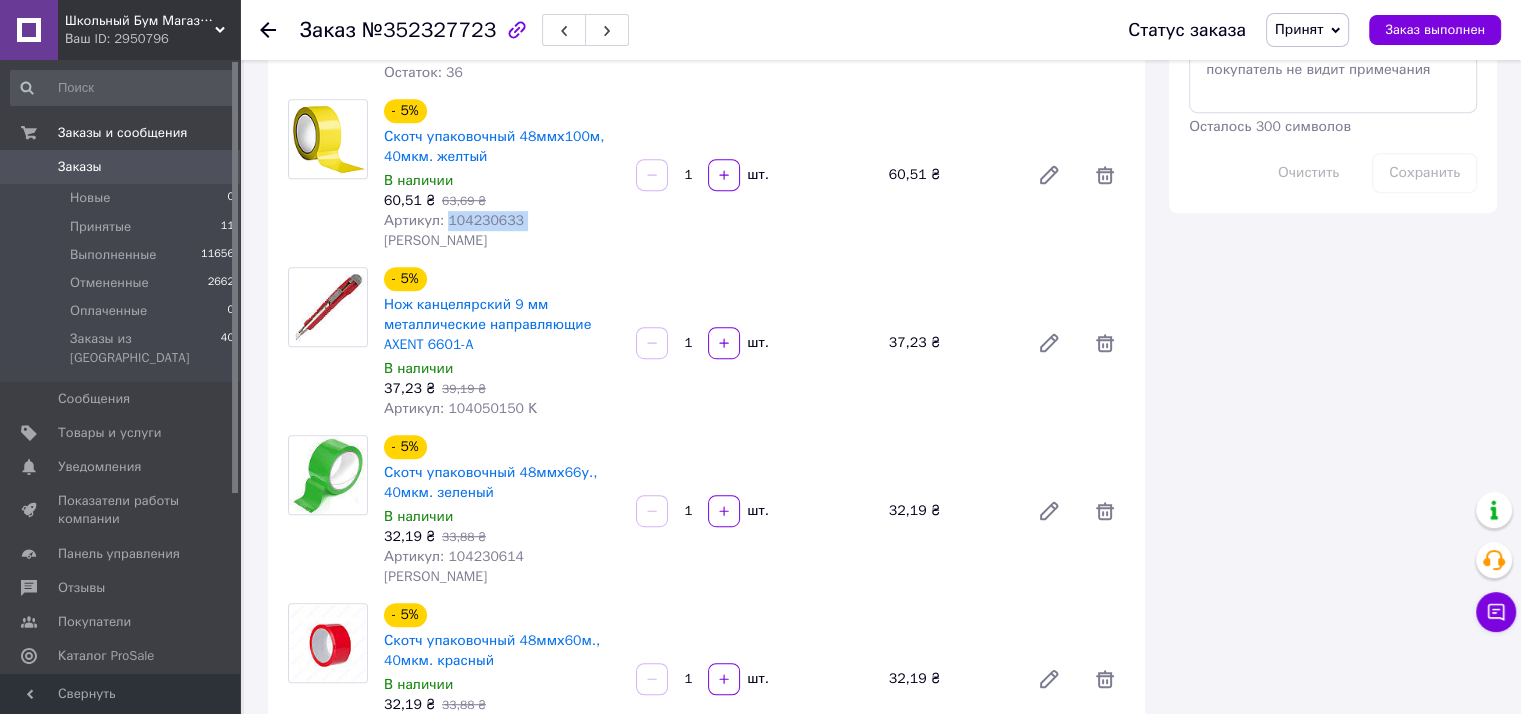 copy on "104230633" 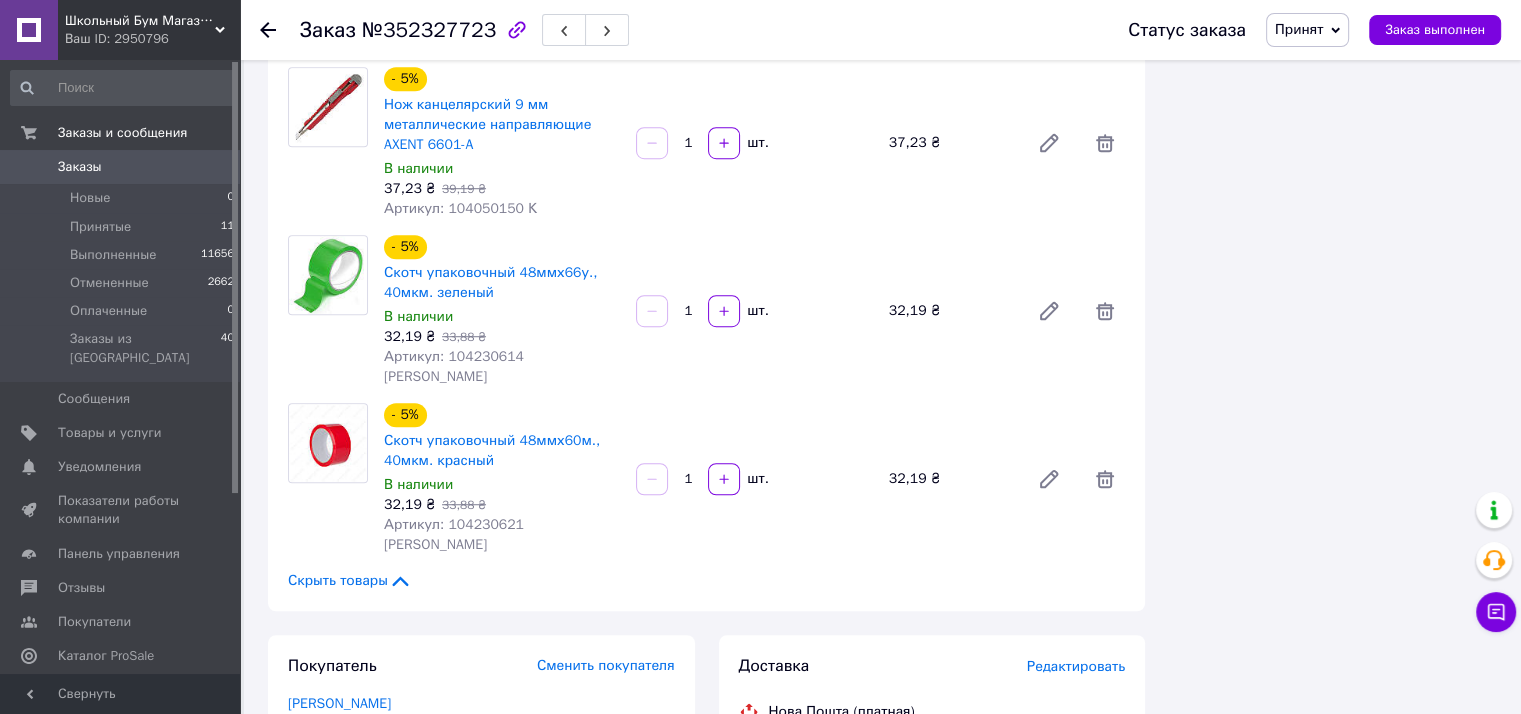 scroll, scrollTop: 1200, scrollLeft: 0, axis: vertical 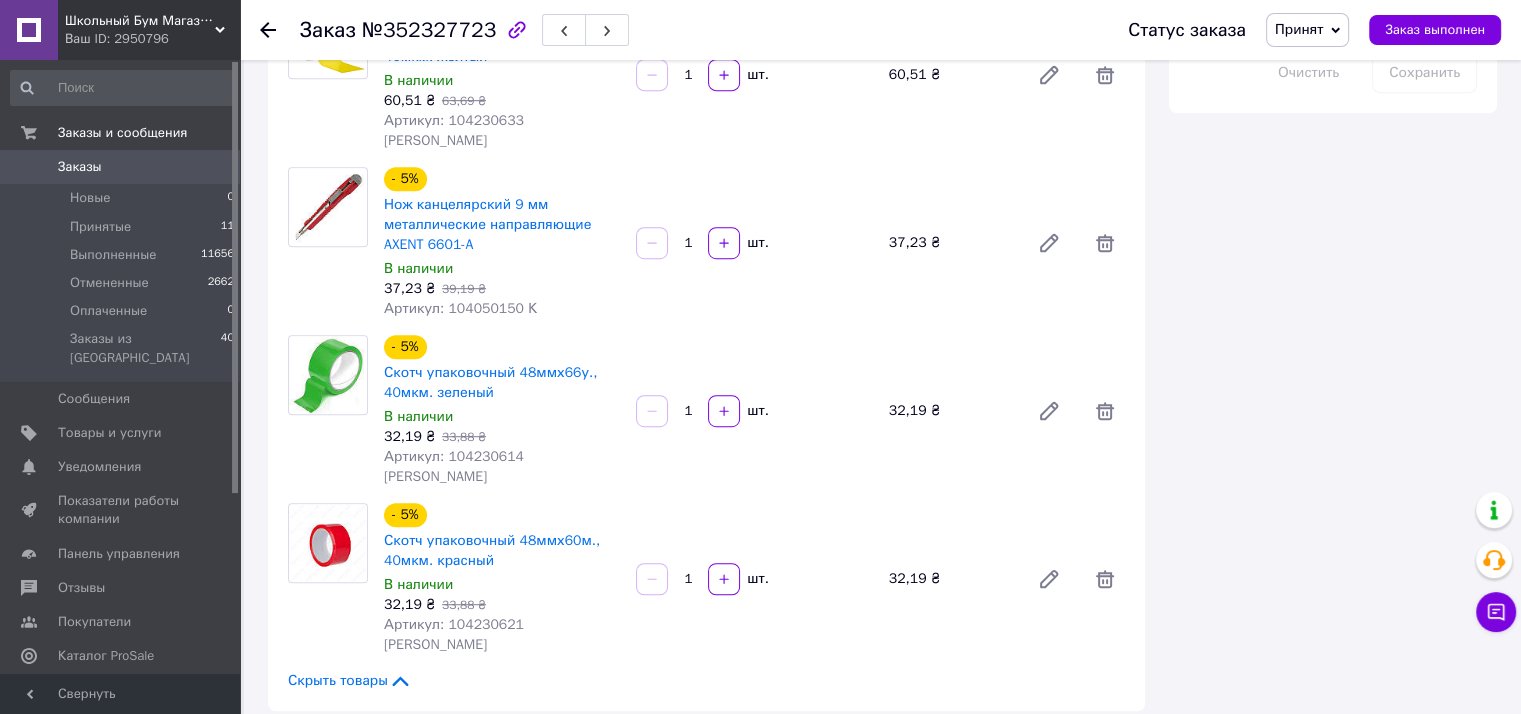 click on "Артикул: 104050150 К" at bounding box center (460, 308) 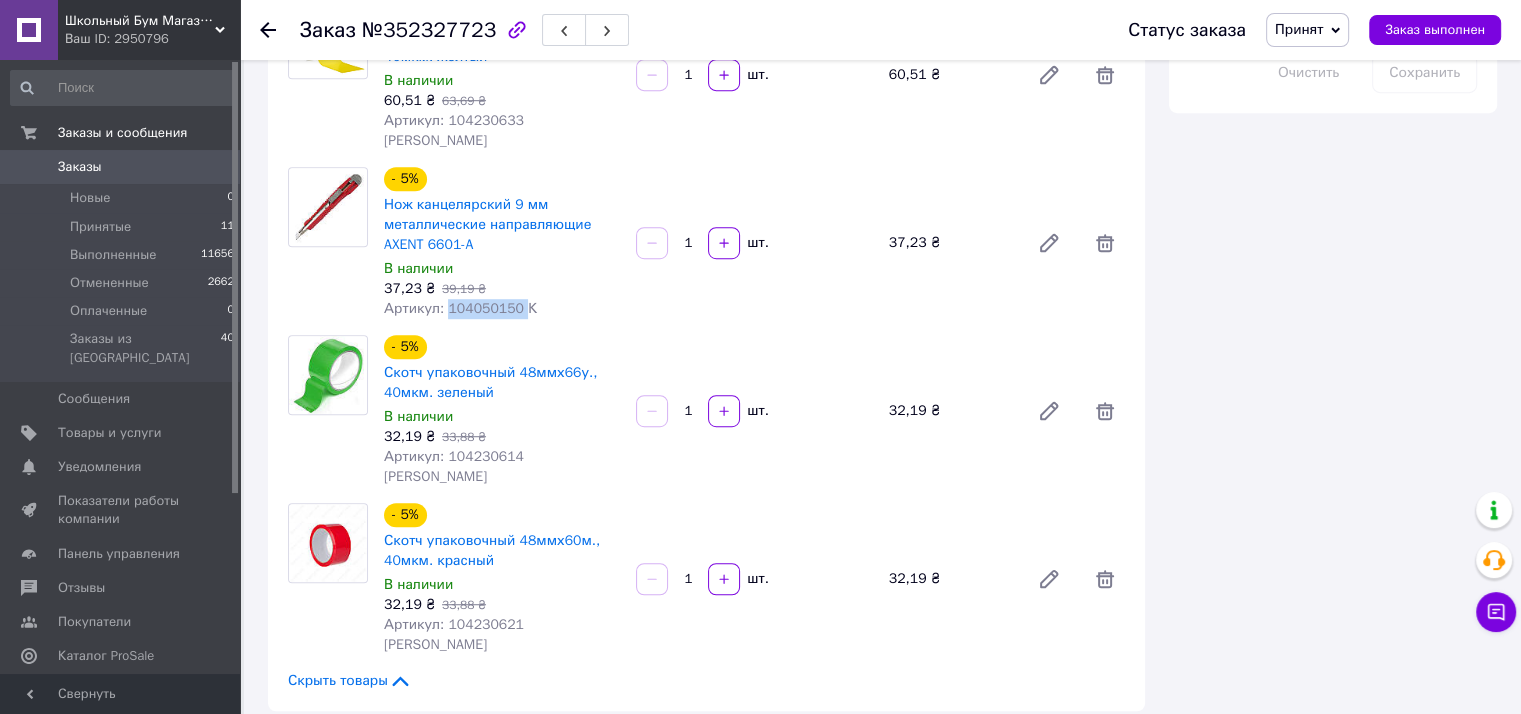 click on "Артикул: 104050150 К" at bounding box center (460, 308) 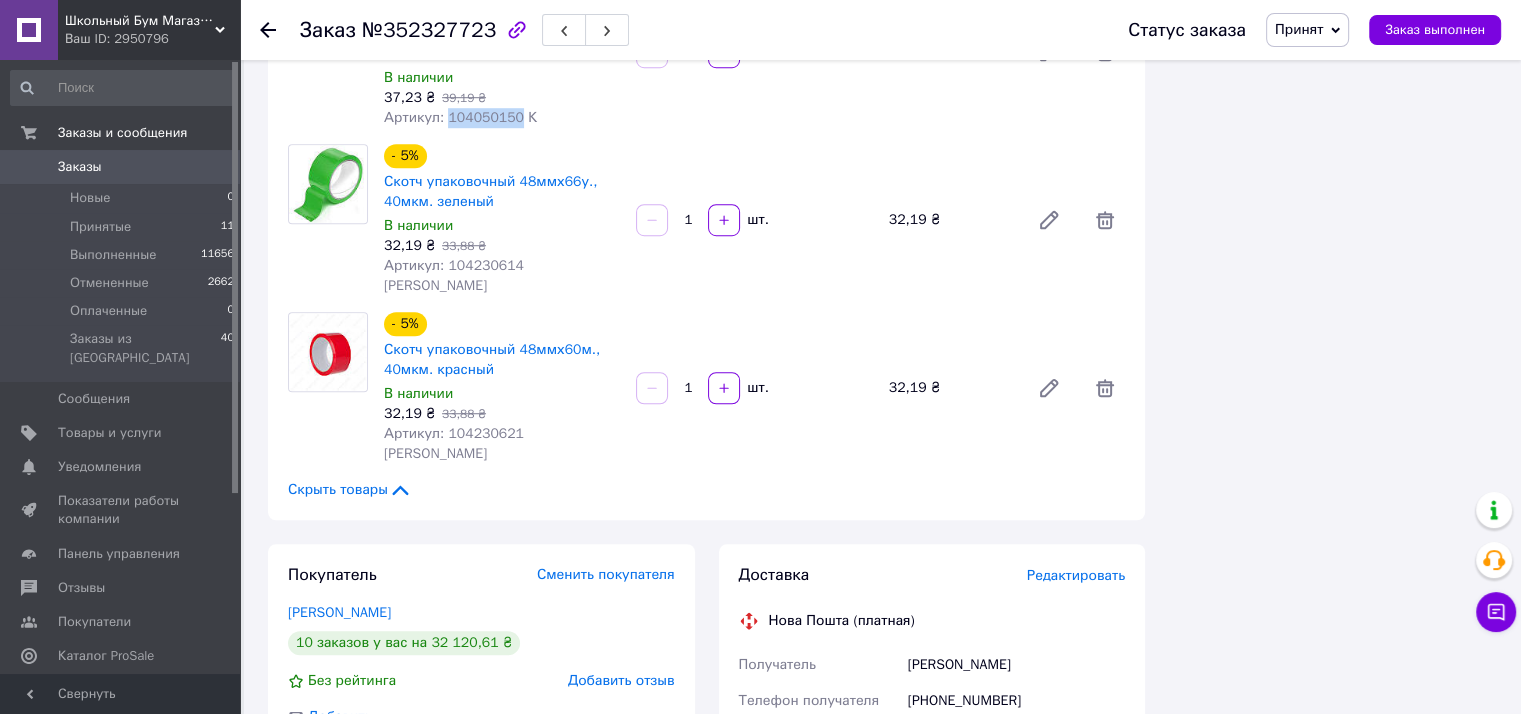 scroll, scrollTop: 1400, scrollLeft: 0, axis: vertical 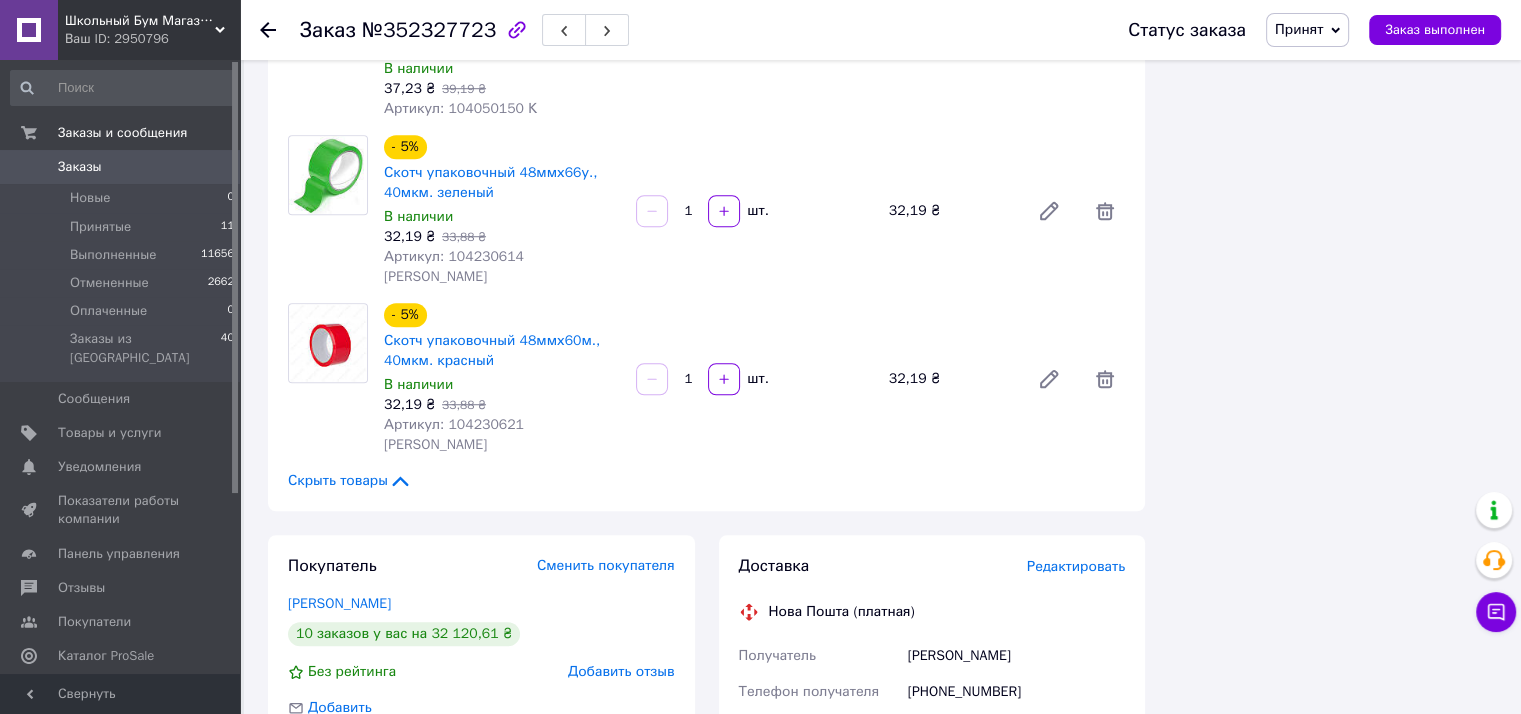 click on "Артикул: 104230614 [PERSON_NAME]" at bounding box center (454, 266) 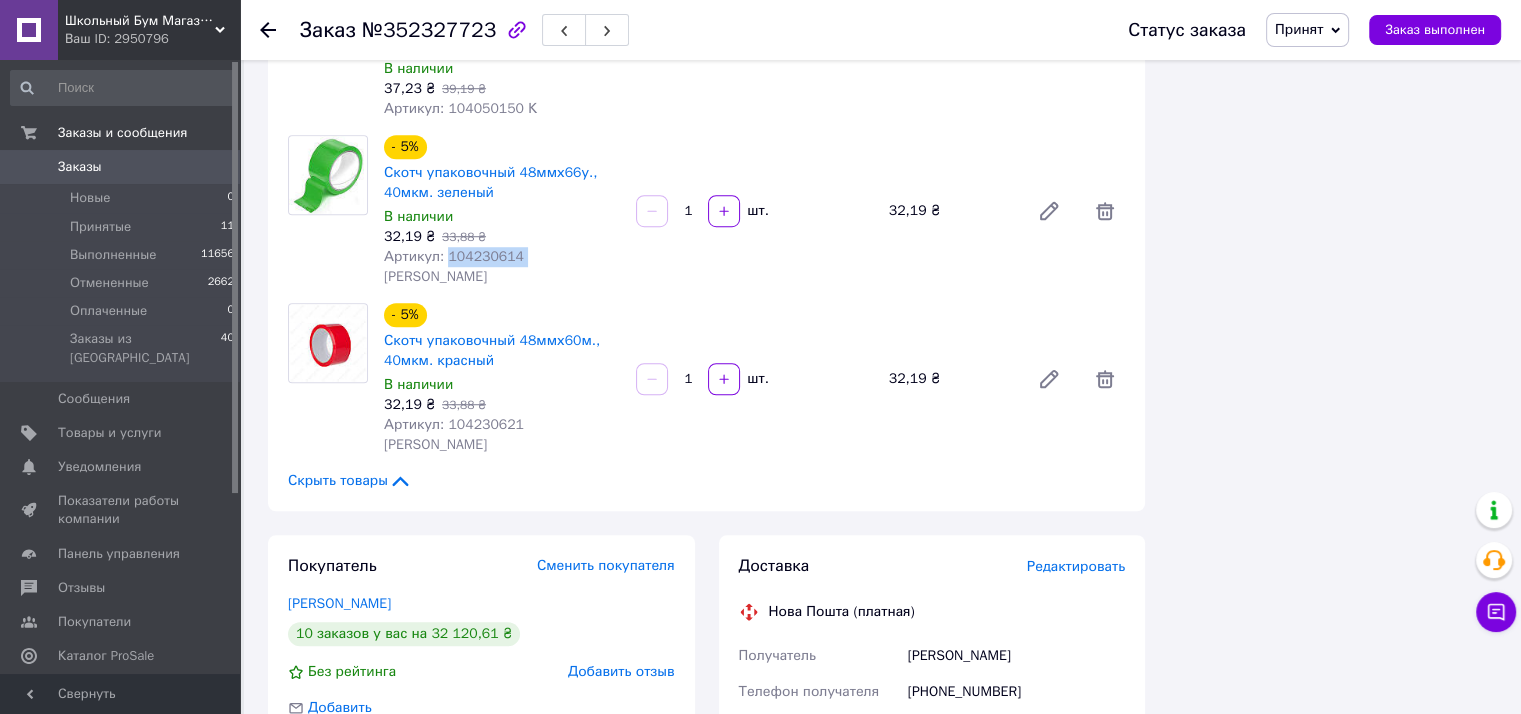 click on "Артикул: 104230614 [PERSON_NAME]" at bounding box center [454, 266] 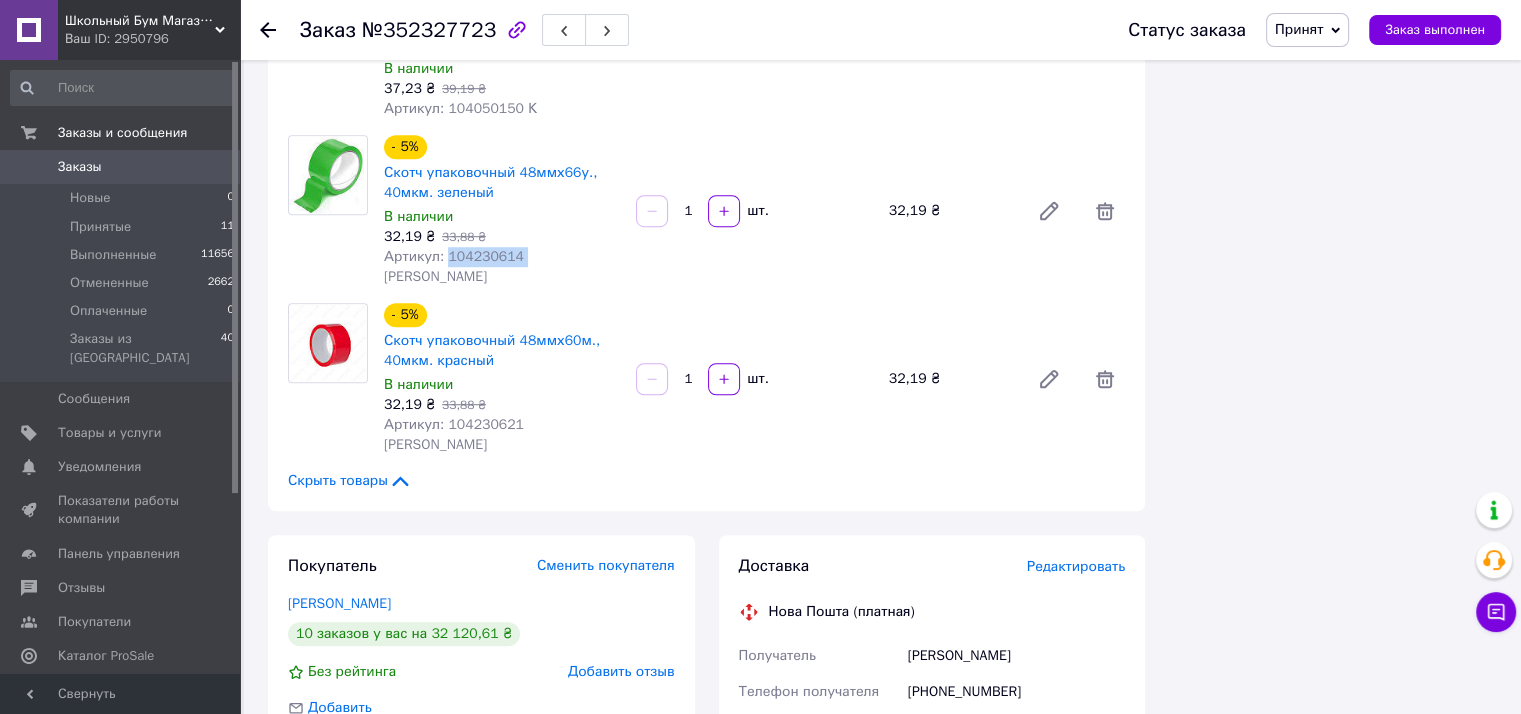 copy on "104230614" 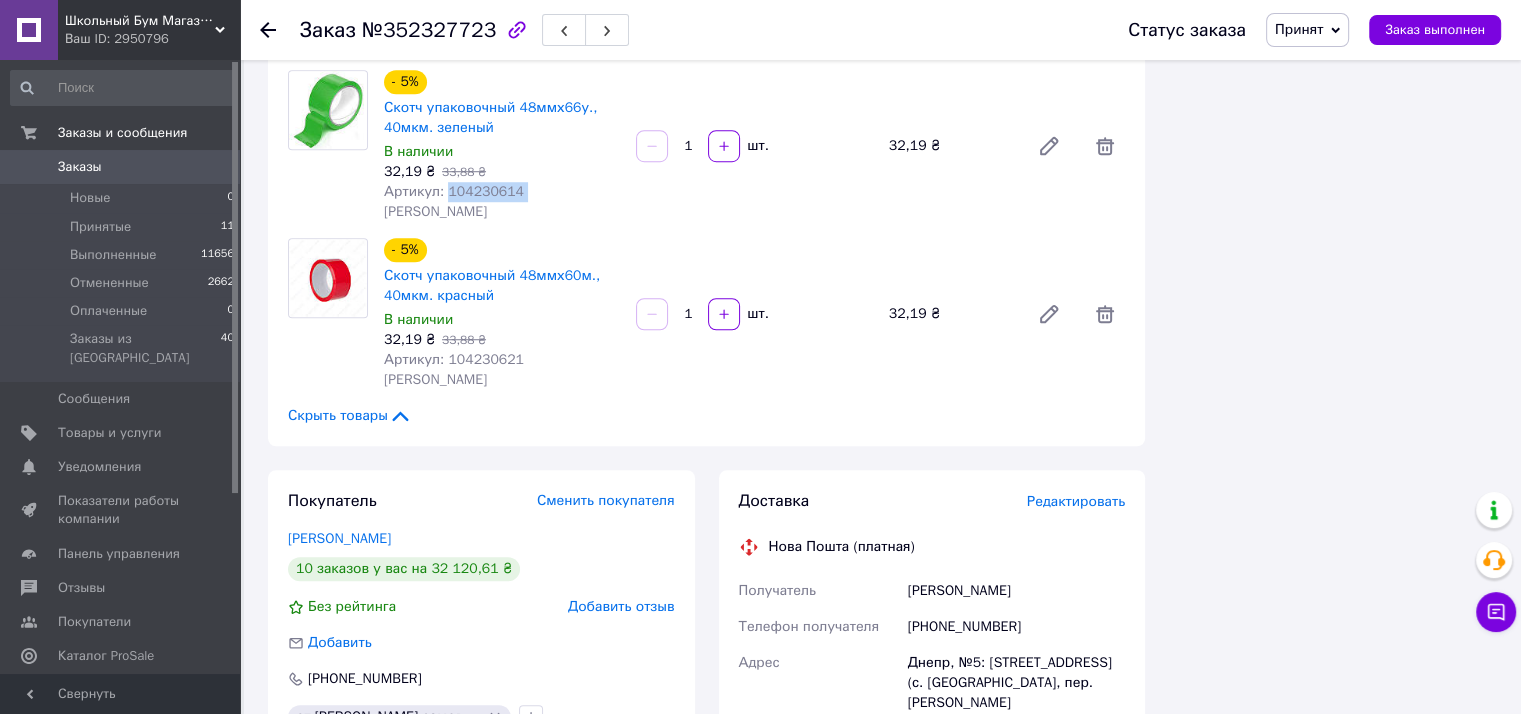 scroll, scrollTop: 1500, scrollLeft: 0, axis: vertical 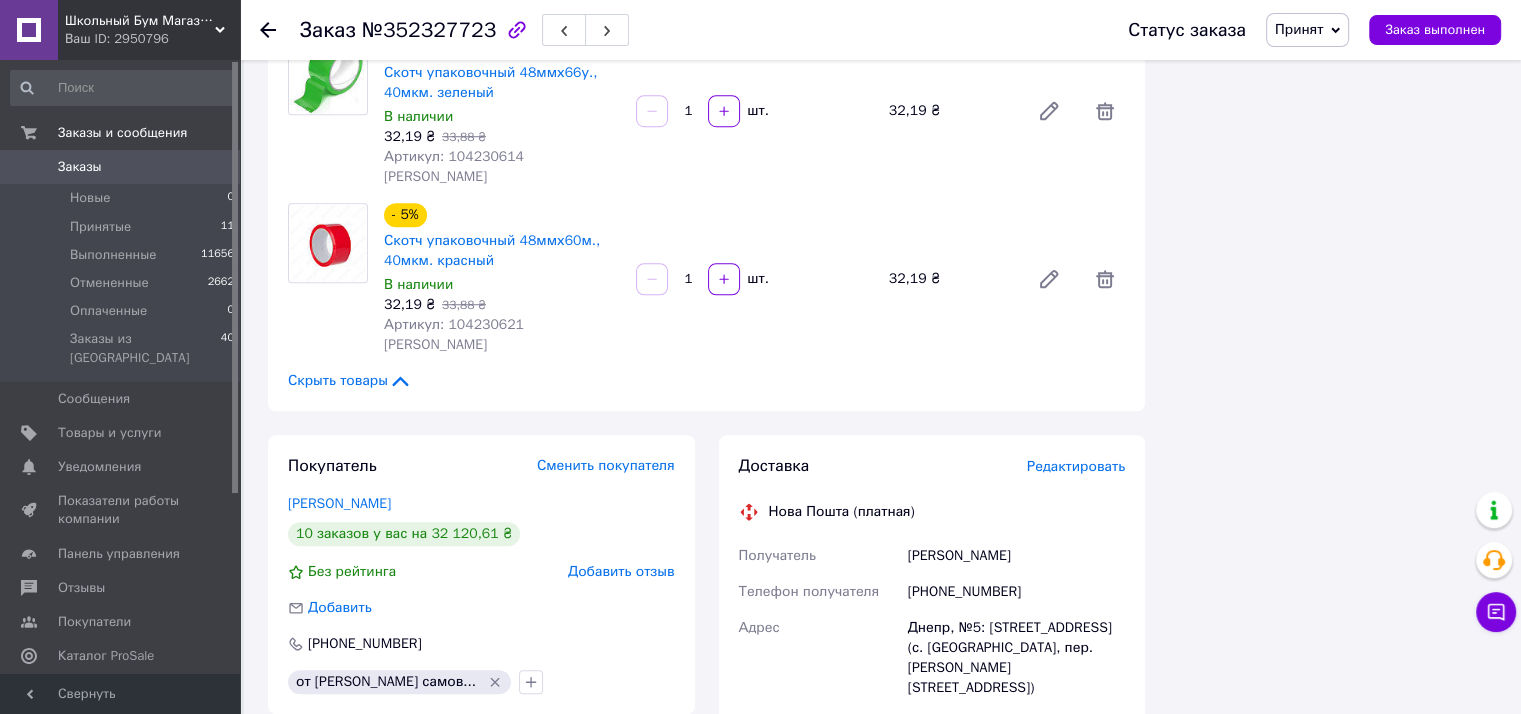 click on "Артикул: 104230621 [PERSON_NAME]" at bounding box center [454, 334] 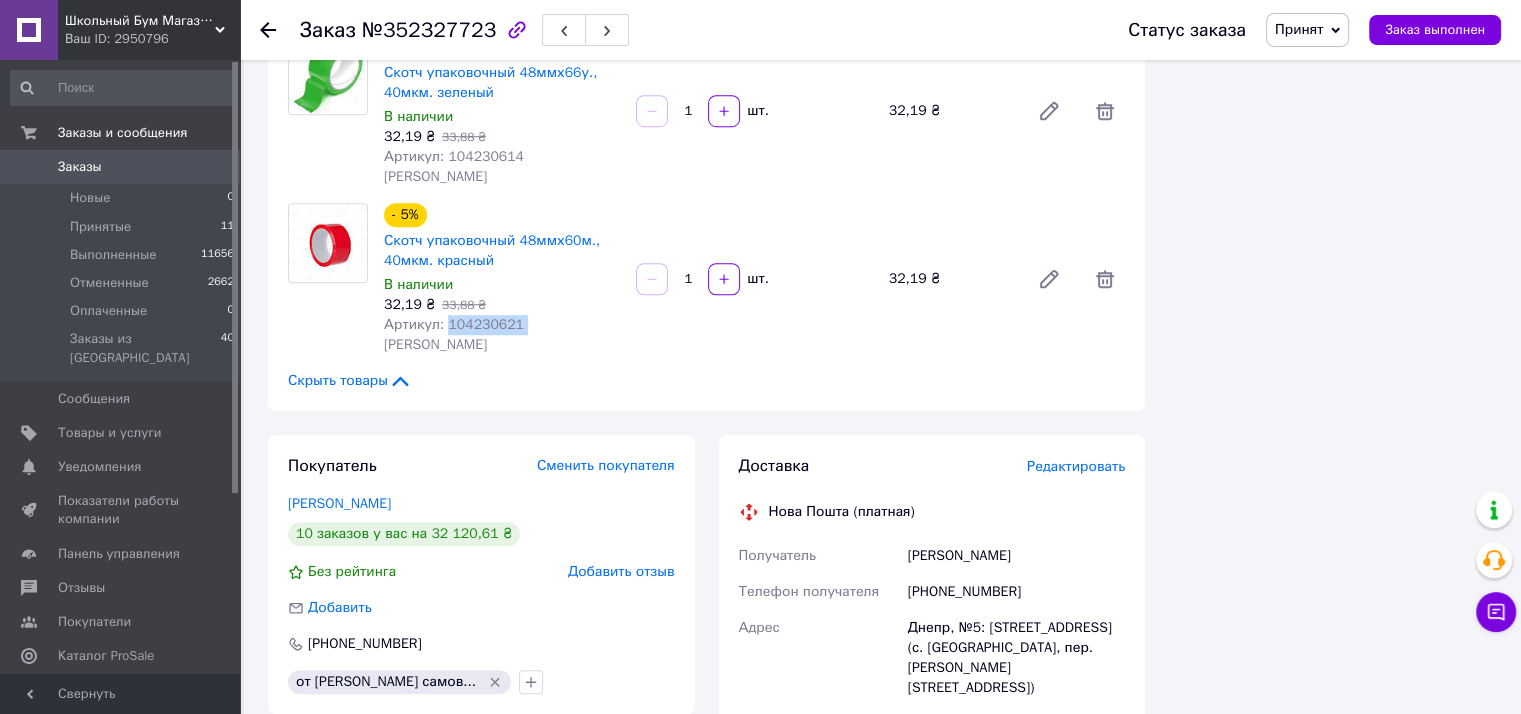 click on "Артикул: 104230621 [PERSON_NAME]" at bounding box center [454, 334] 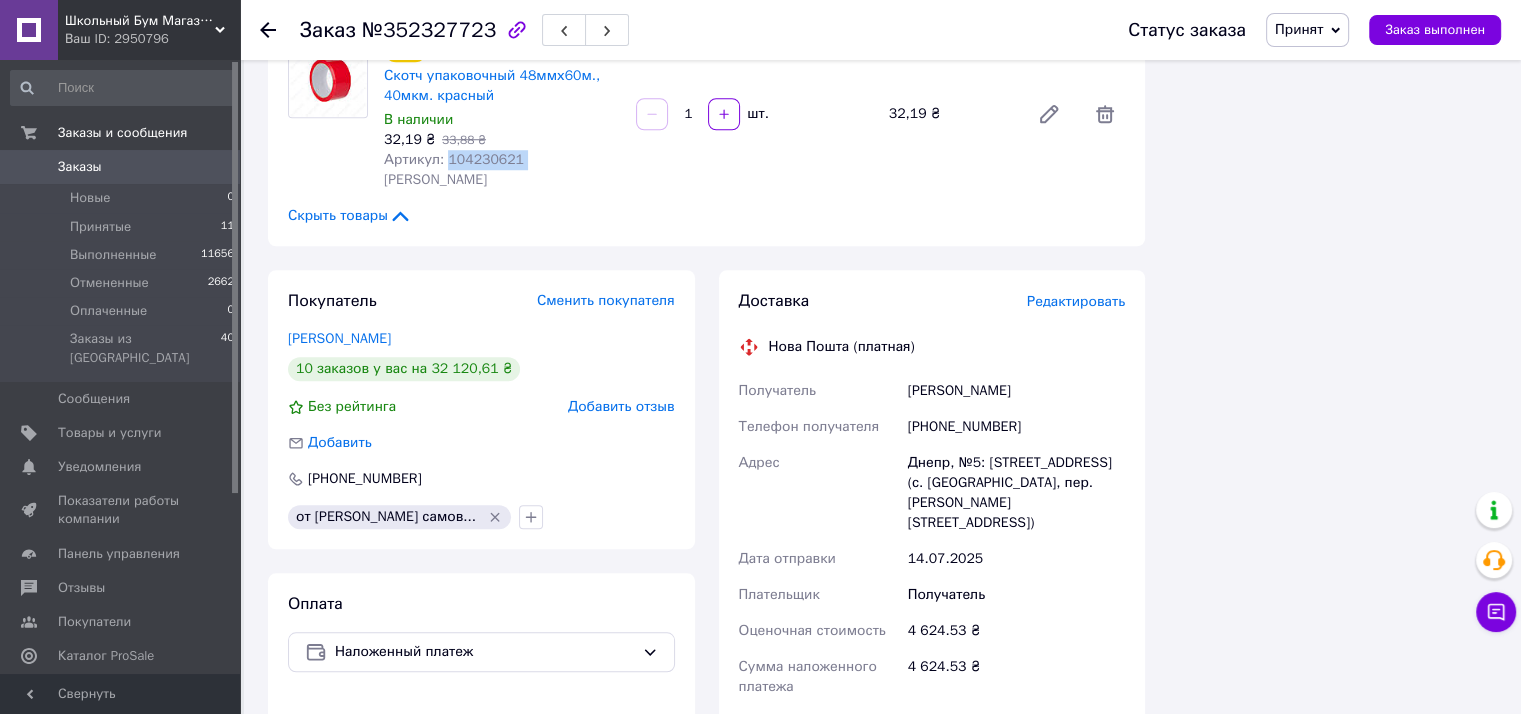 scroll, scrollTop: 1600, scrollLeft: 0, axis: vertical 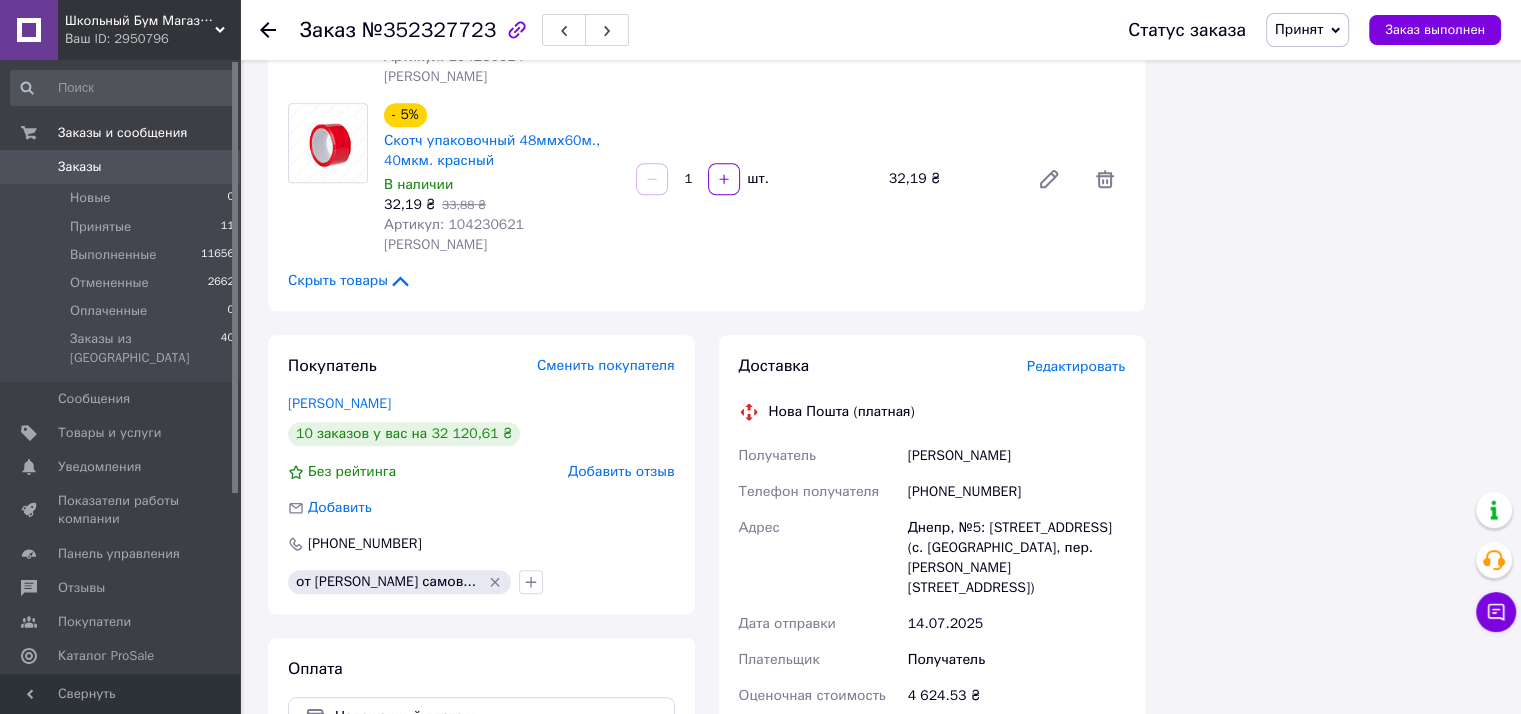 click on "Редактировать" at bounding box center (1076, 367) 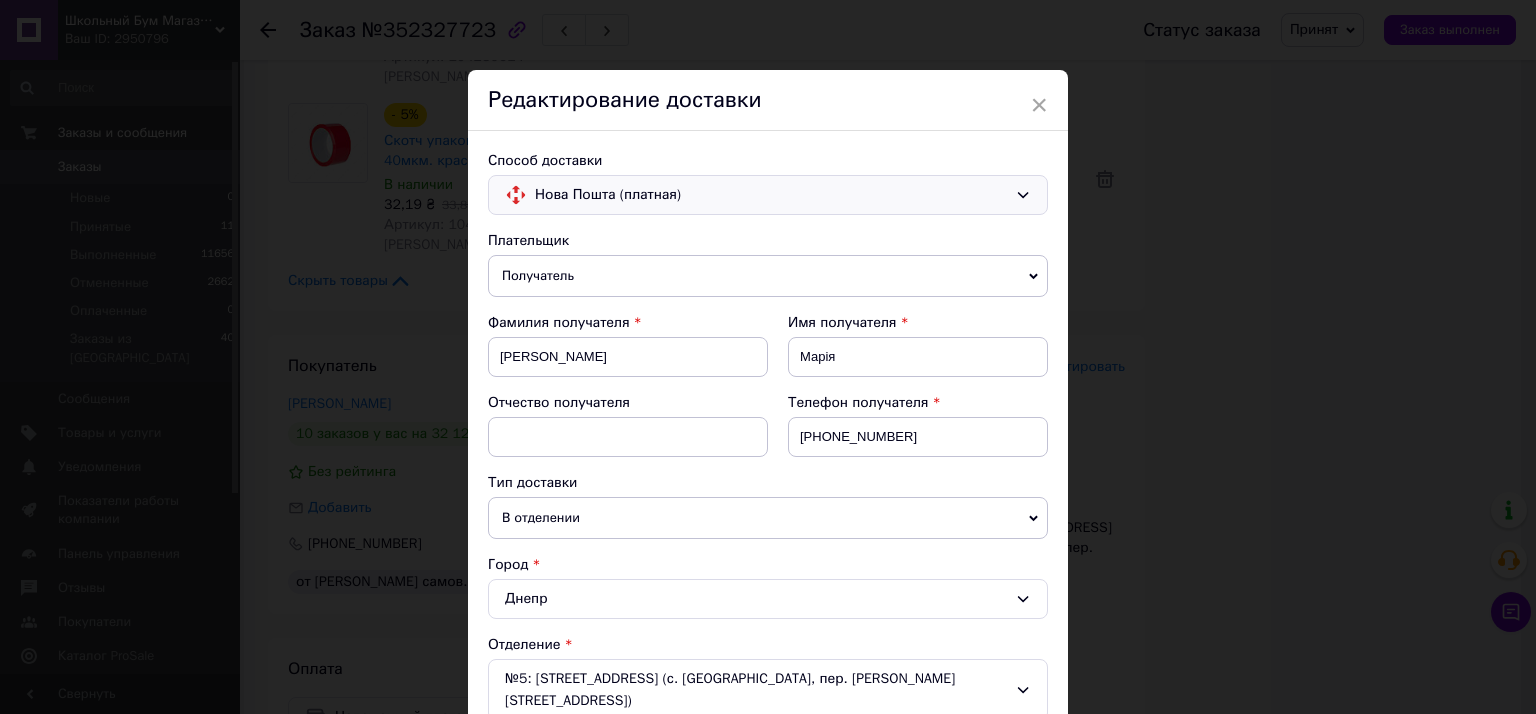 click on "Нова Пошта (платная)" at bounding box center [771, 195] 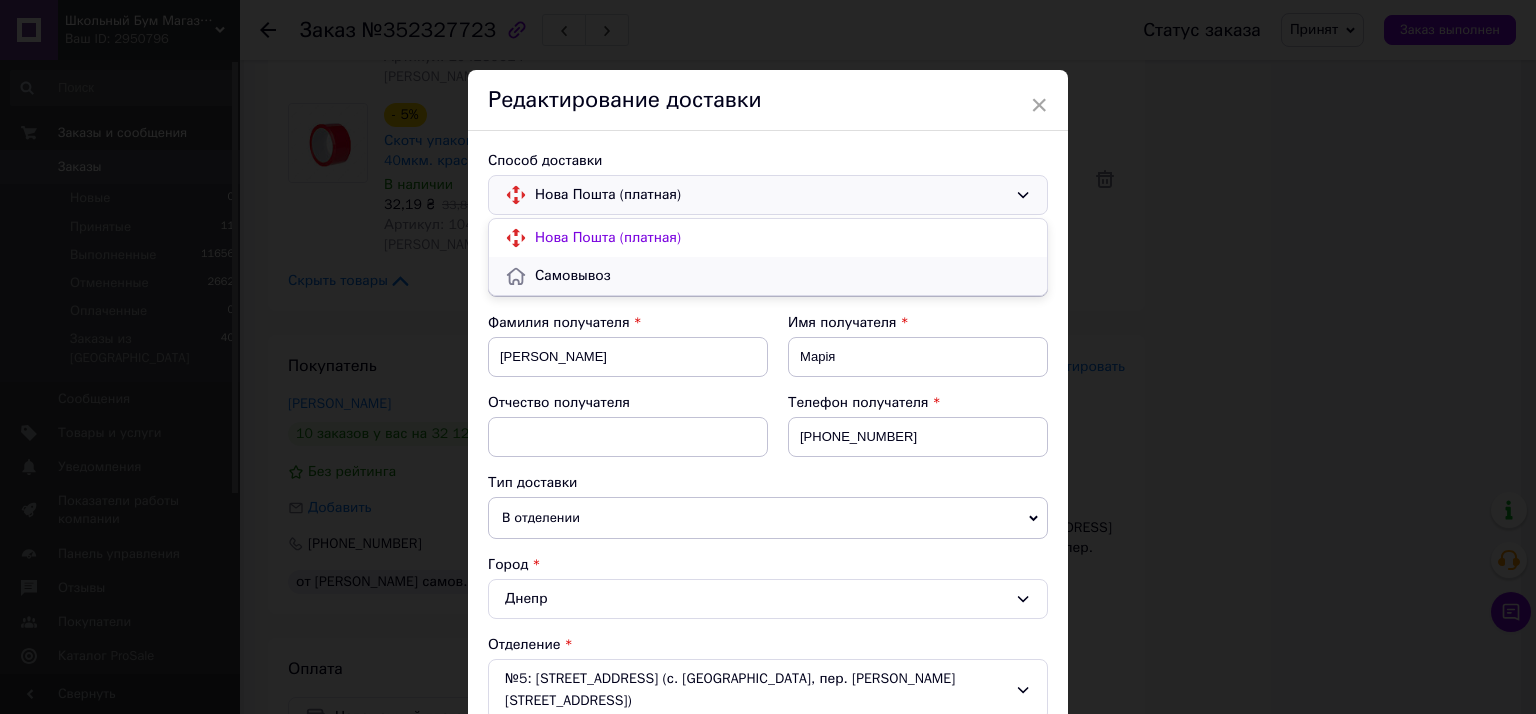 click on "Самовывоз" at bounding box center (783, 276) 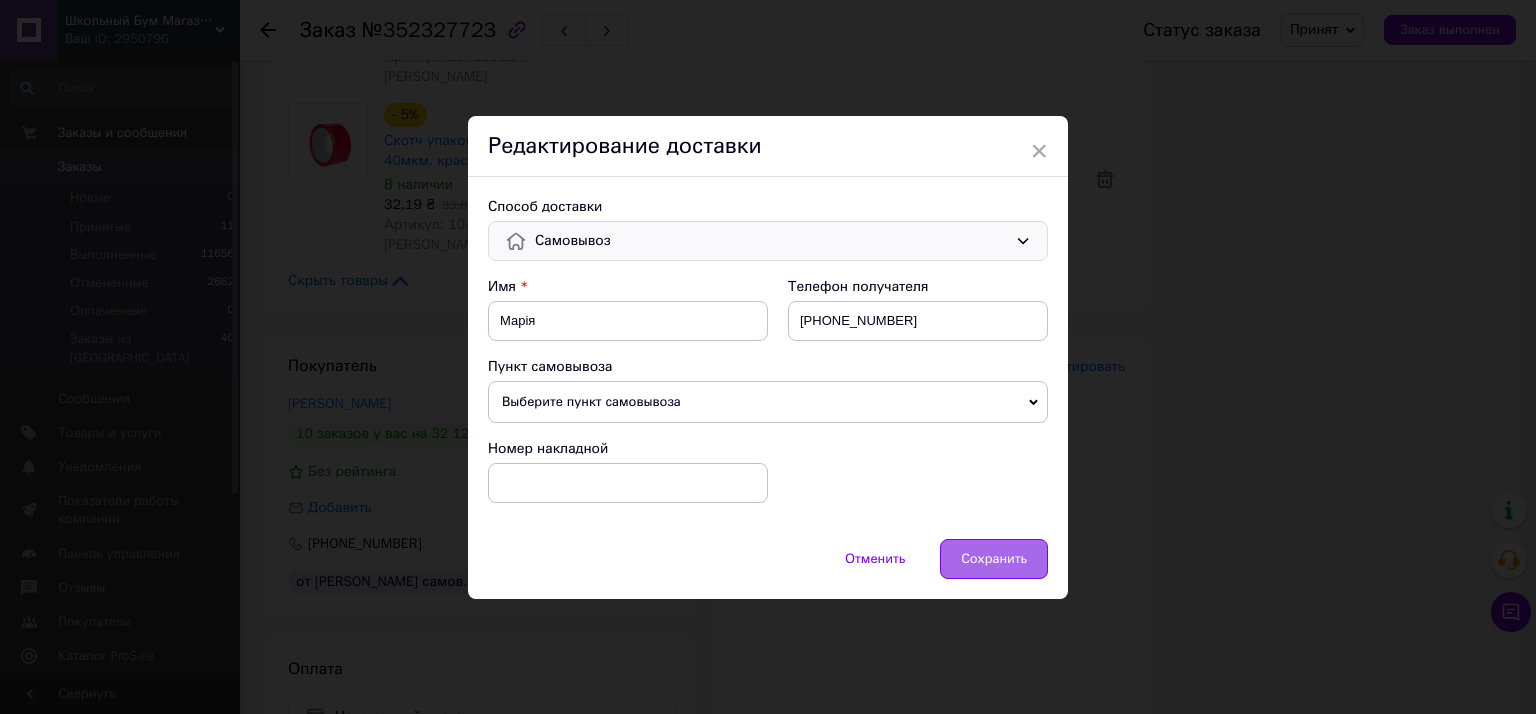 drag, startPoint x: 998, startPoint y: 563, endPoint x: 988, endPoint y: 560, distance: 10.440307 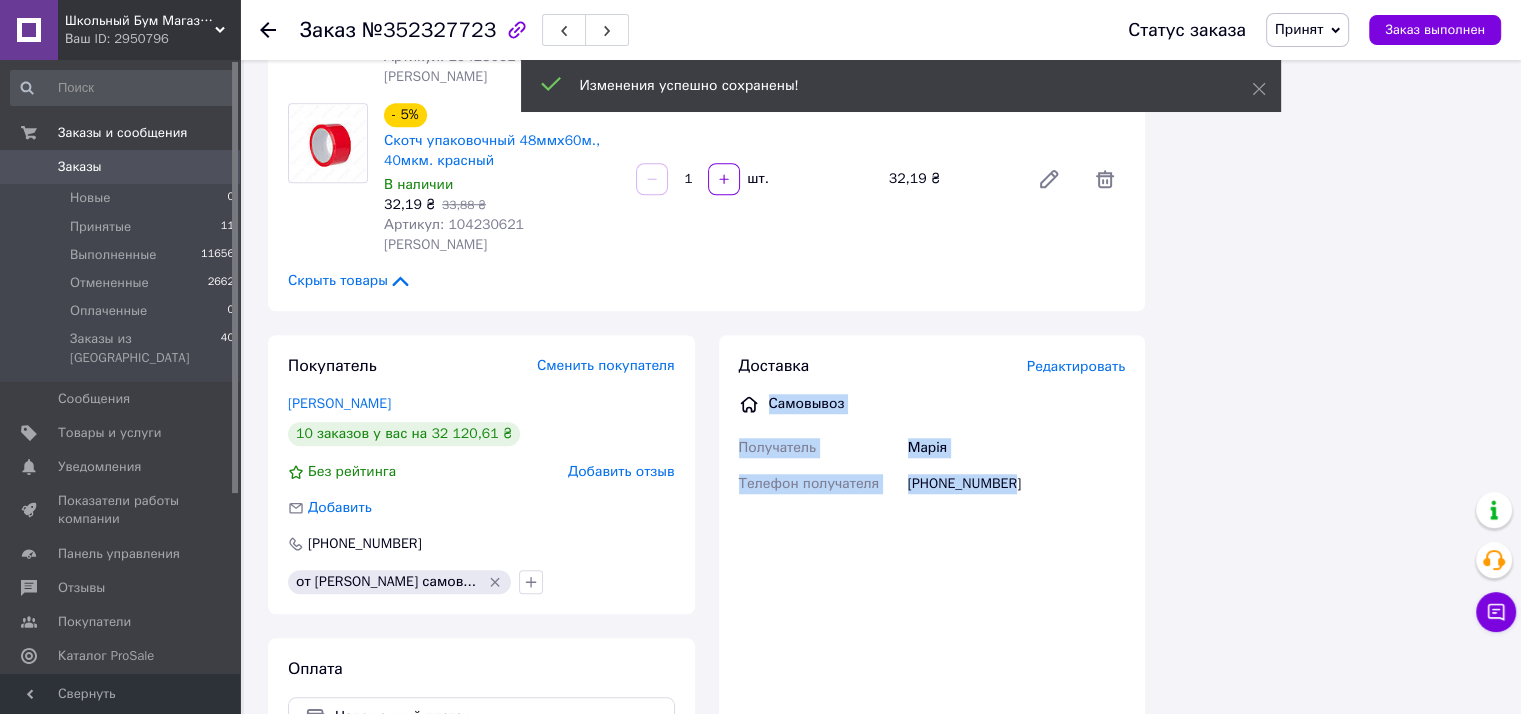 drag, startPoint x: 770, startPoint y: 327, endPoint x: 824, endPoint y: 499, distance: 180.27756 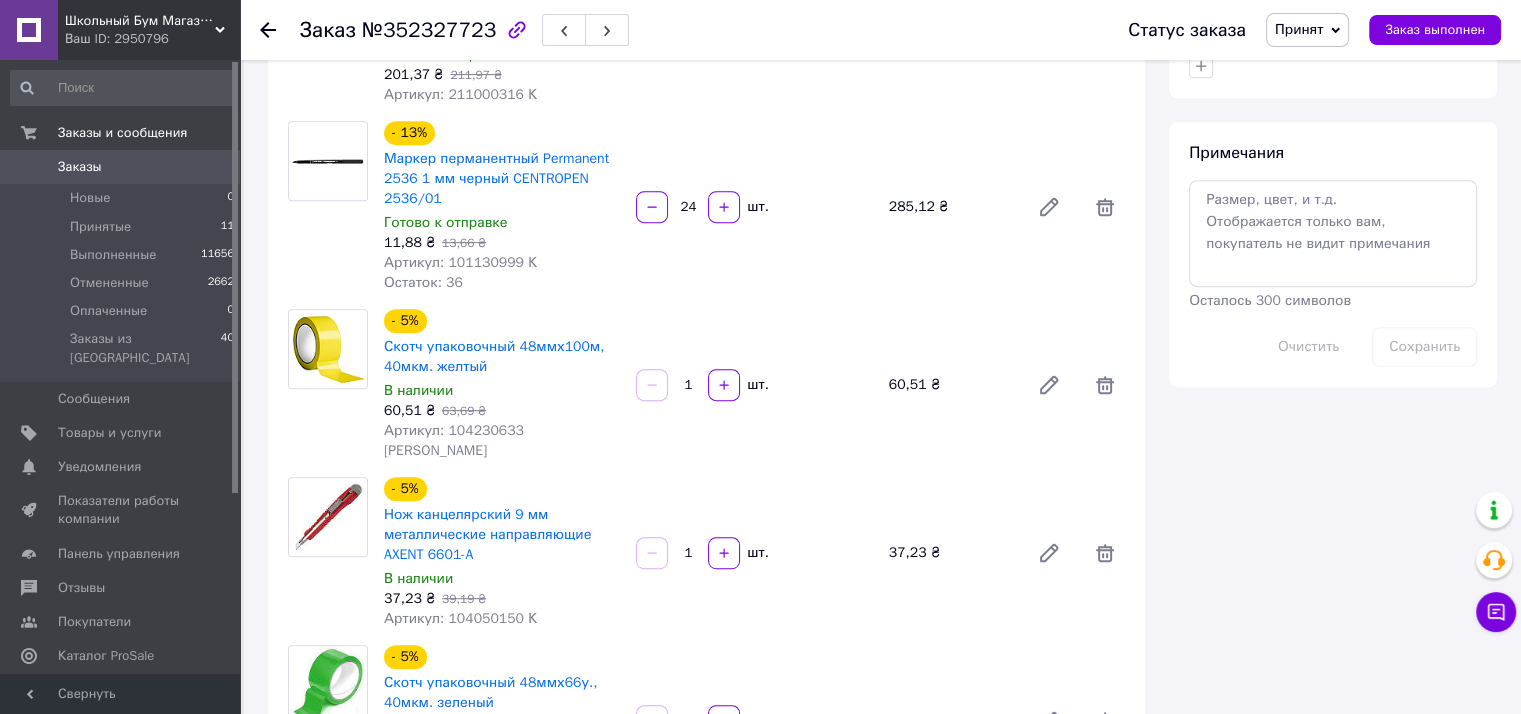 drag, startPoint x: 947, startPoint y: 378, endPoint x: 935, endPoint y: 395, distance: 20.808653 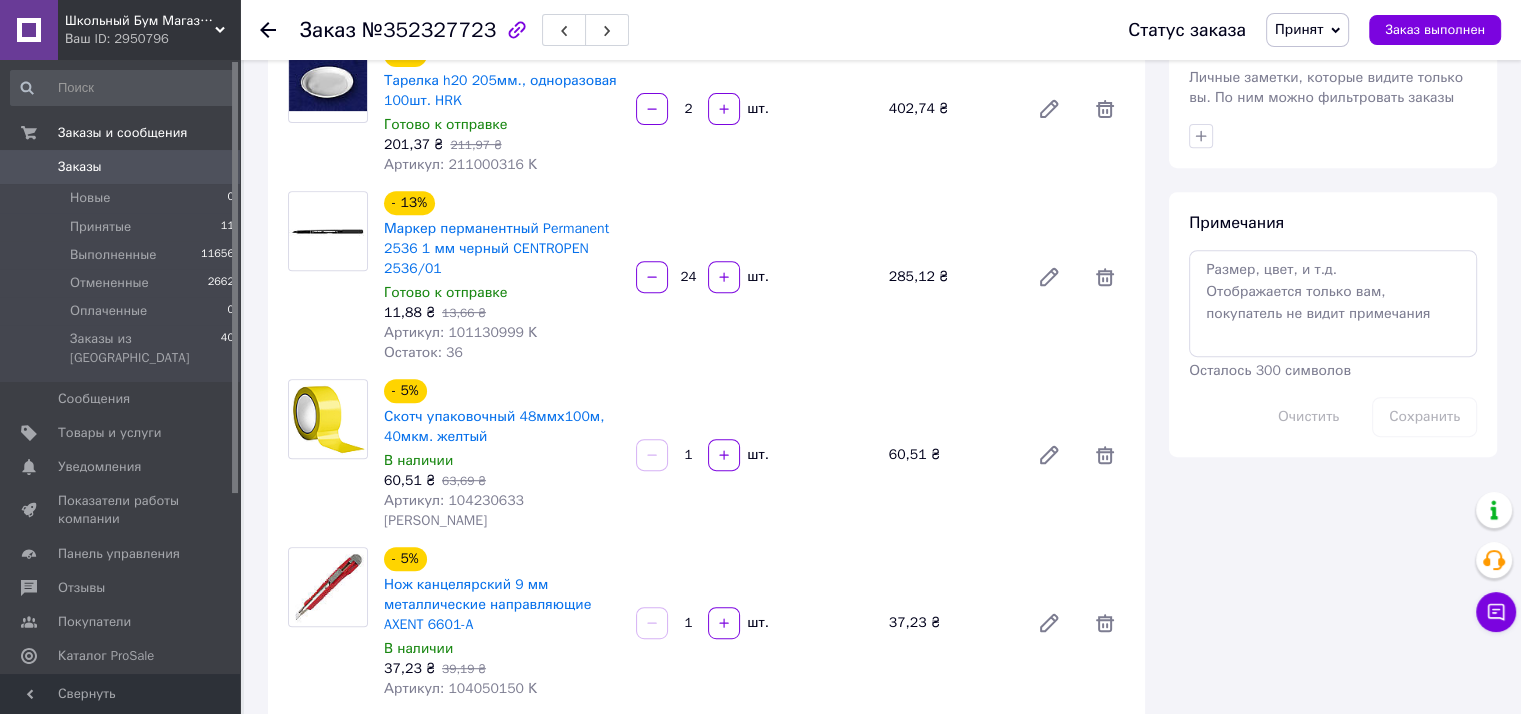 scroll, scrollTop: 0, scrollLeft: 0, axis: both 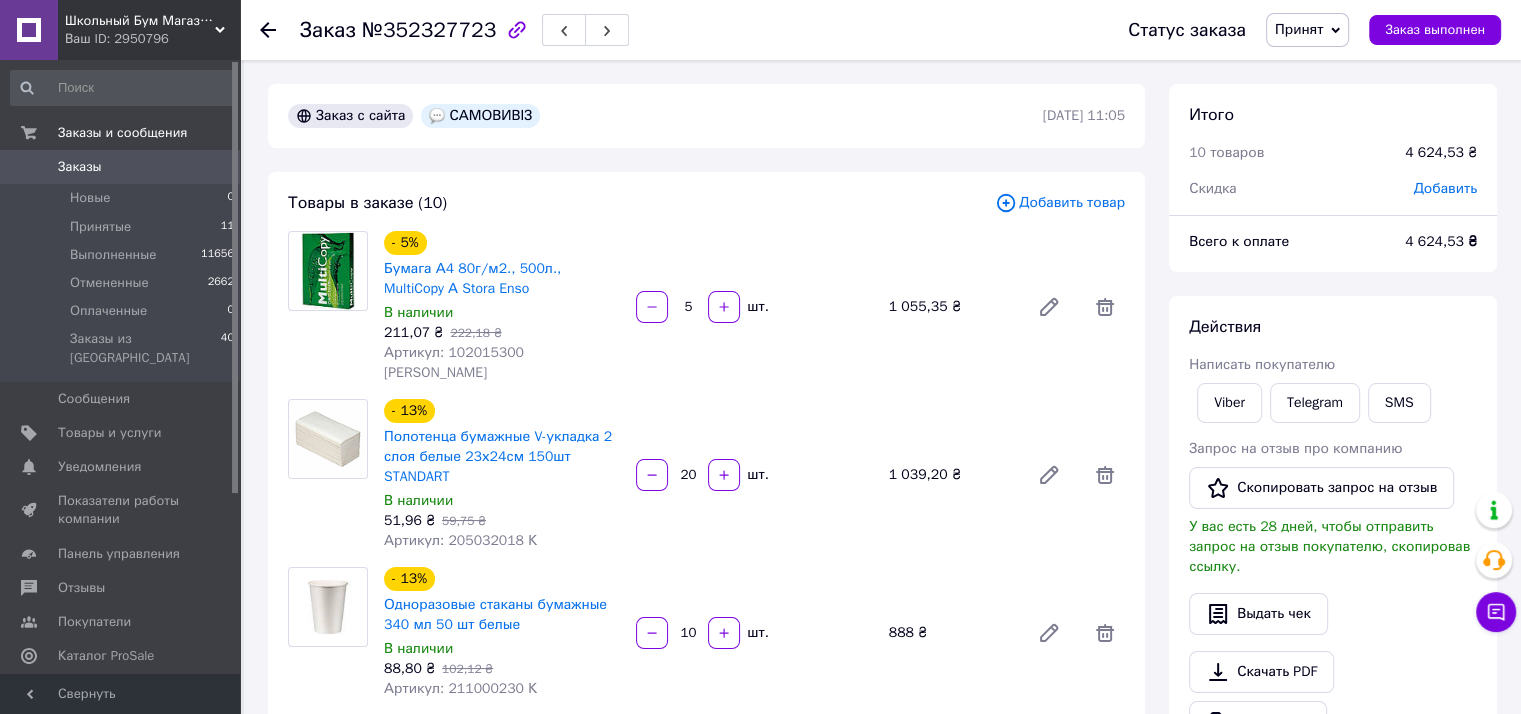 click on "№352327723" at bounding box center (429, 30) 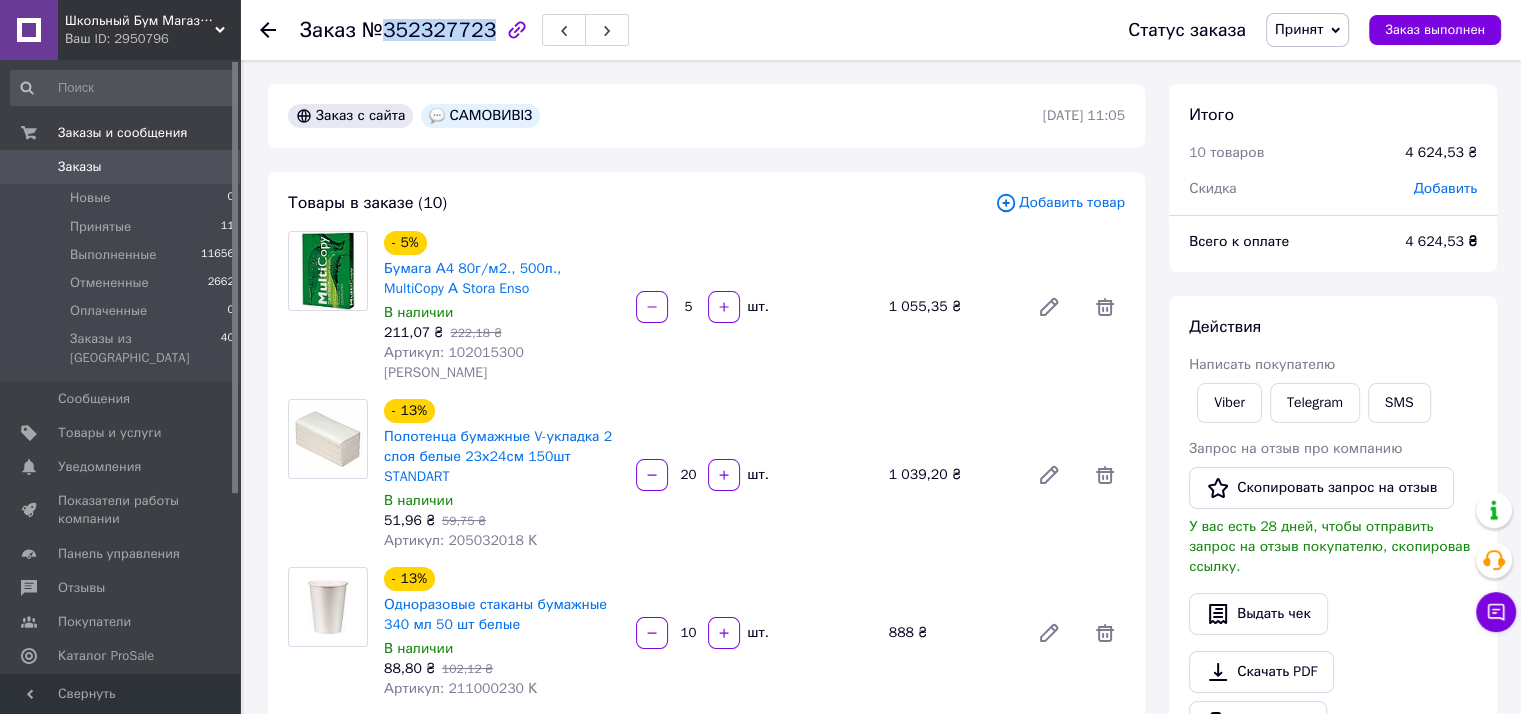 click on "№352327723" at bounding box center (429, 30) 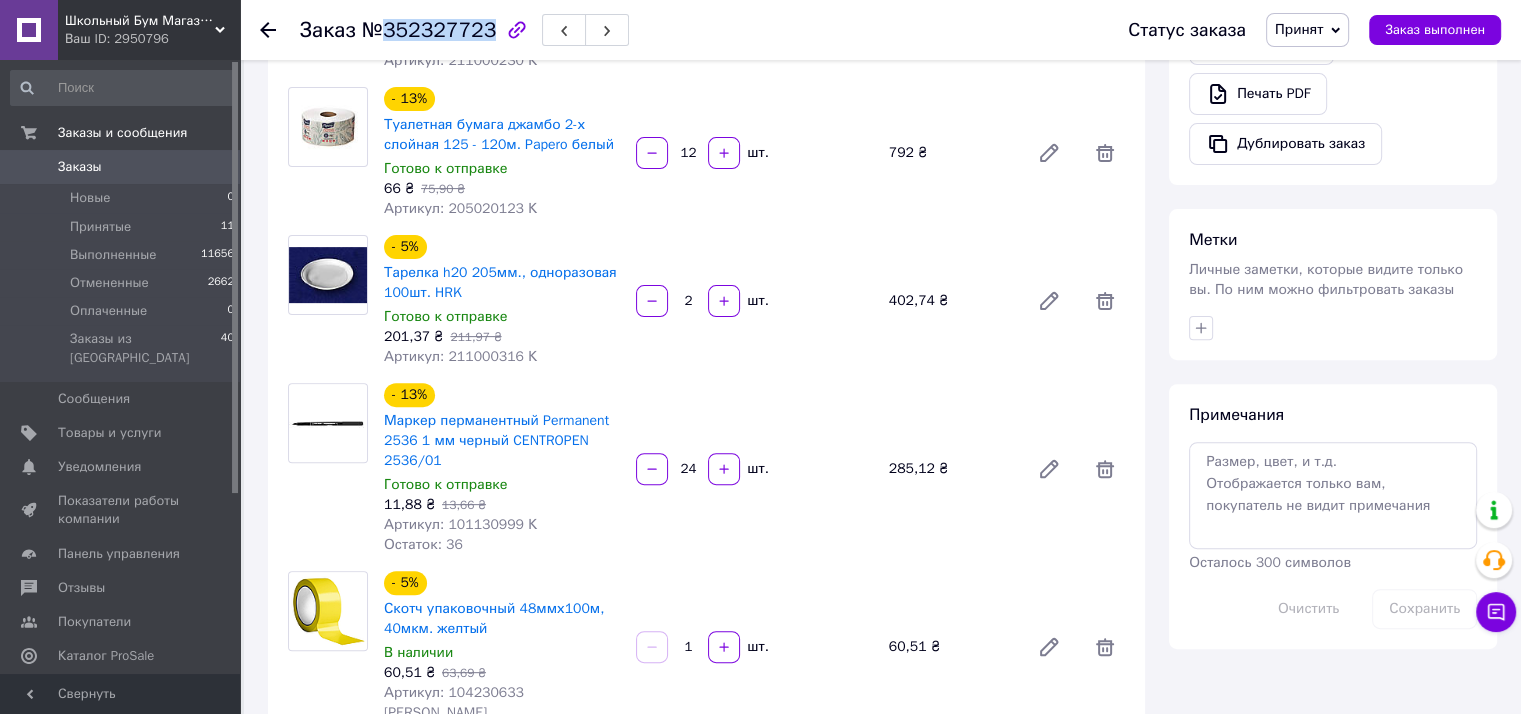 scroll, scrollTop: 800, scrollLeft: 0, axis: vertical 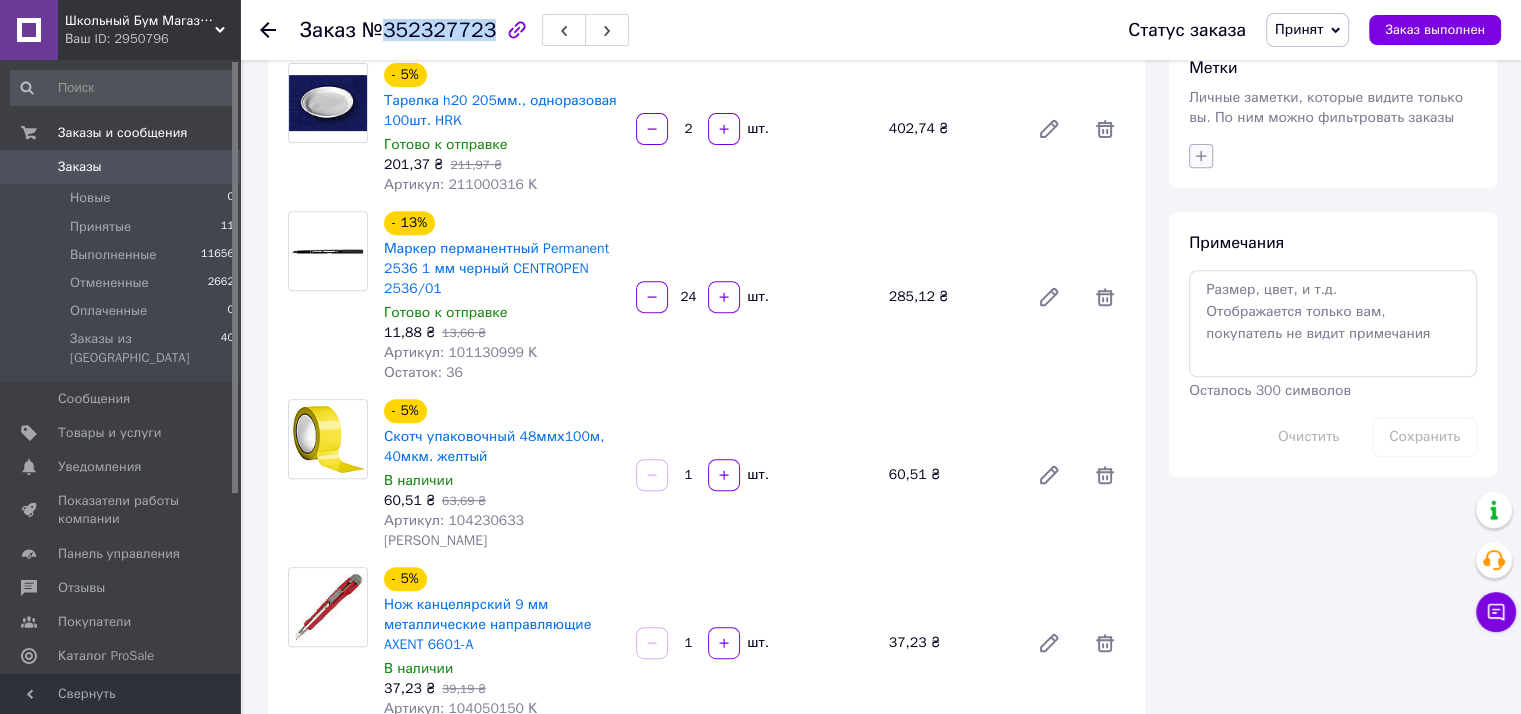 click 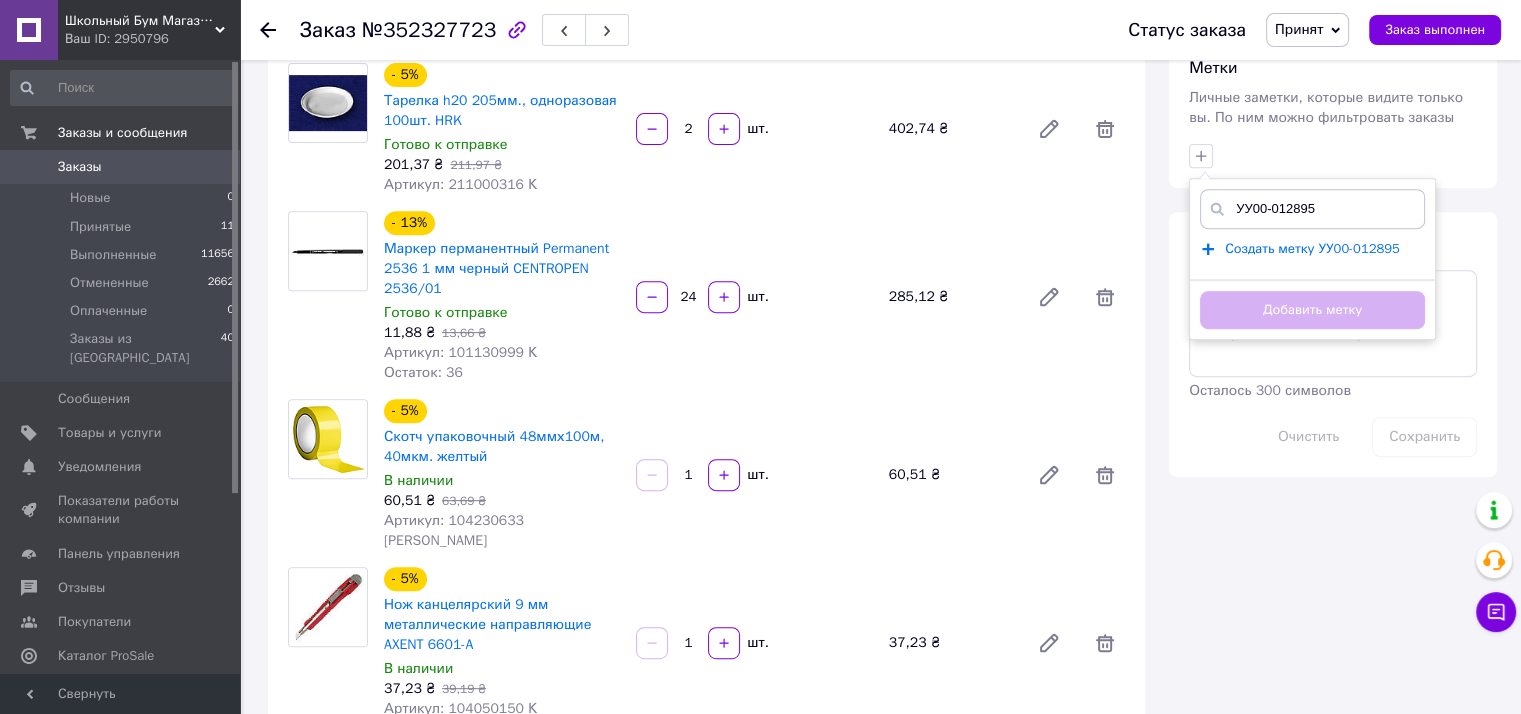 type on "УУ00-012895" 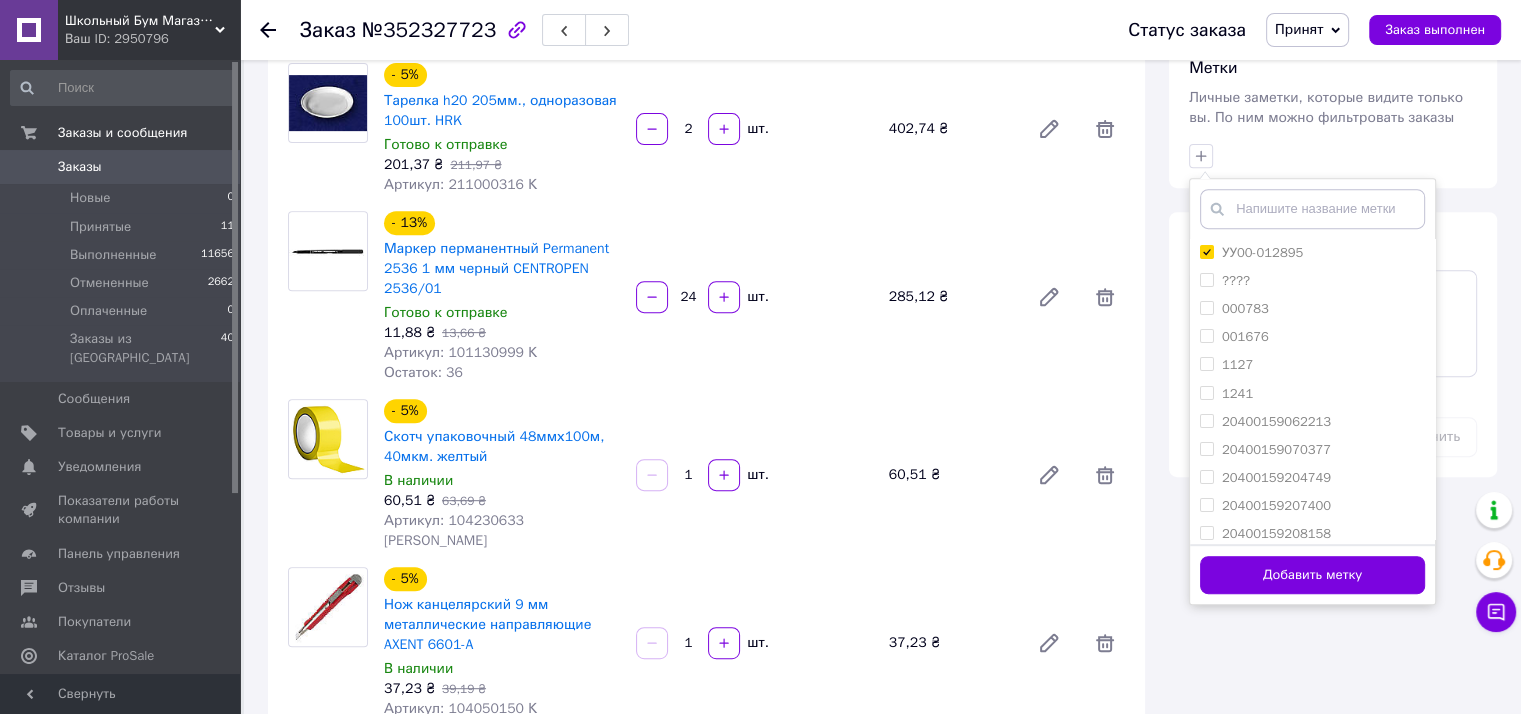 click on "Добавить метку" at bounding box center [1312, 575] 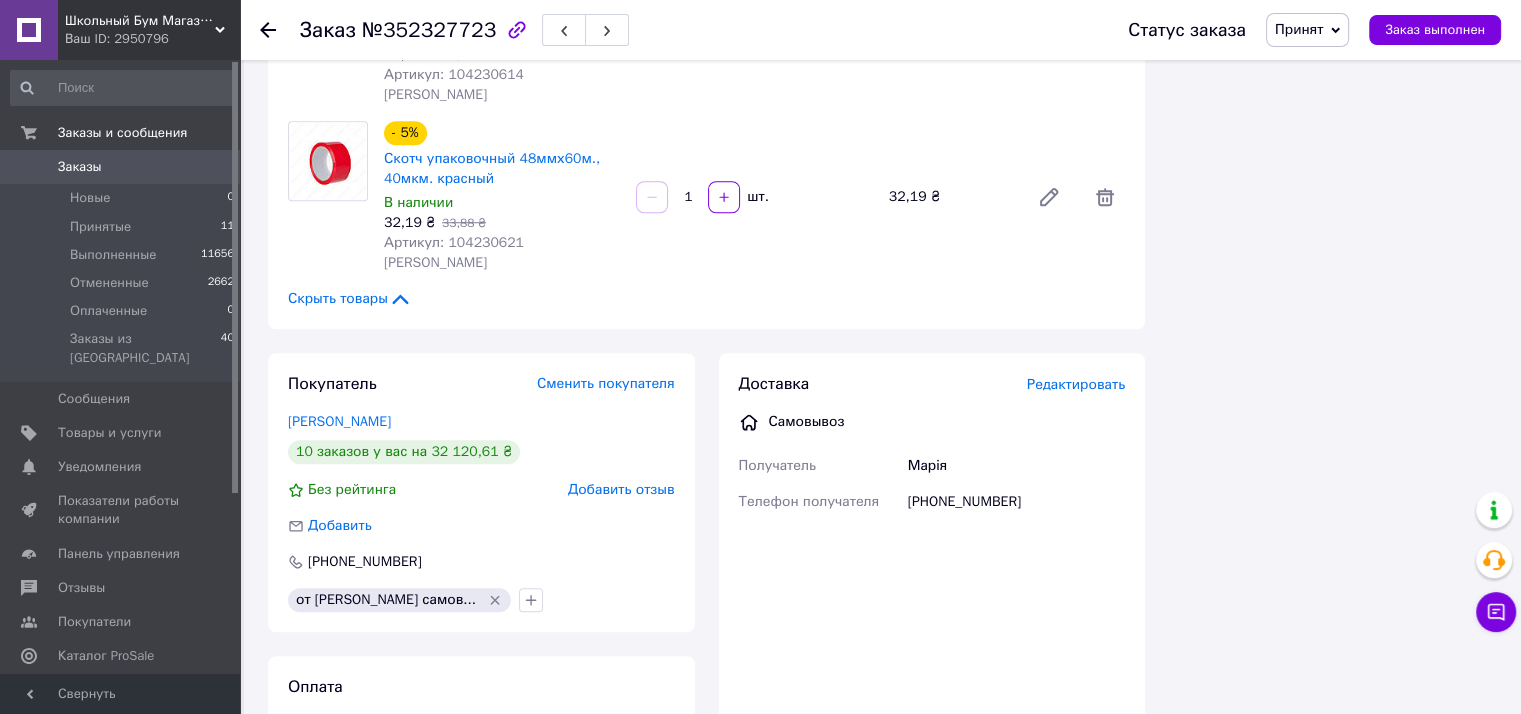 scroll, scrollTop: 1700, scrollLeft: 0, axis: vertical 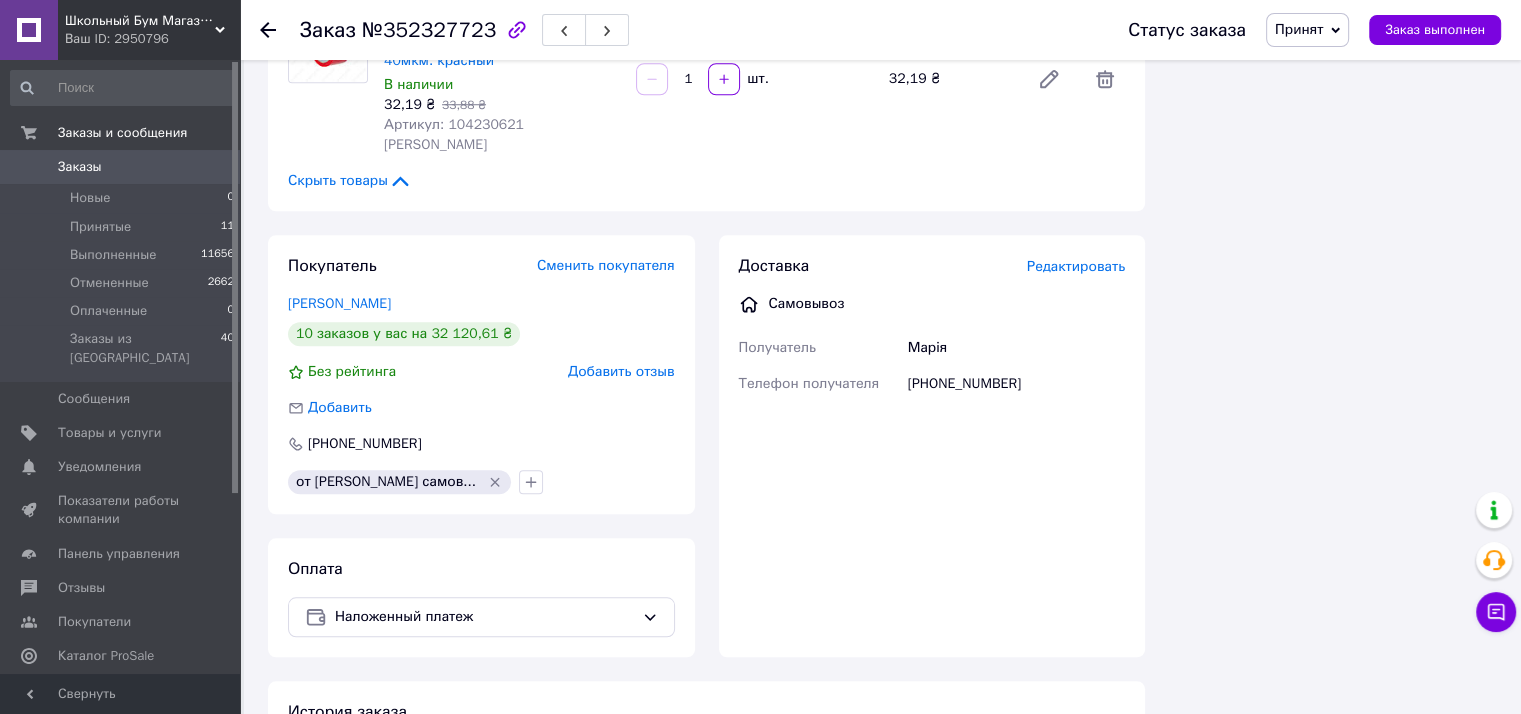 click on "[PHONE_NUMBER]" at bounding box center (1016, 384) 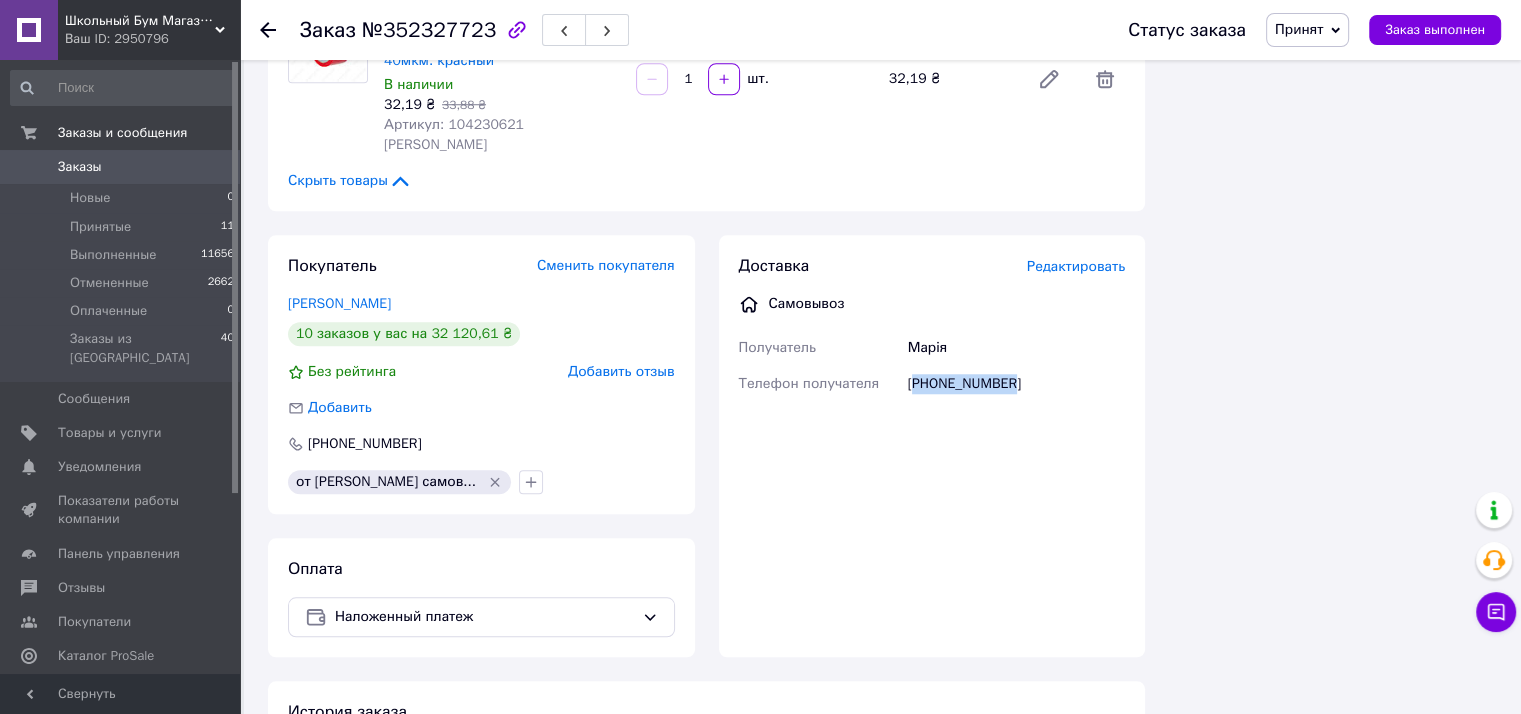 click on "[PHONE_NUMBER]" at bounding box center (1016, 384) 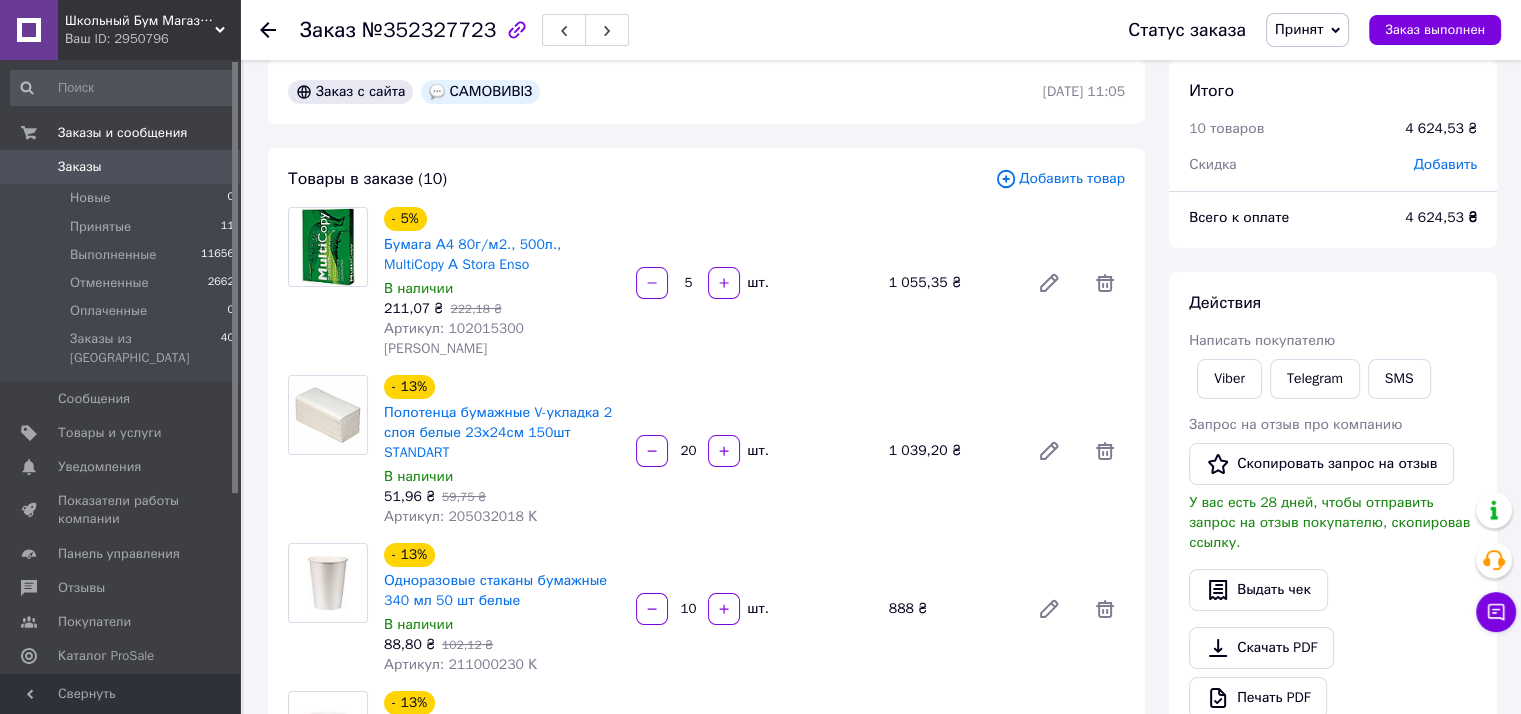 scroll, scrollTop: 0, scrollLeft: 0, axis: both 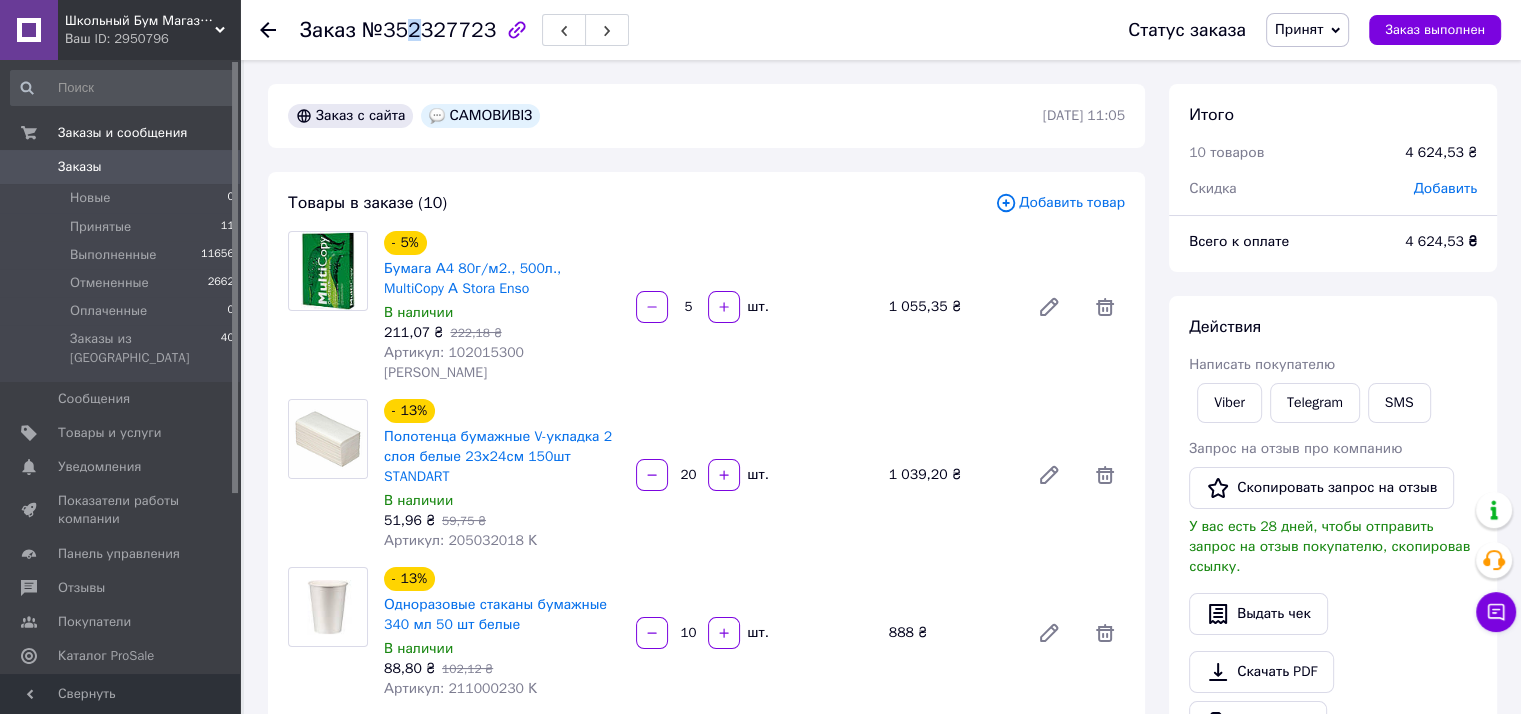 click on "№352327723" at bounding box center (429, 30) 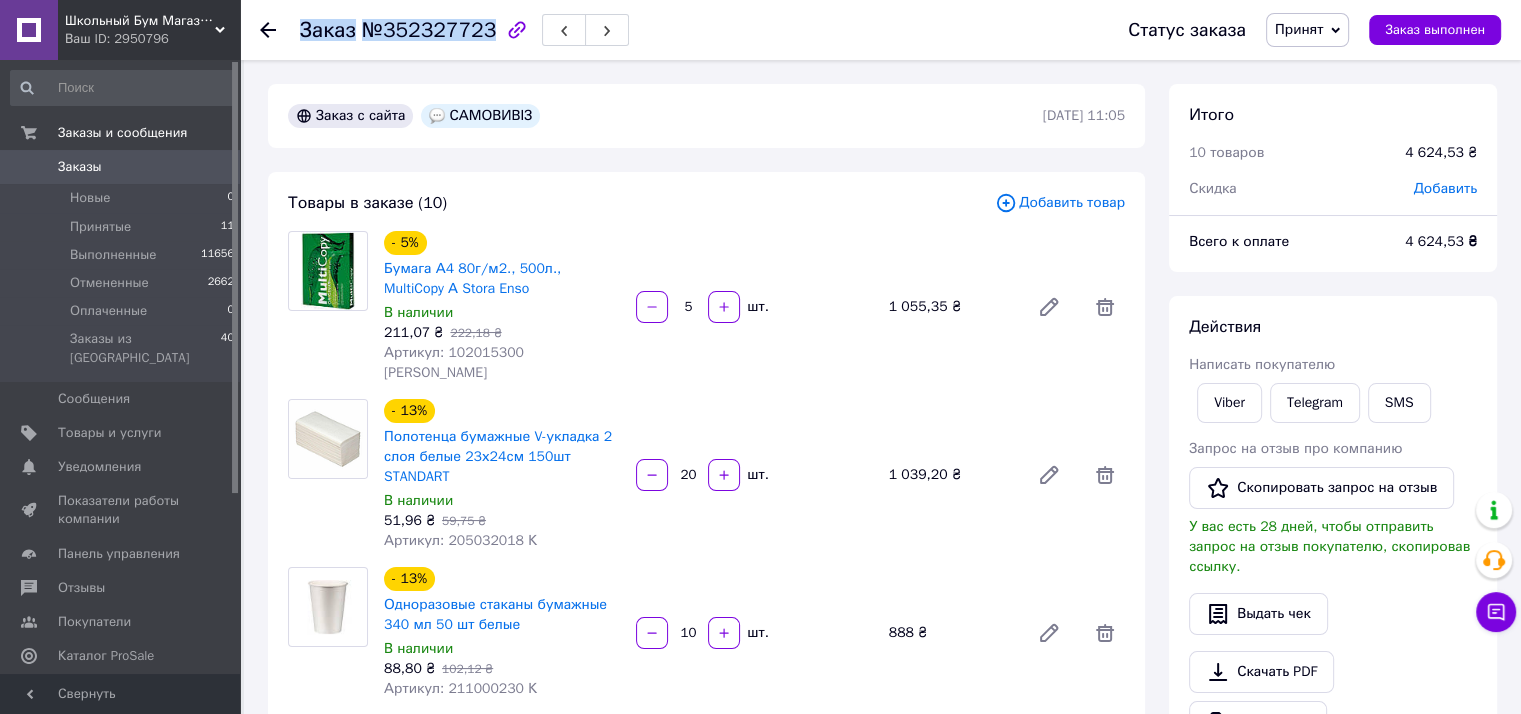 click on "№352327723" at bounding box center [429, 30] 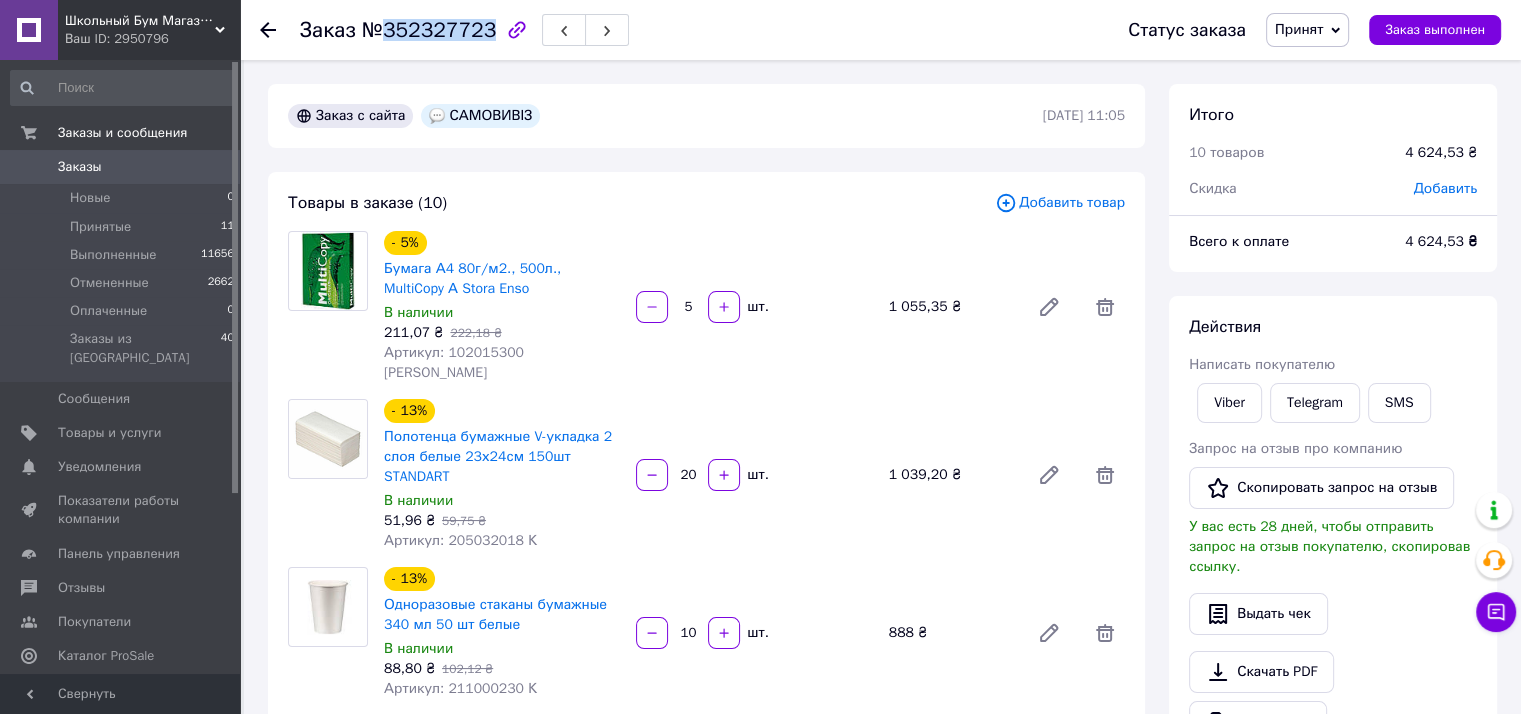 click on "№352327723" at bounding box center (429, 30) 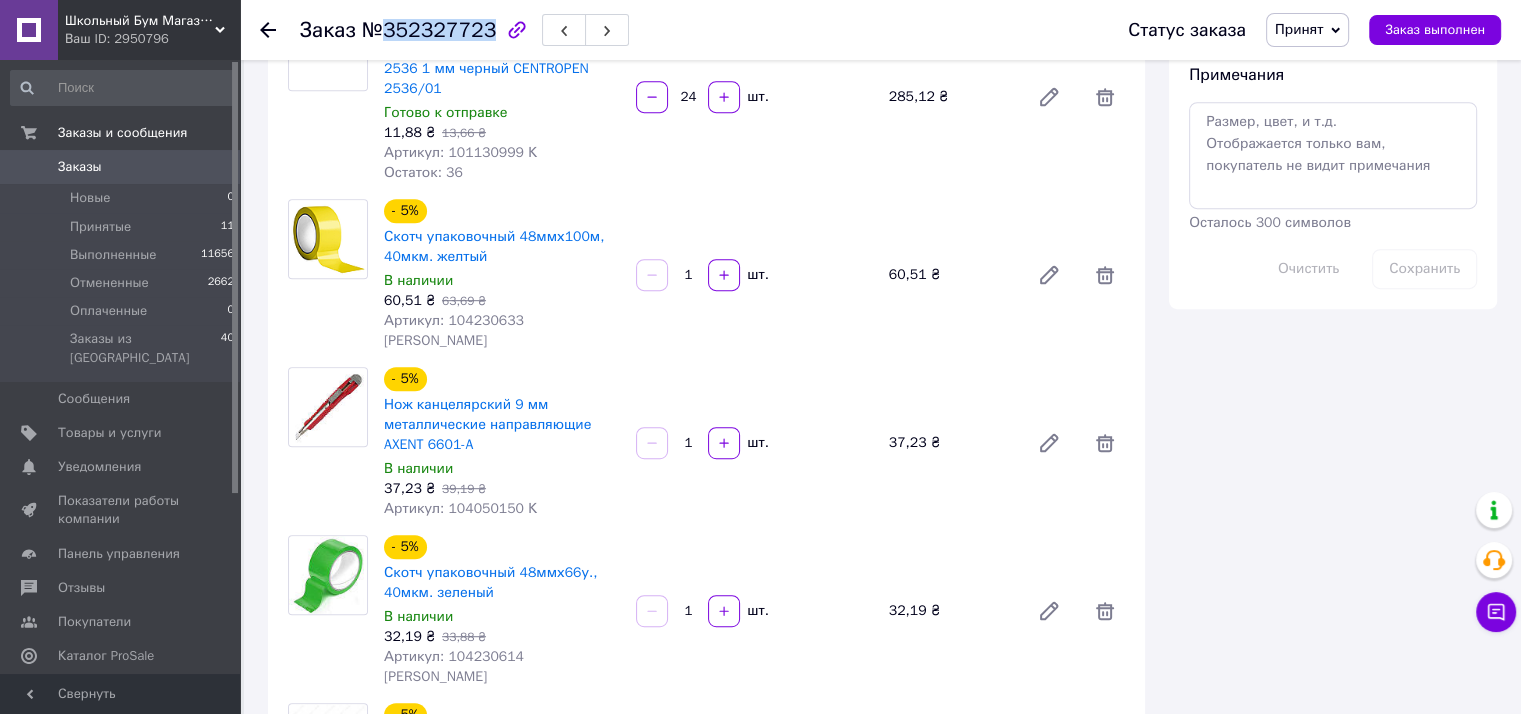 scroll, scrollTop: 500, scrollLeft: 0, axis: vertical 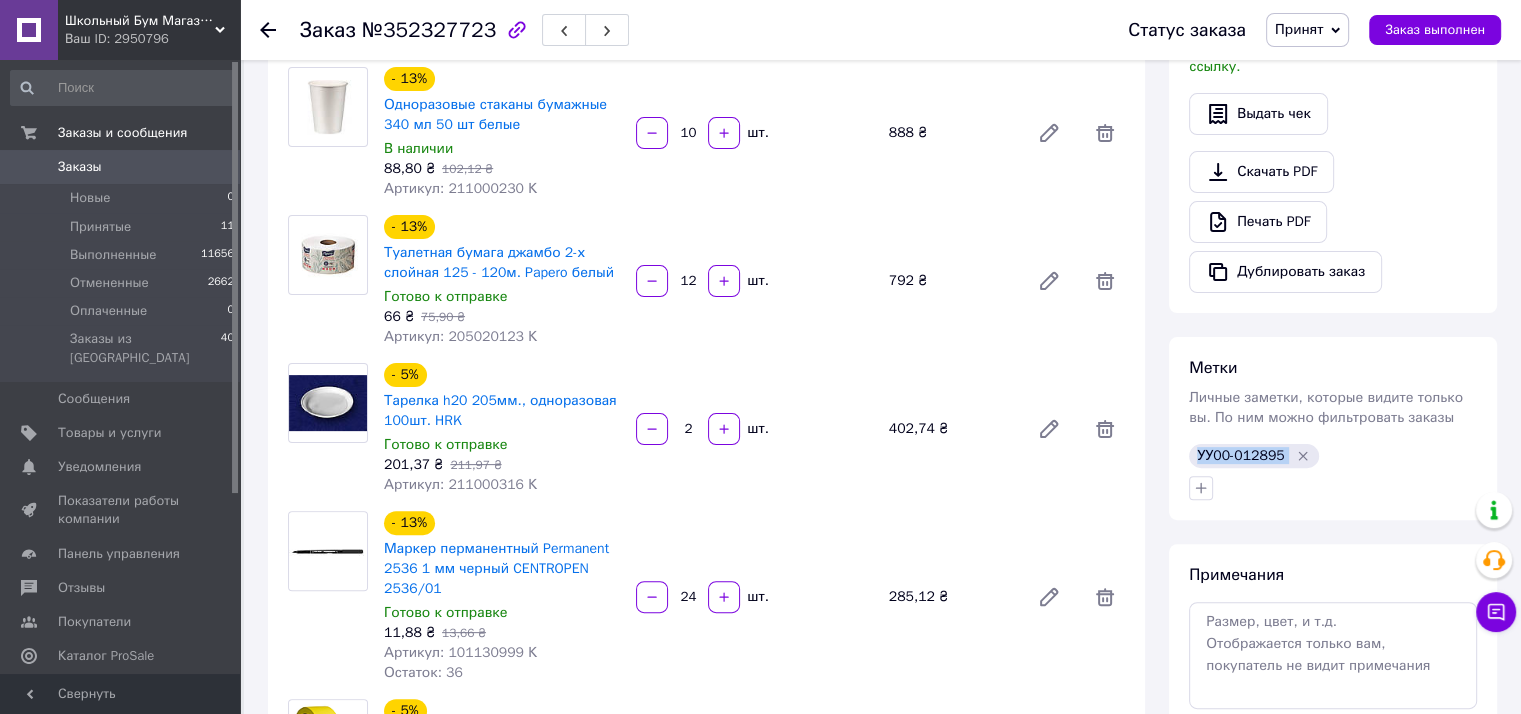 drag, startPoint x: 1195, startPoint y: 431, endPoint x: 1281, endPoint y: 435, distance: 86.09297 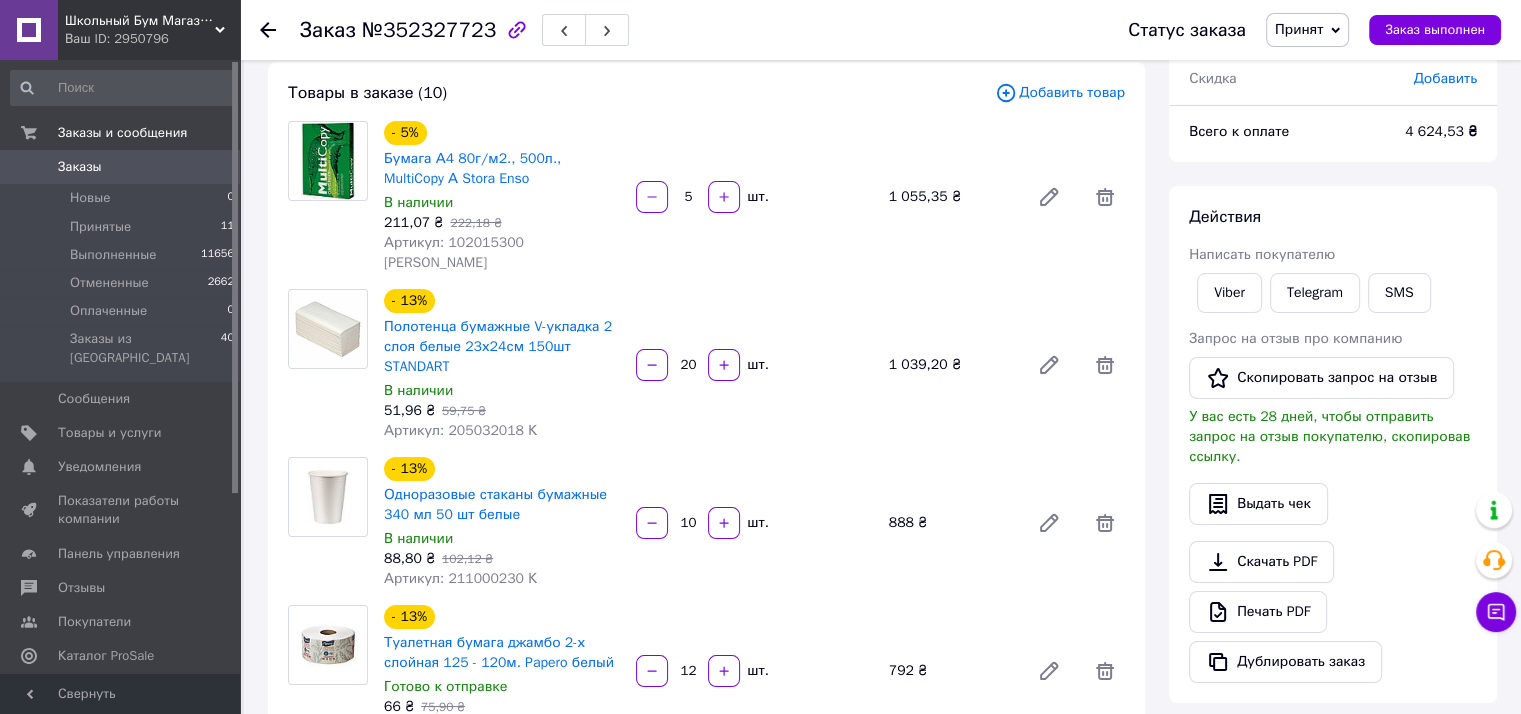 scroll, scrollTop: 0, scrollLeft: 0, axis: both 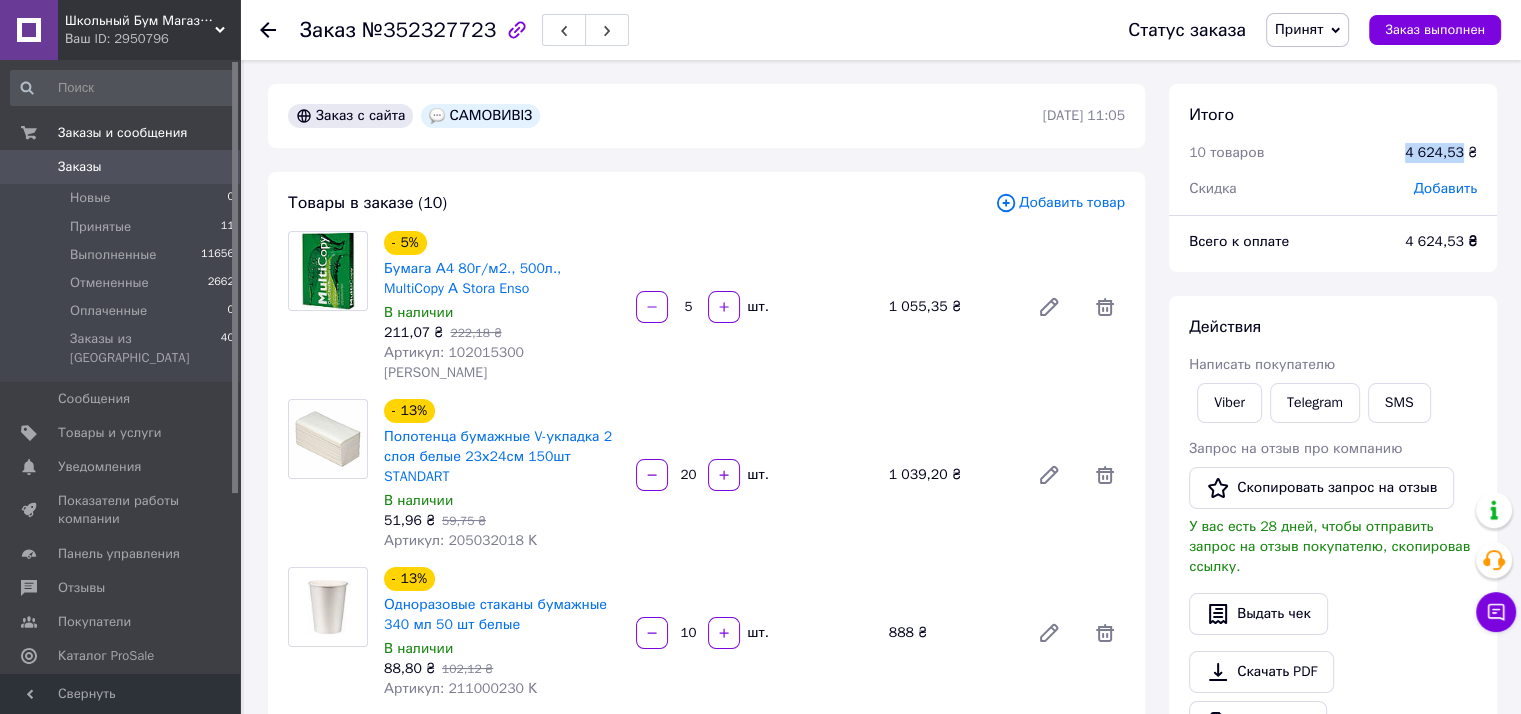 drag, startPoint x: 1412, startPoint y: 158, endPoint x: 1465, endPoint y: 161, distance: 53.08484 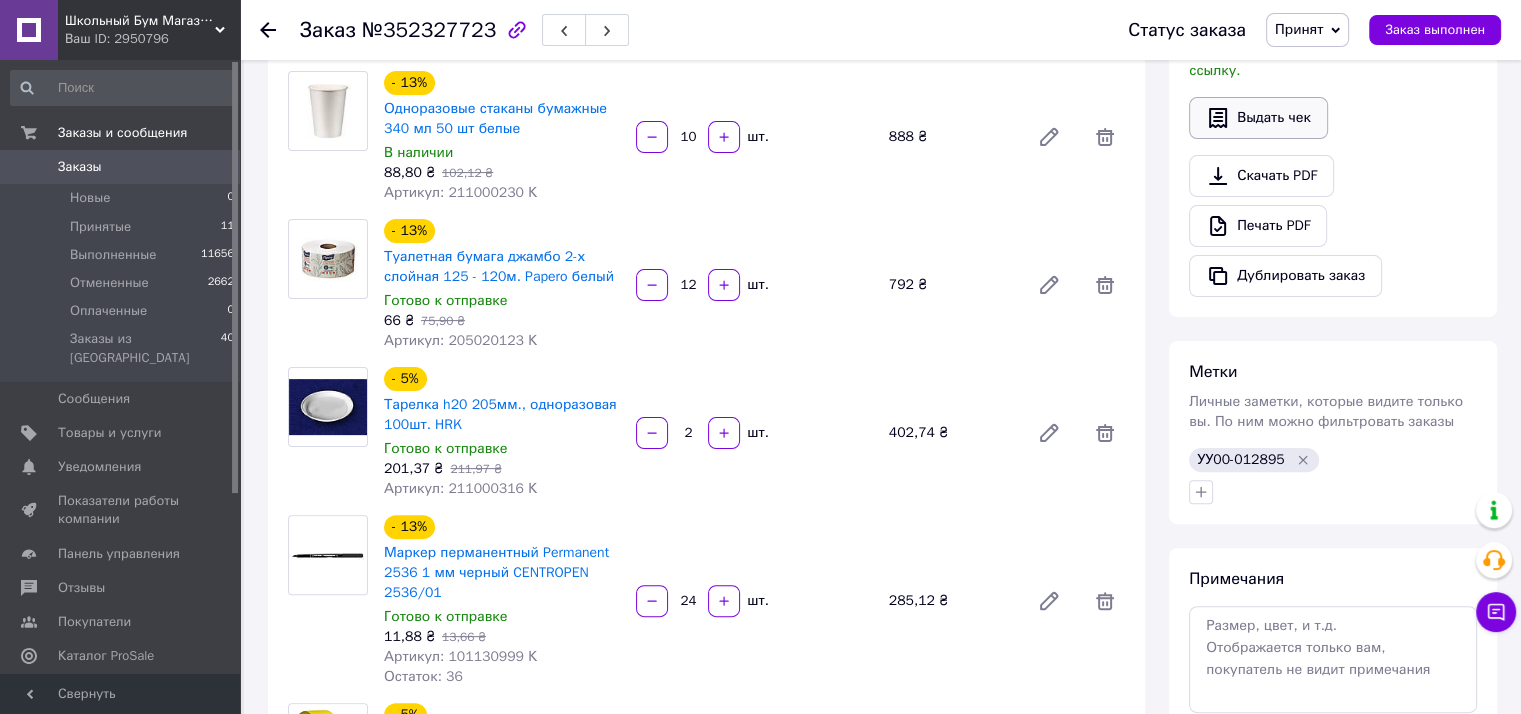 scroll, scrollTop: 0, scrollLeft: 0, axis: both 